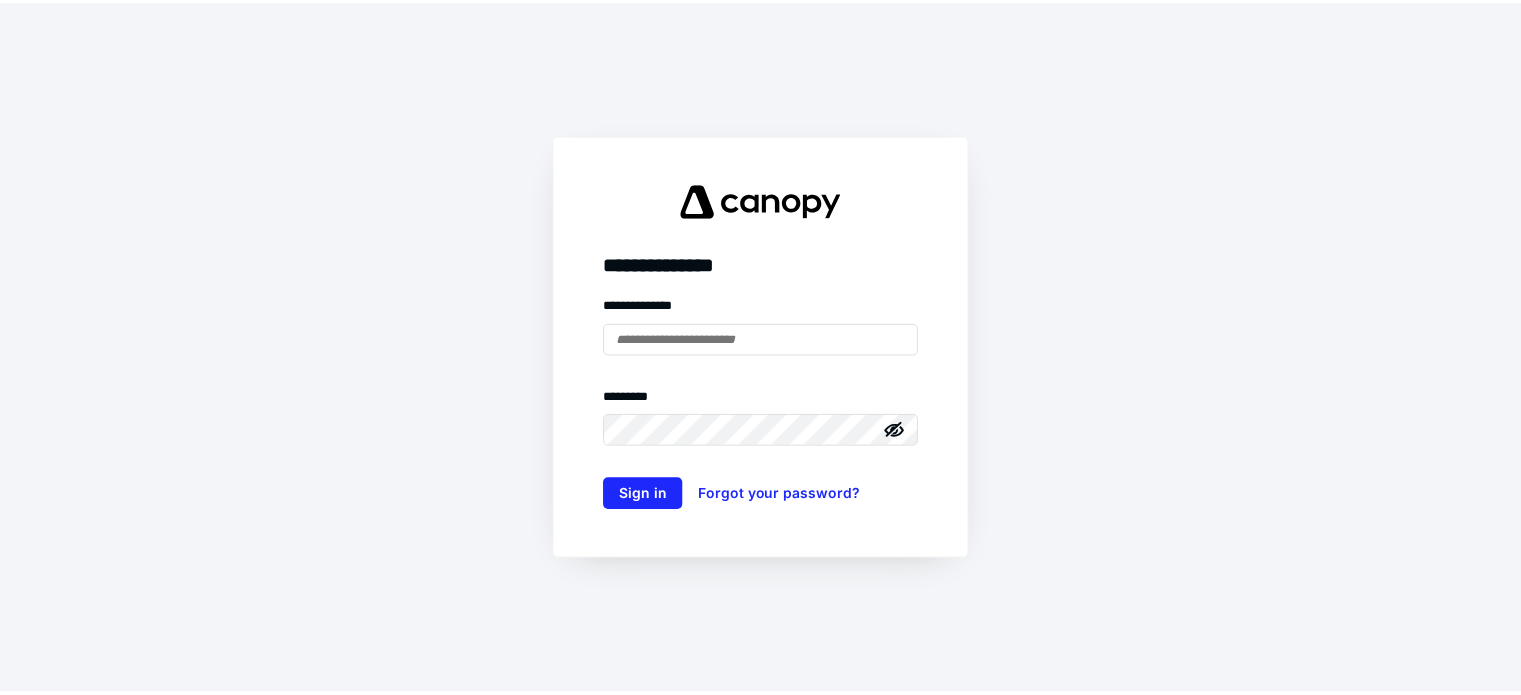 scroll, scrollTop: 0, scrollLeft: 0, axis: both 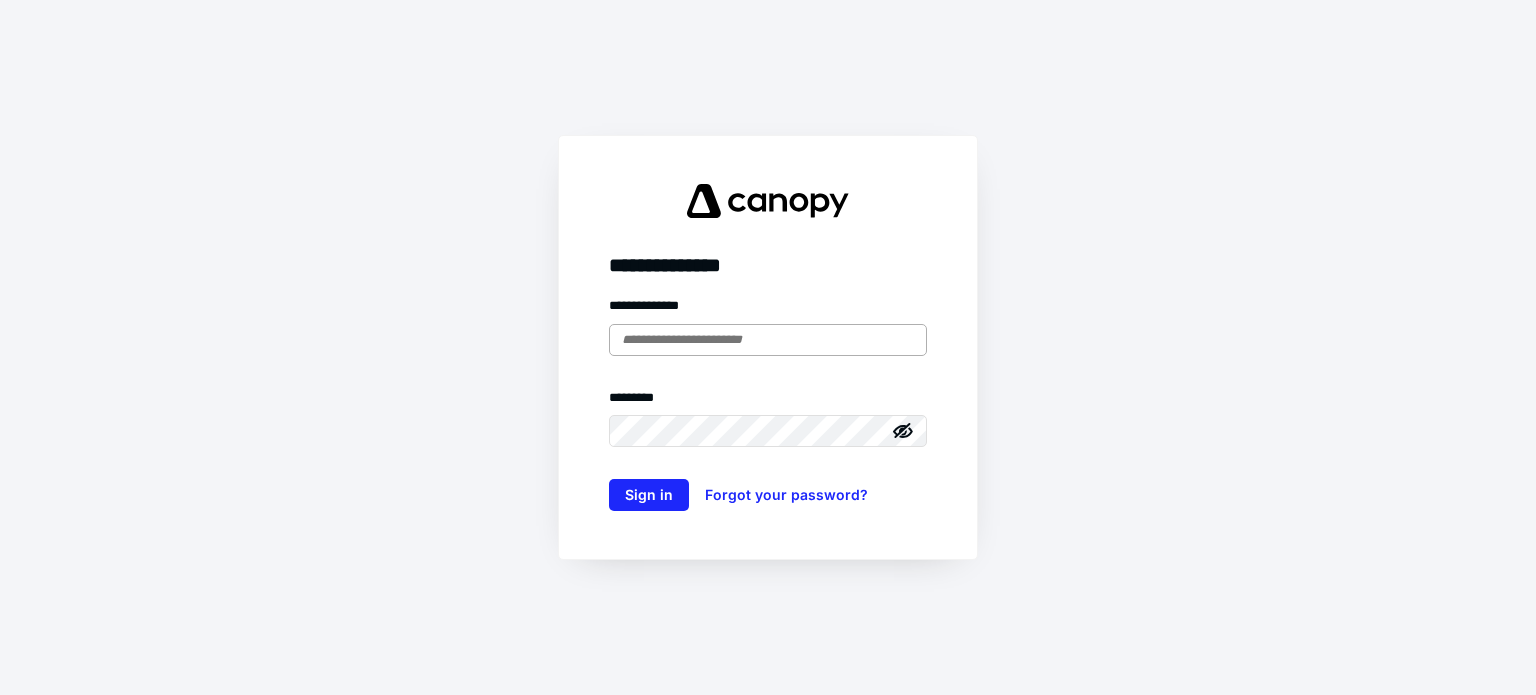 click at bounding box center (768, 340) 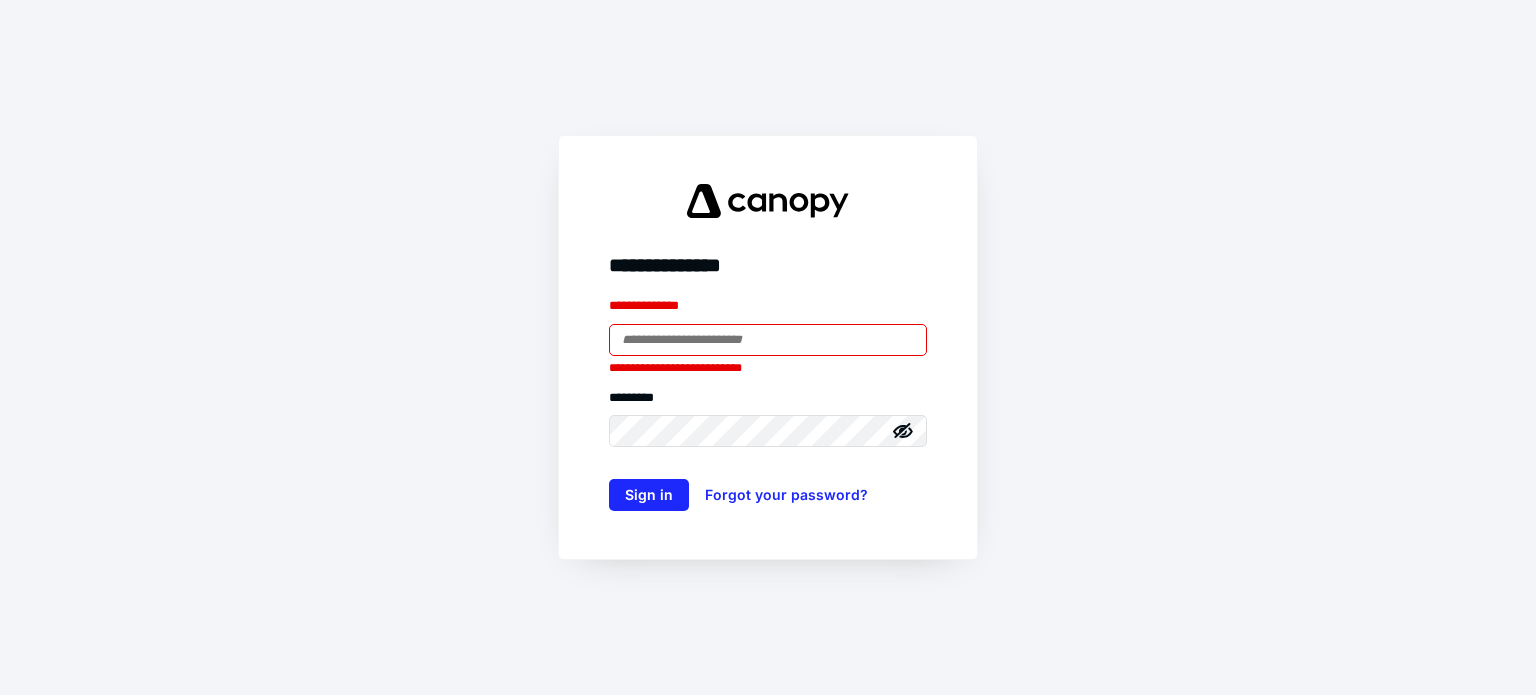 type on "**********" 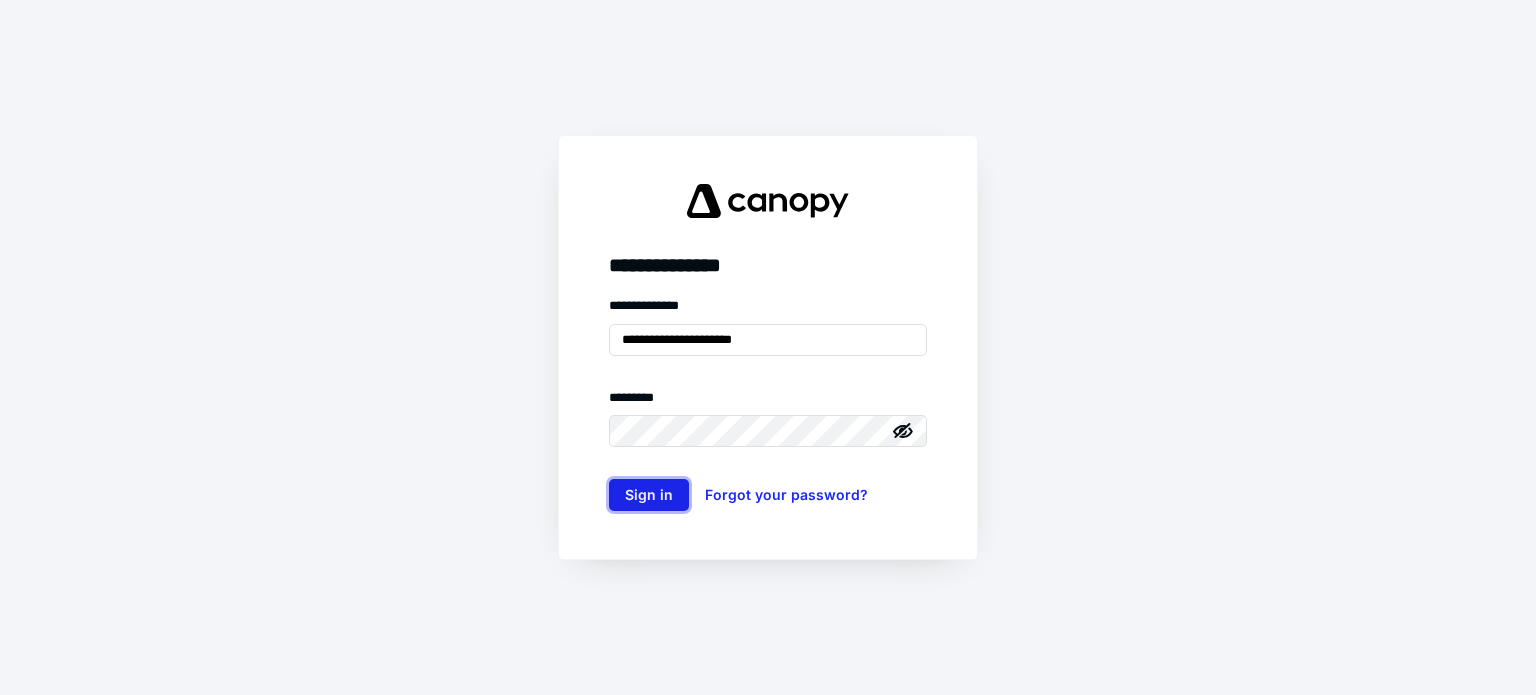 click on "Sign in" at bounding box center [649, 495] 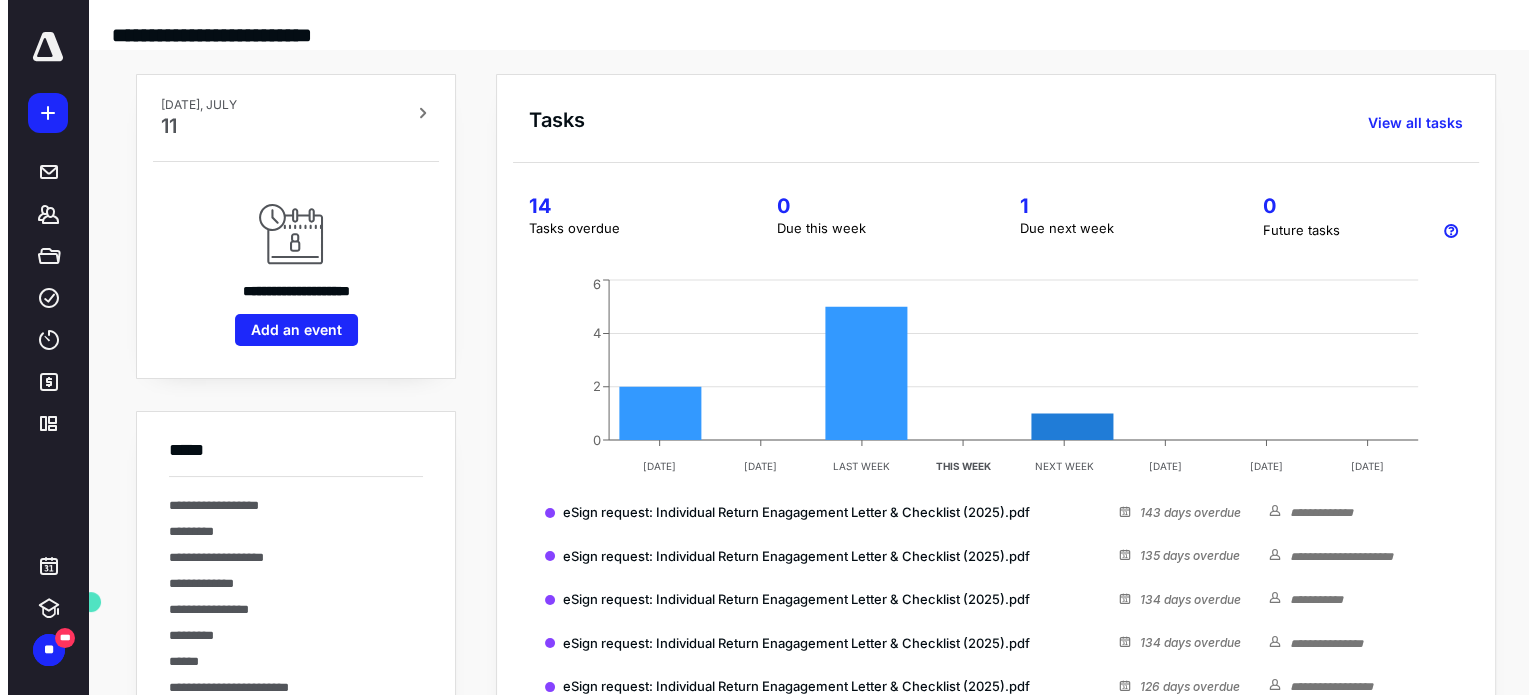 scroll, scrollTop: 0, scrollLeft: 0, axis: both 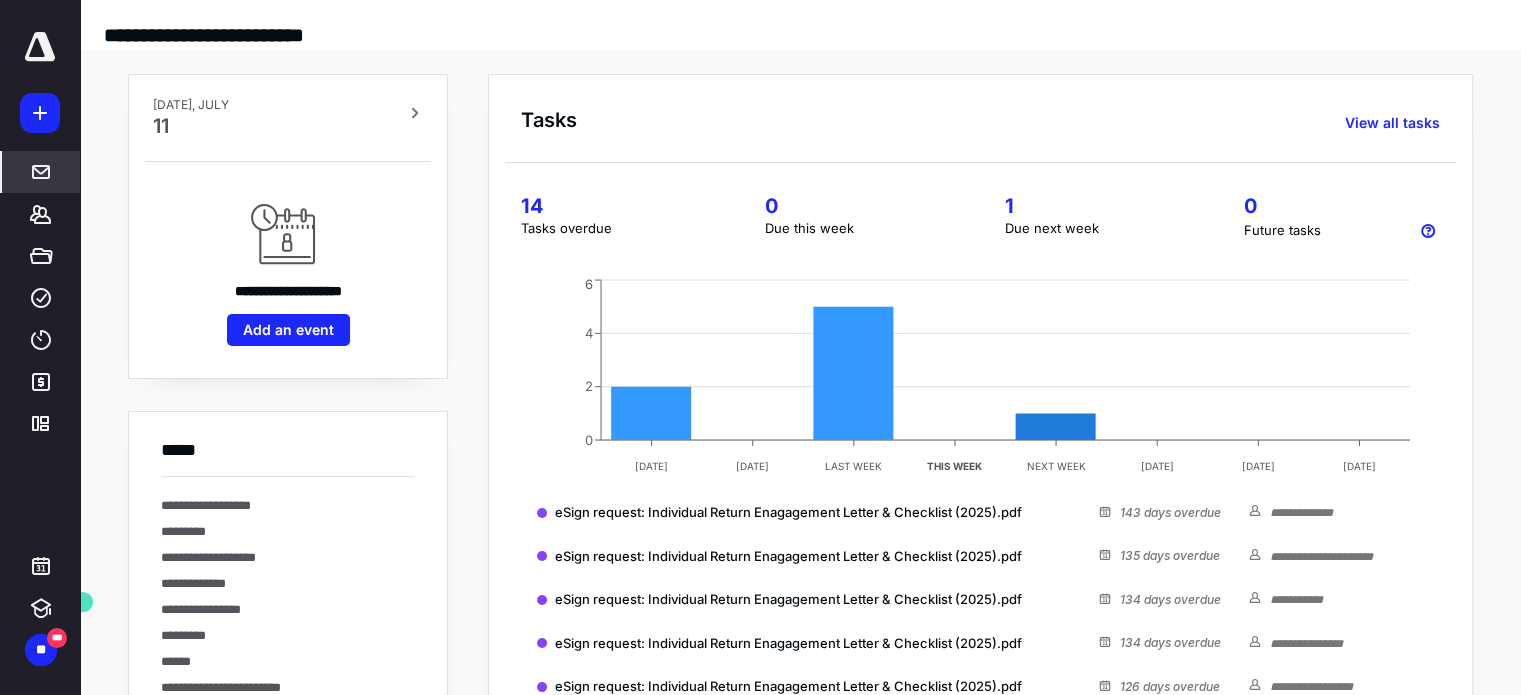 click 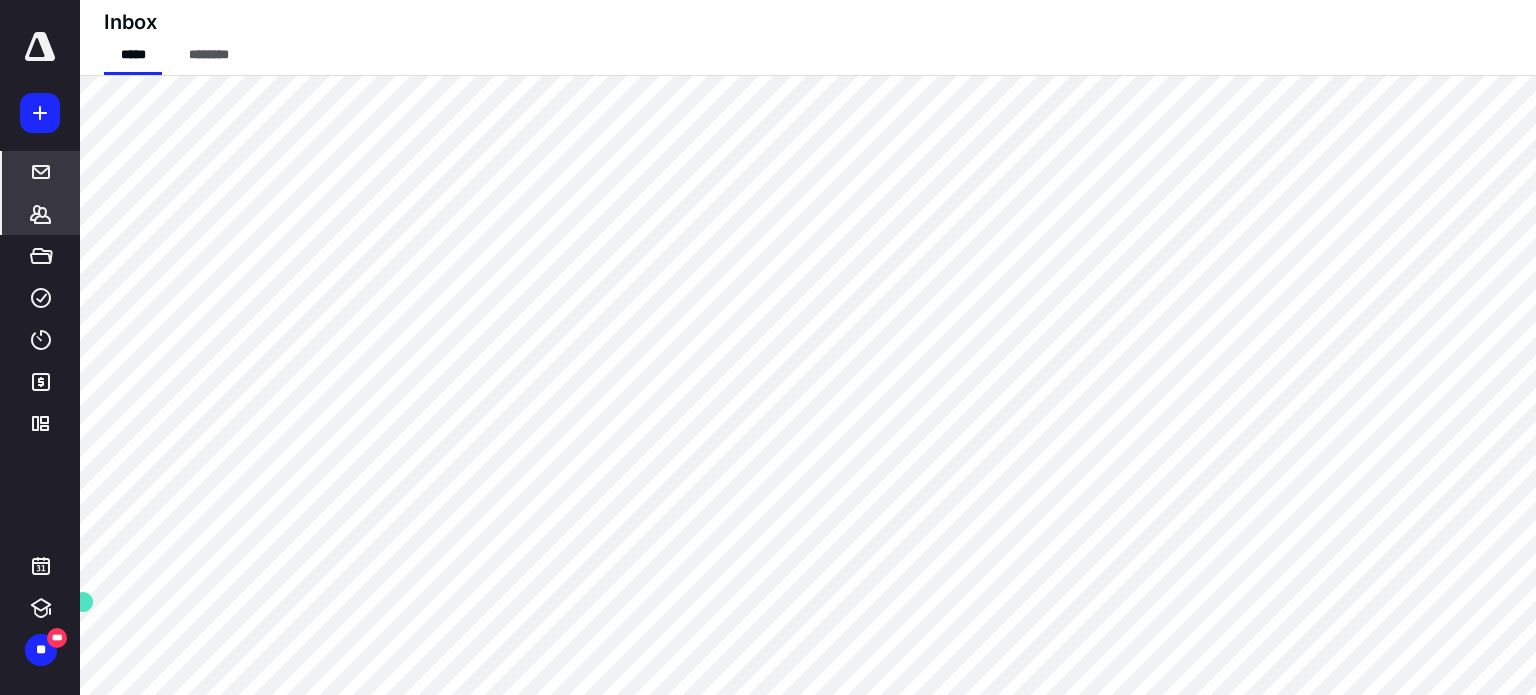 click 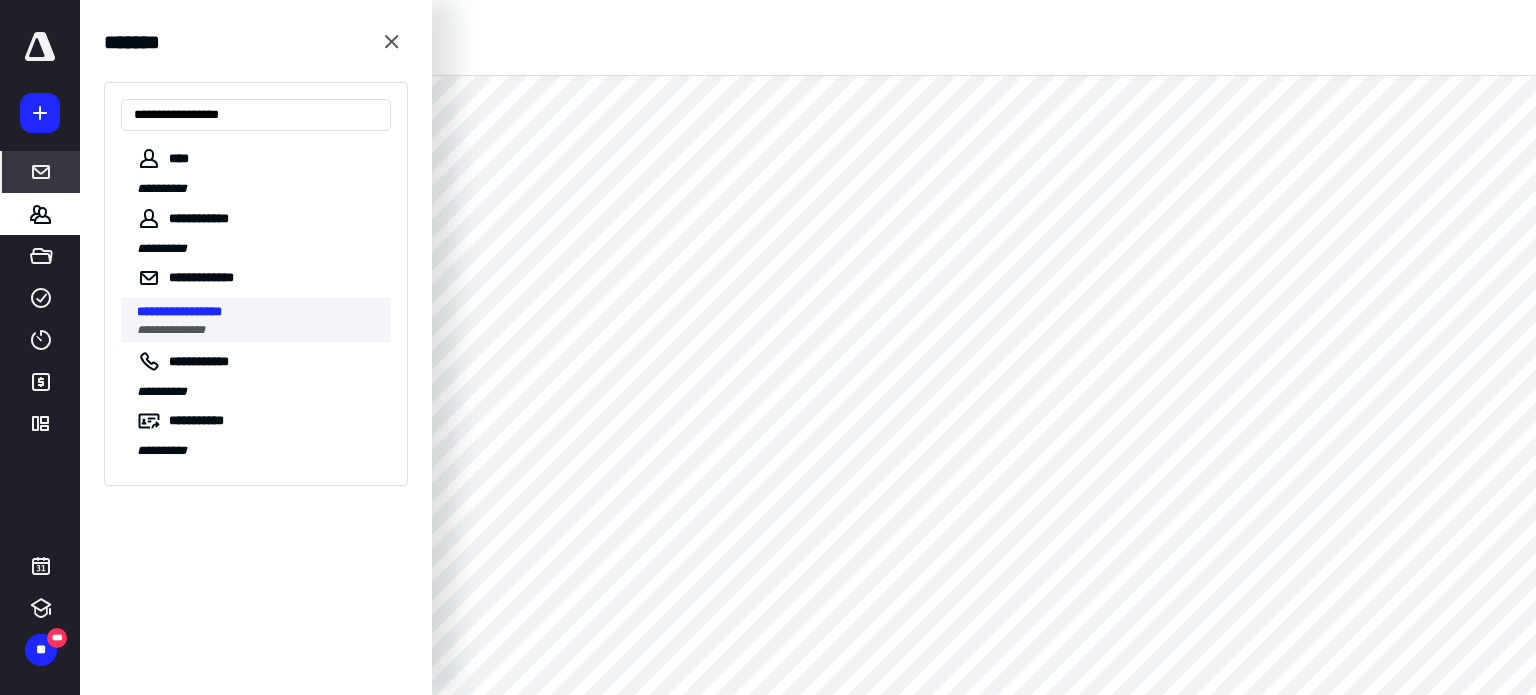 type on "**********" 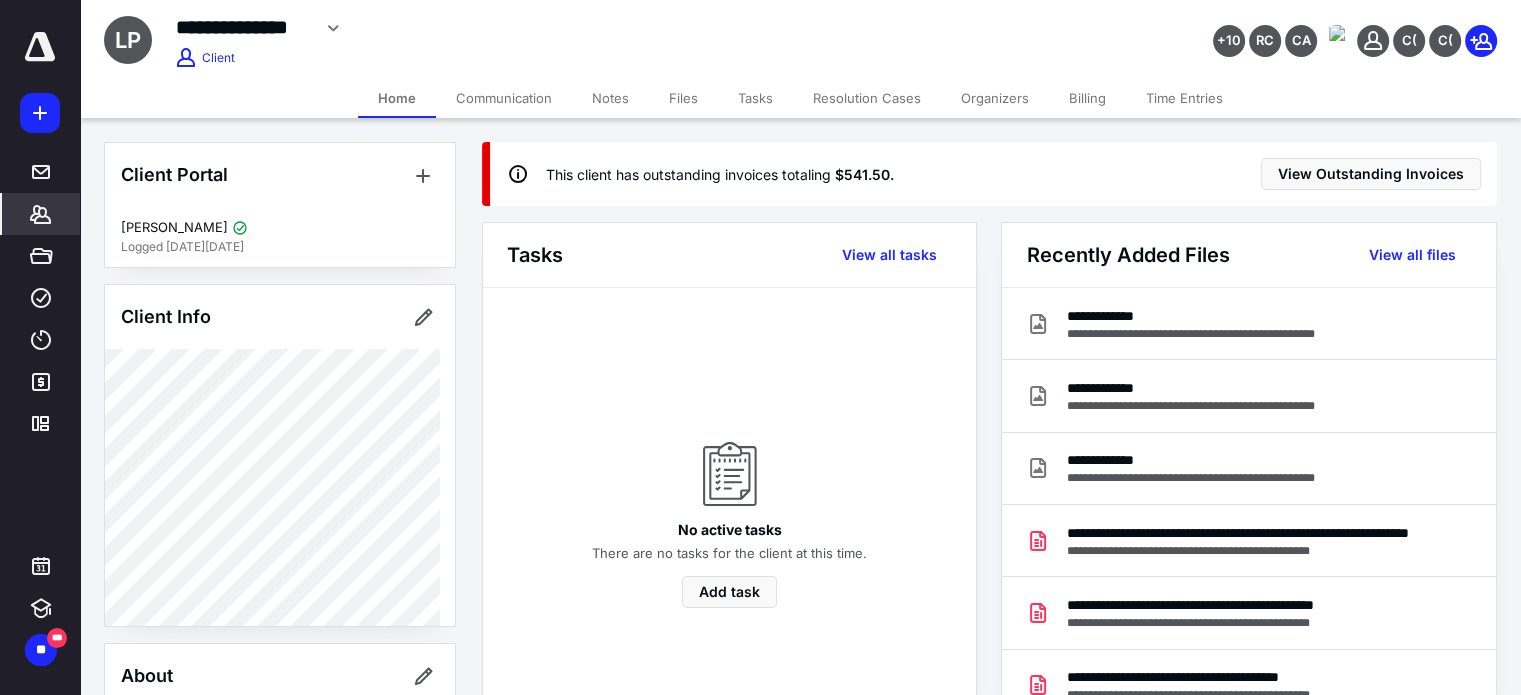 click on "Files" at bounding box center (683, 98) 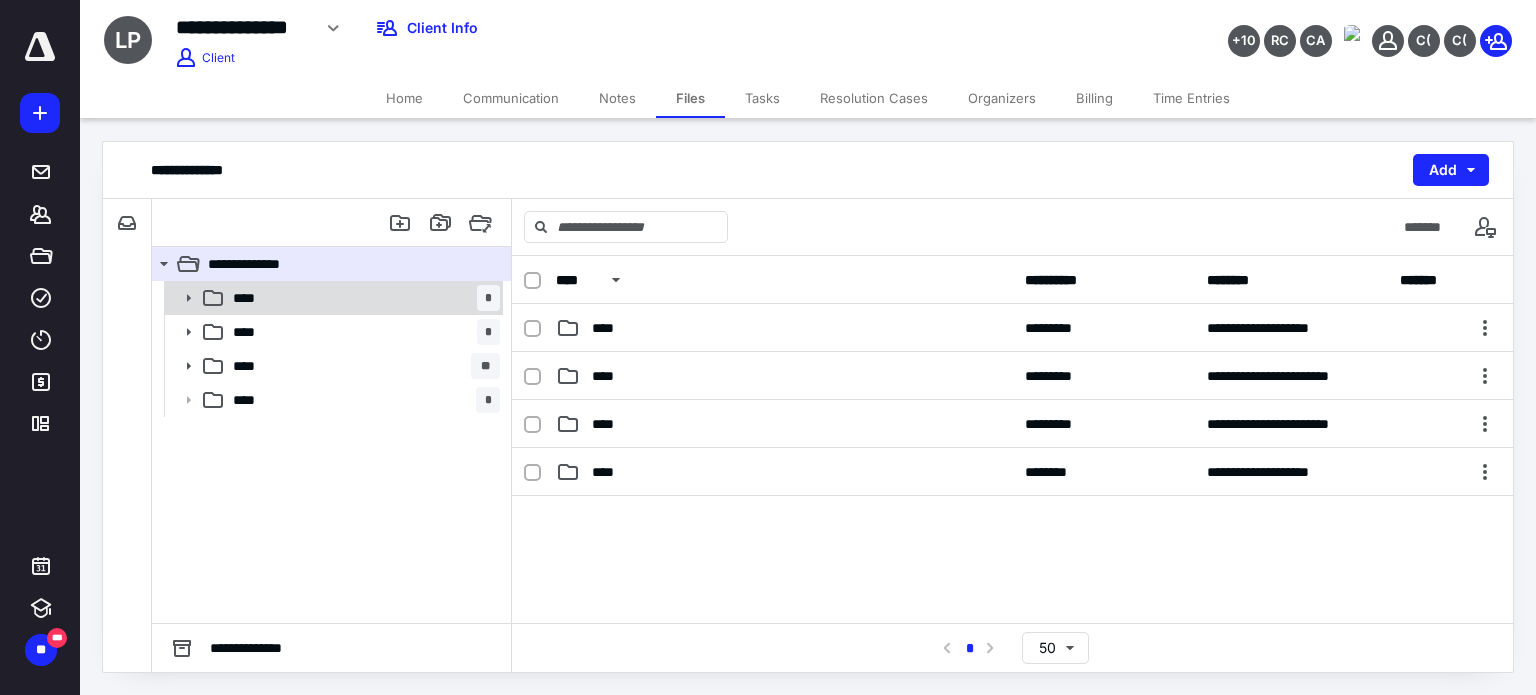 click at bounding box center [182, 298] 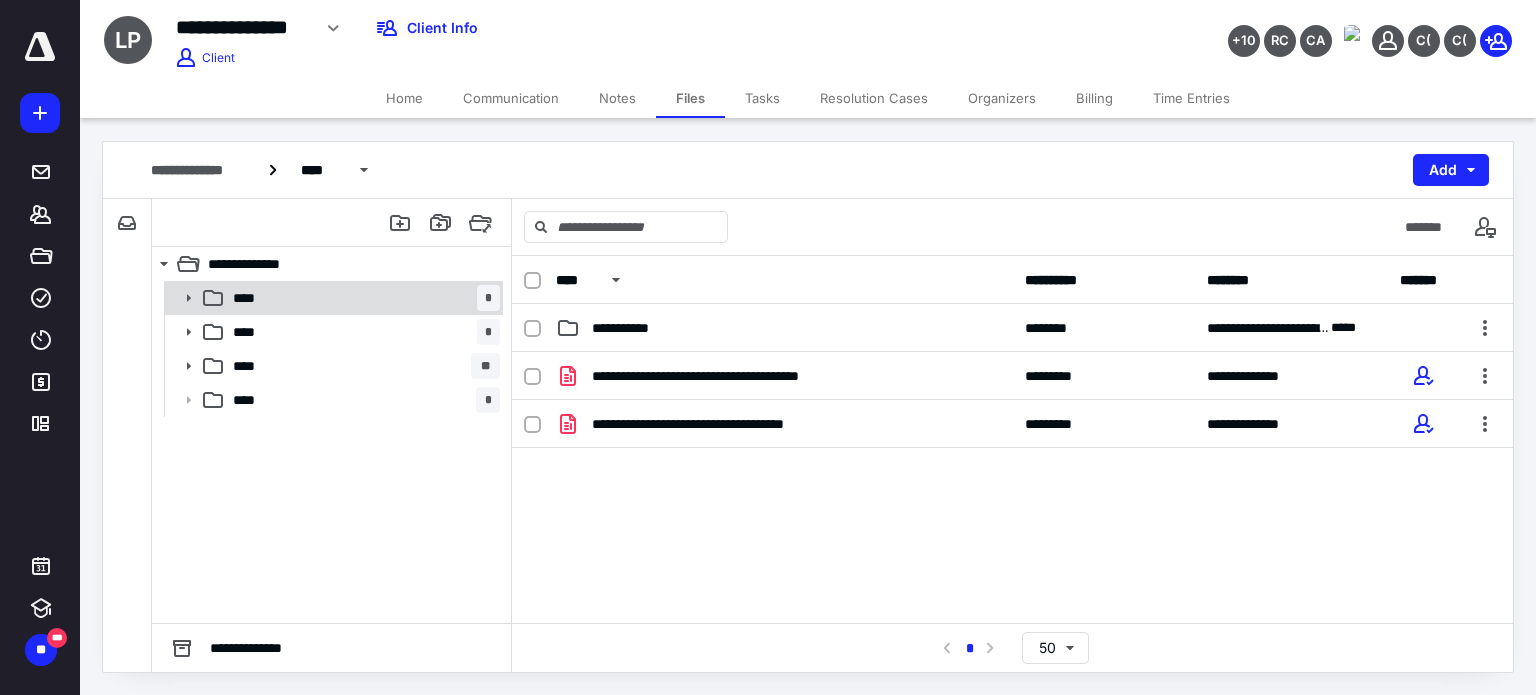 click 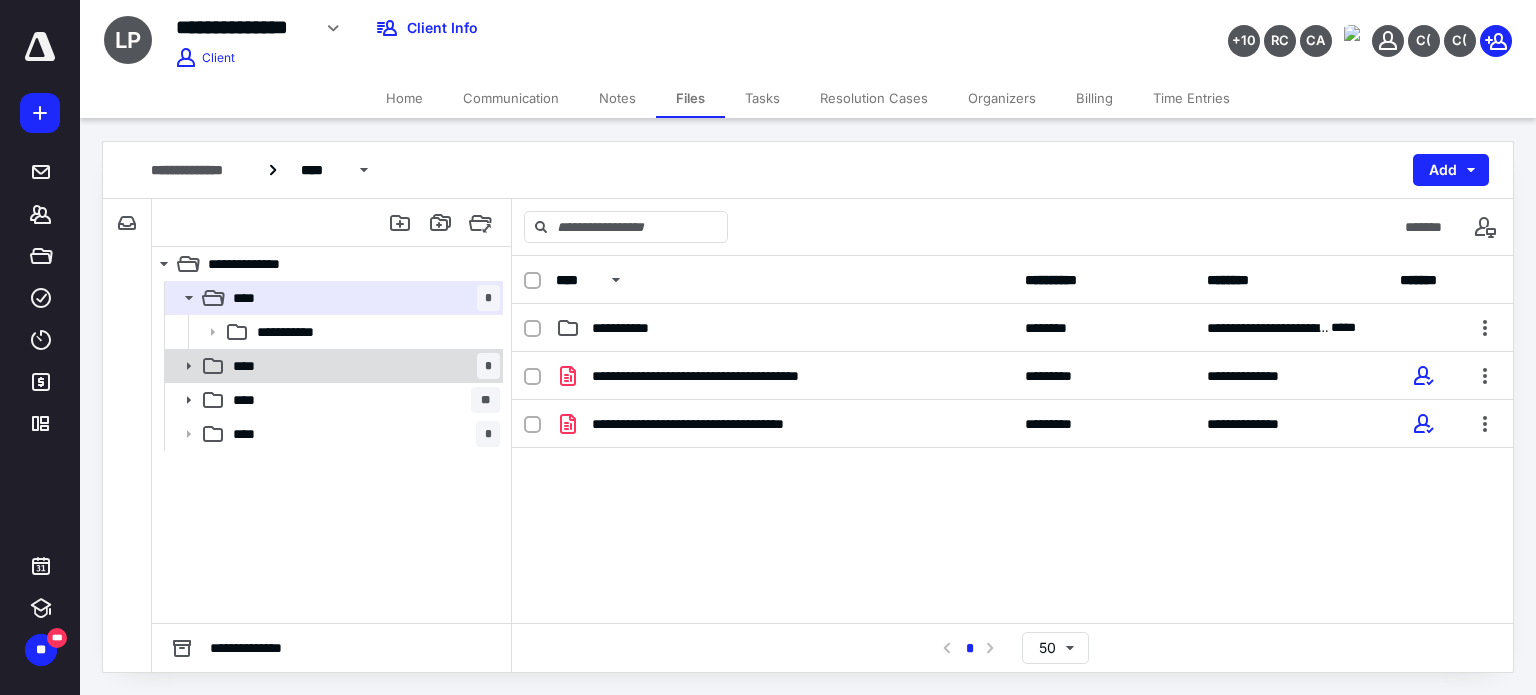 click 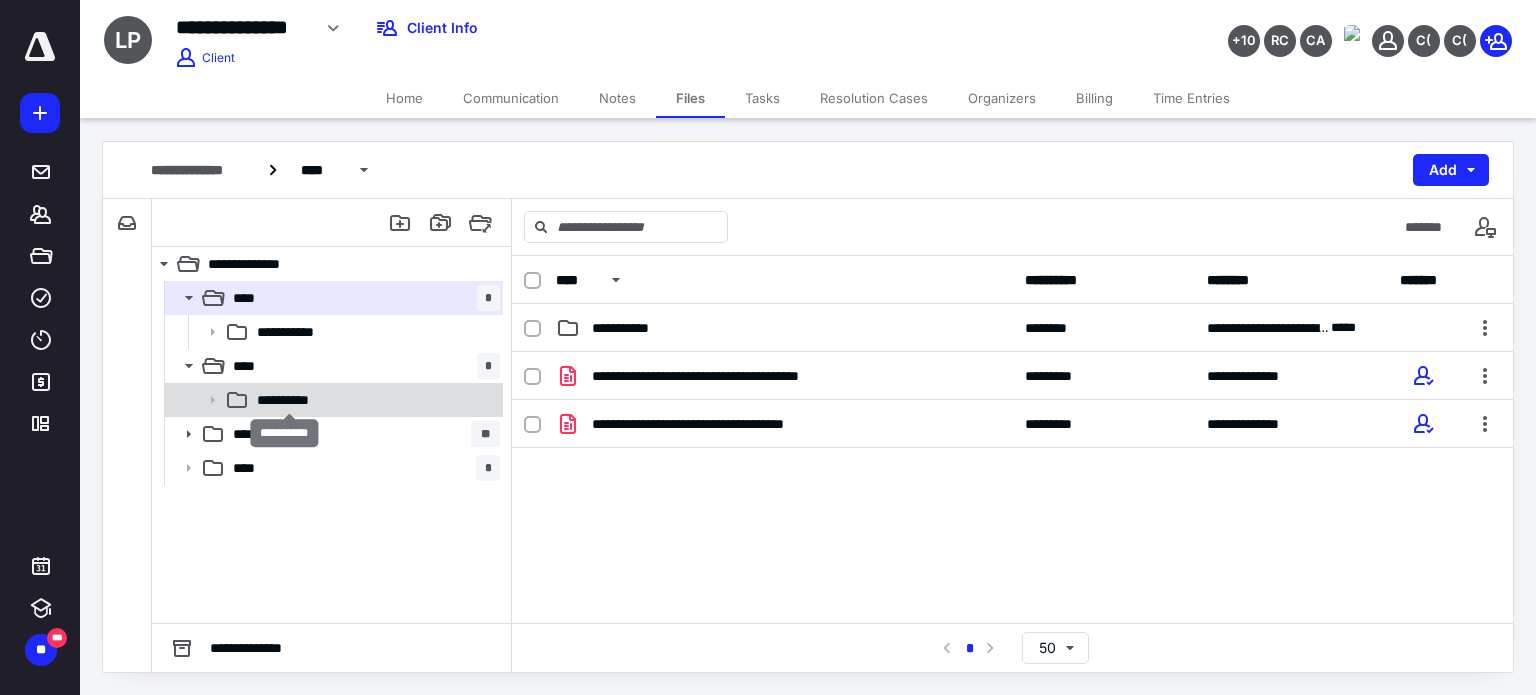click on "**********" at bounding box center [290, 400] 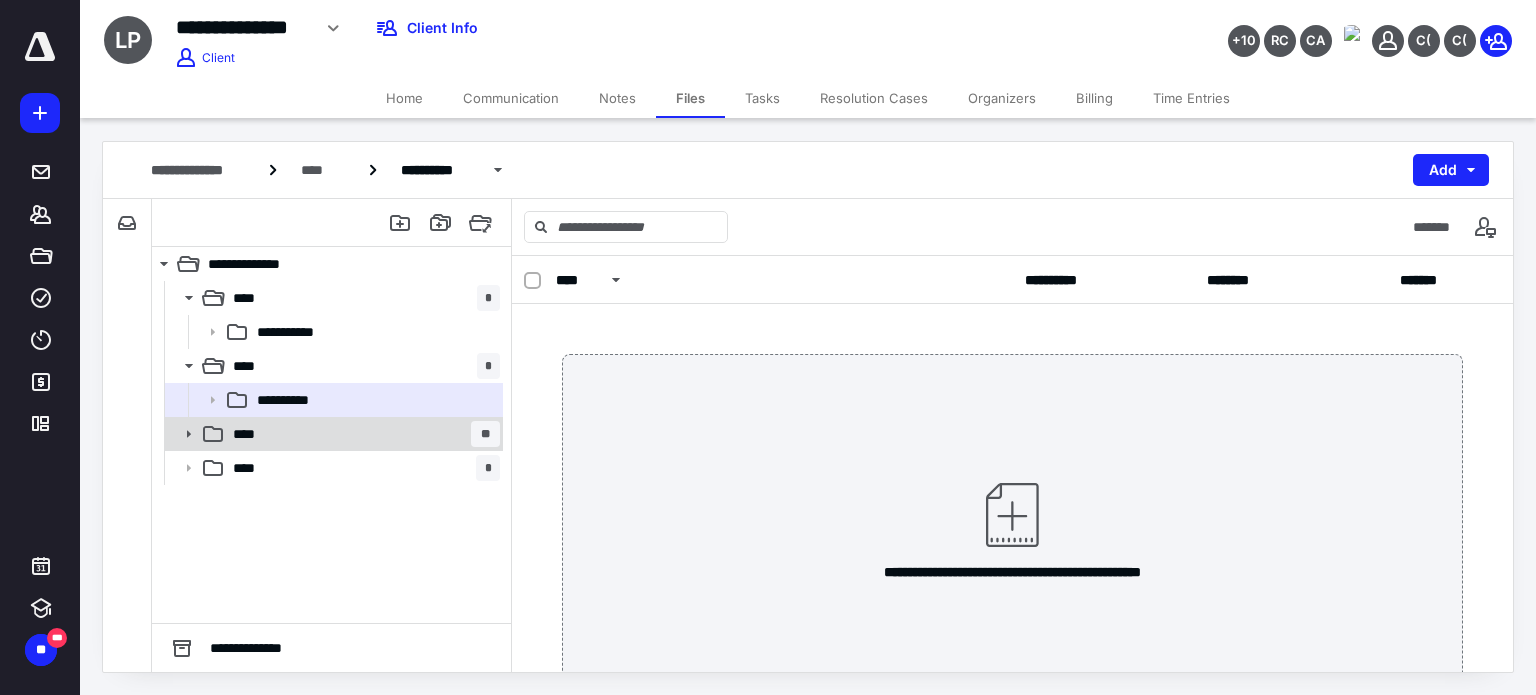 click 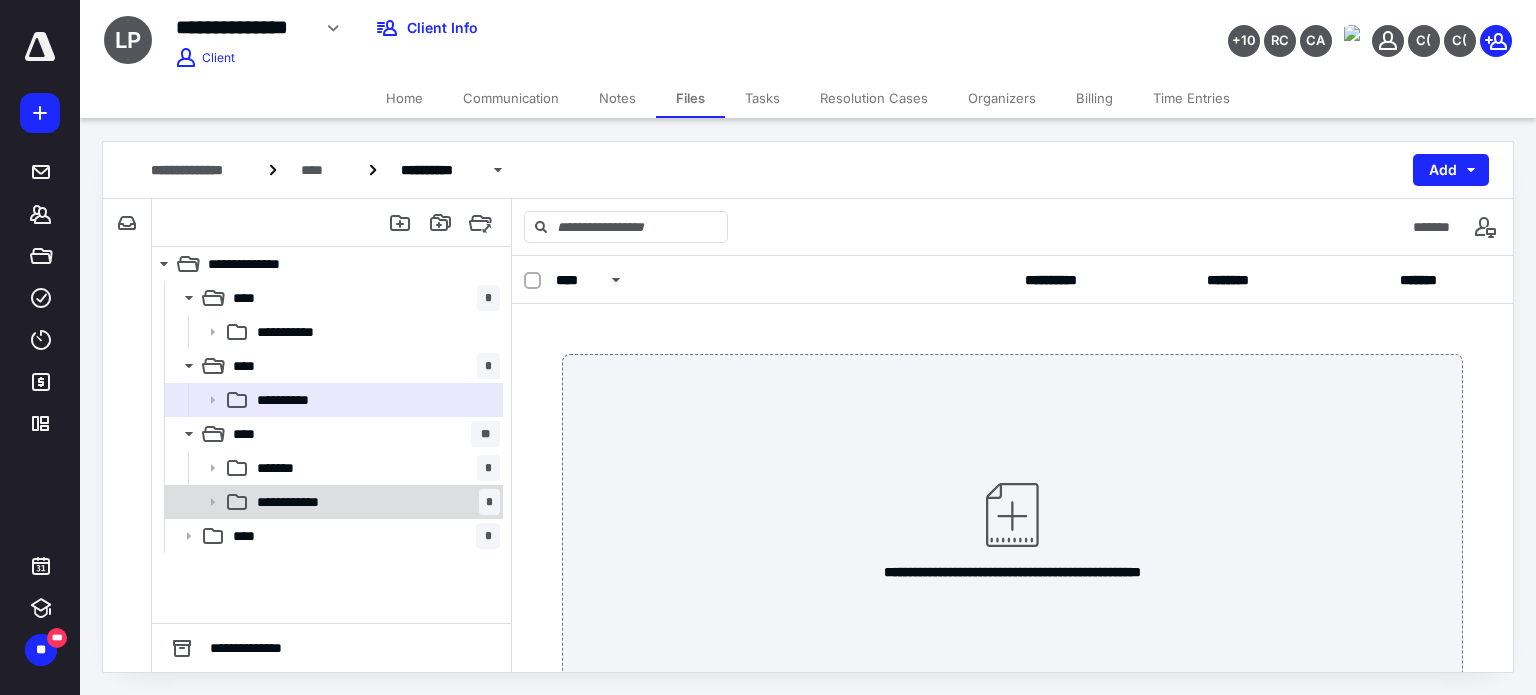 click on "**********" at bounding box center (374, 502) 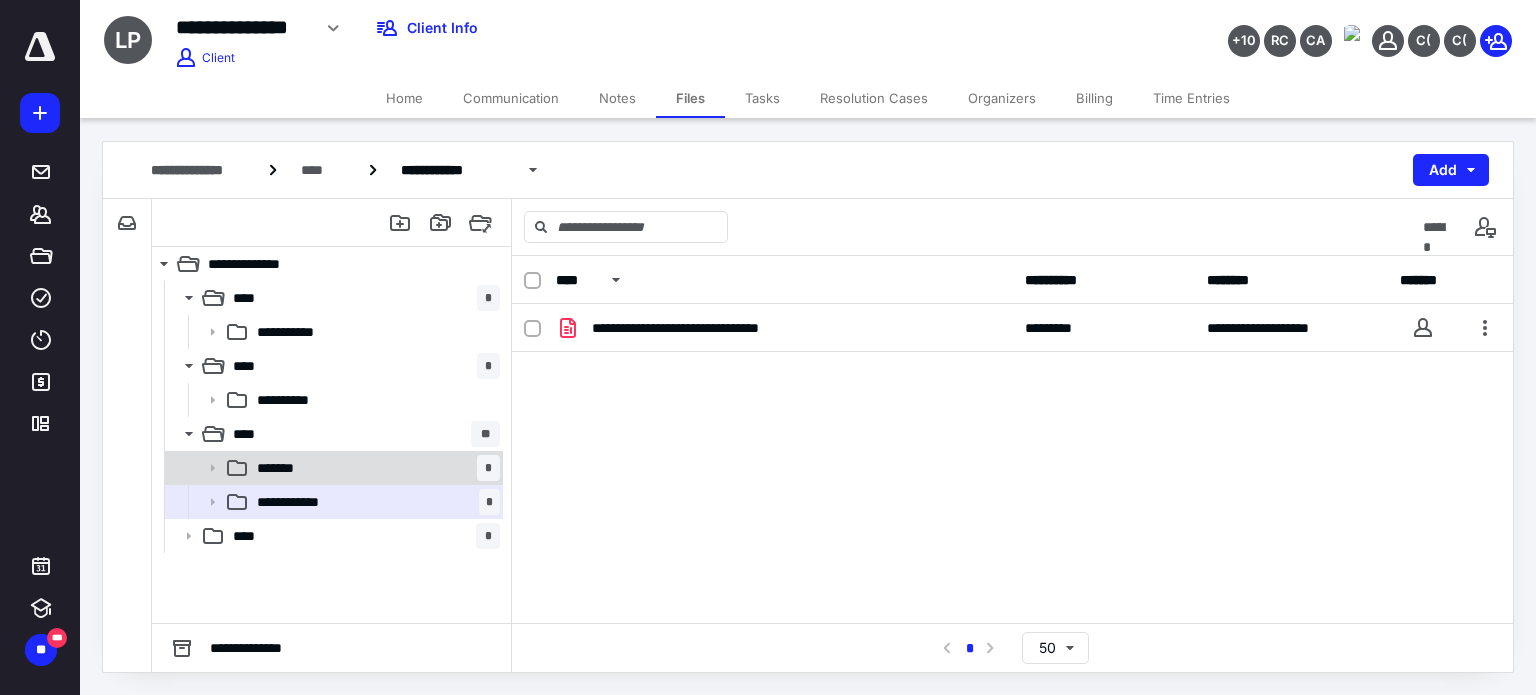 click on "******* *" at bounding box center [374, 468] 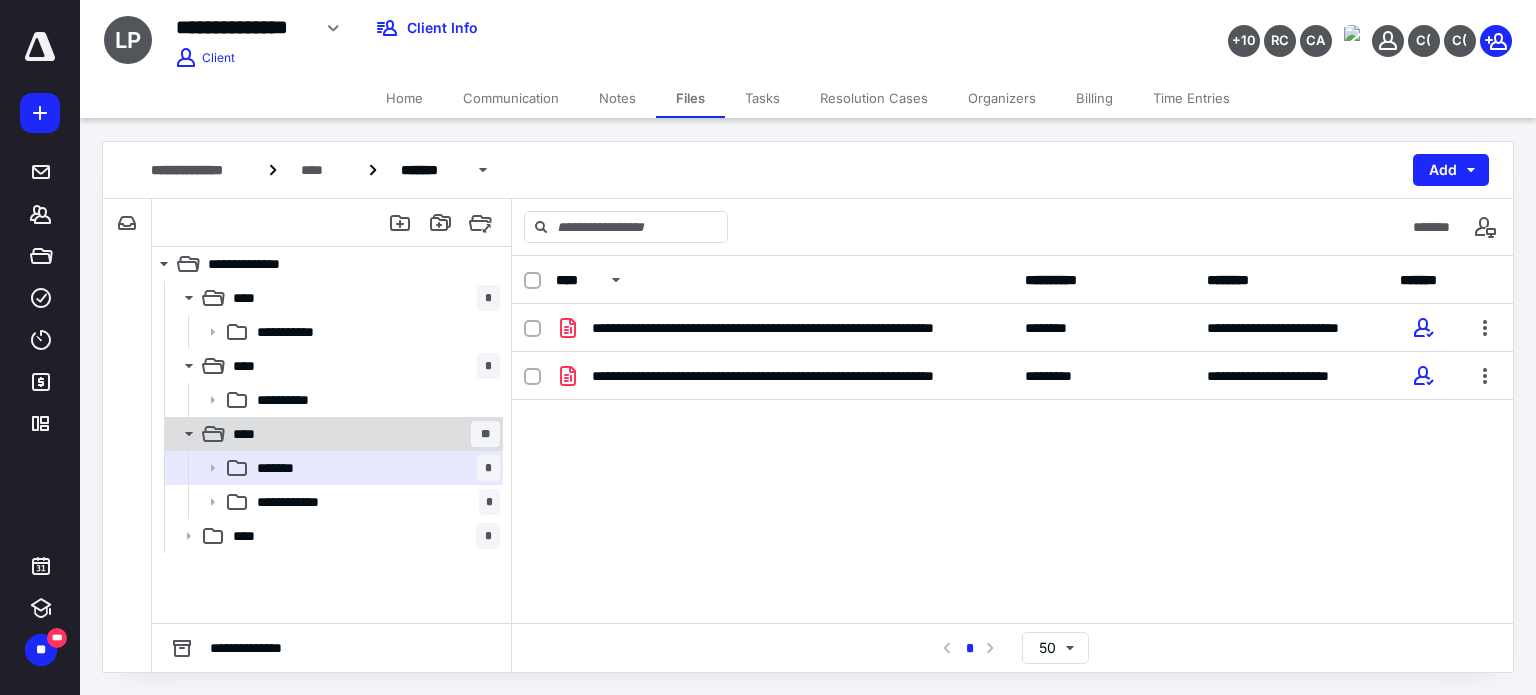 click on "**** **" at bounding box center [362, 434] 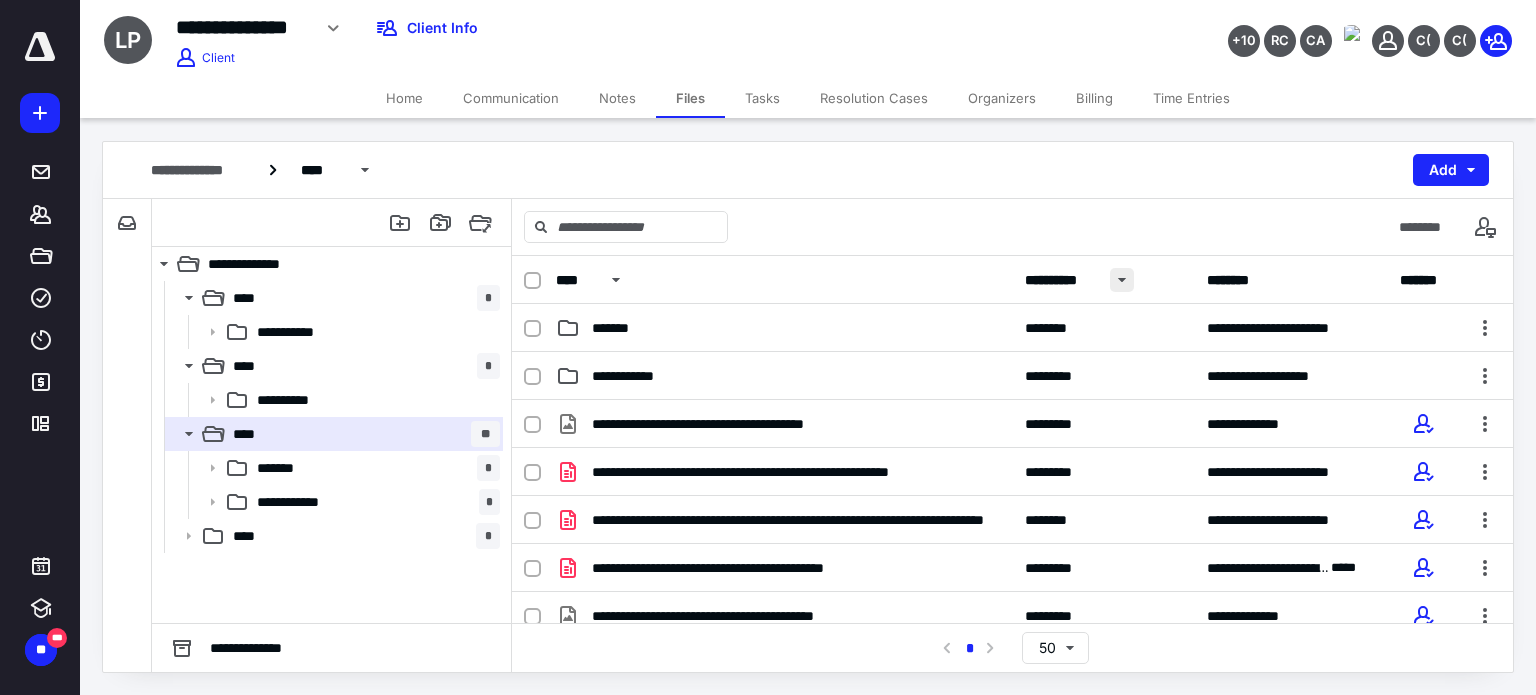 click at bounding box center [1122, 280] 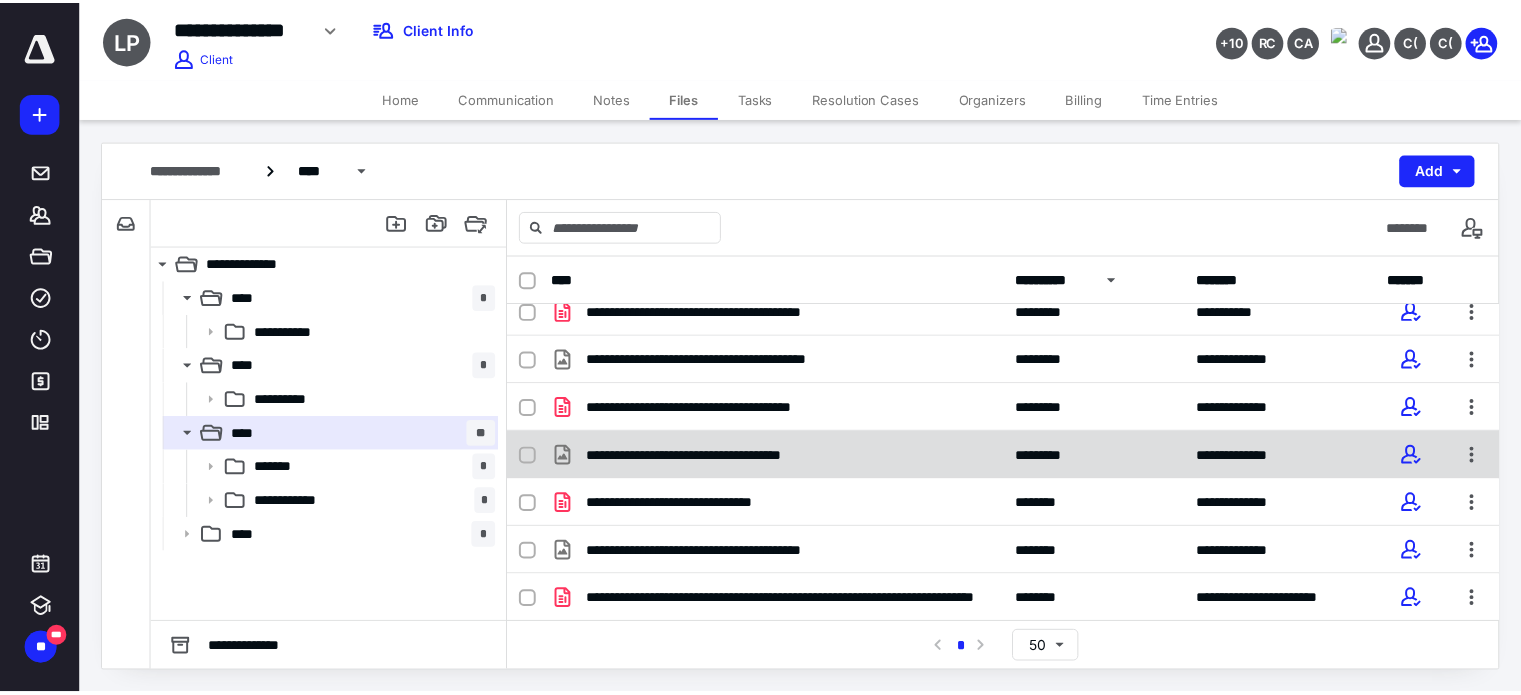 scroll, scrollTop: 0, scrollLeft: 0, axis: both 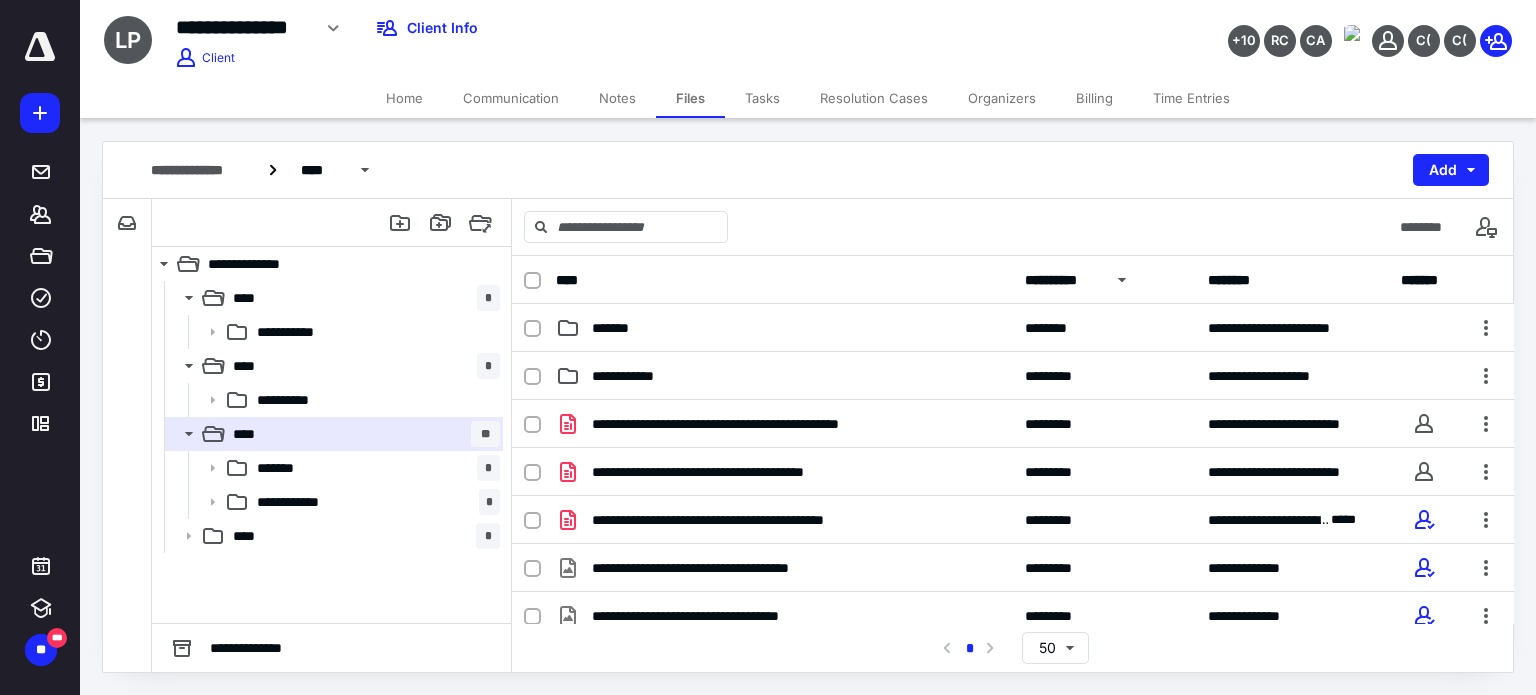 click on "Home" at bounding box center (404, 98) 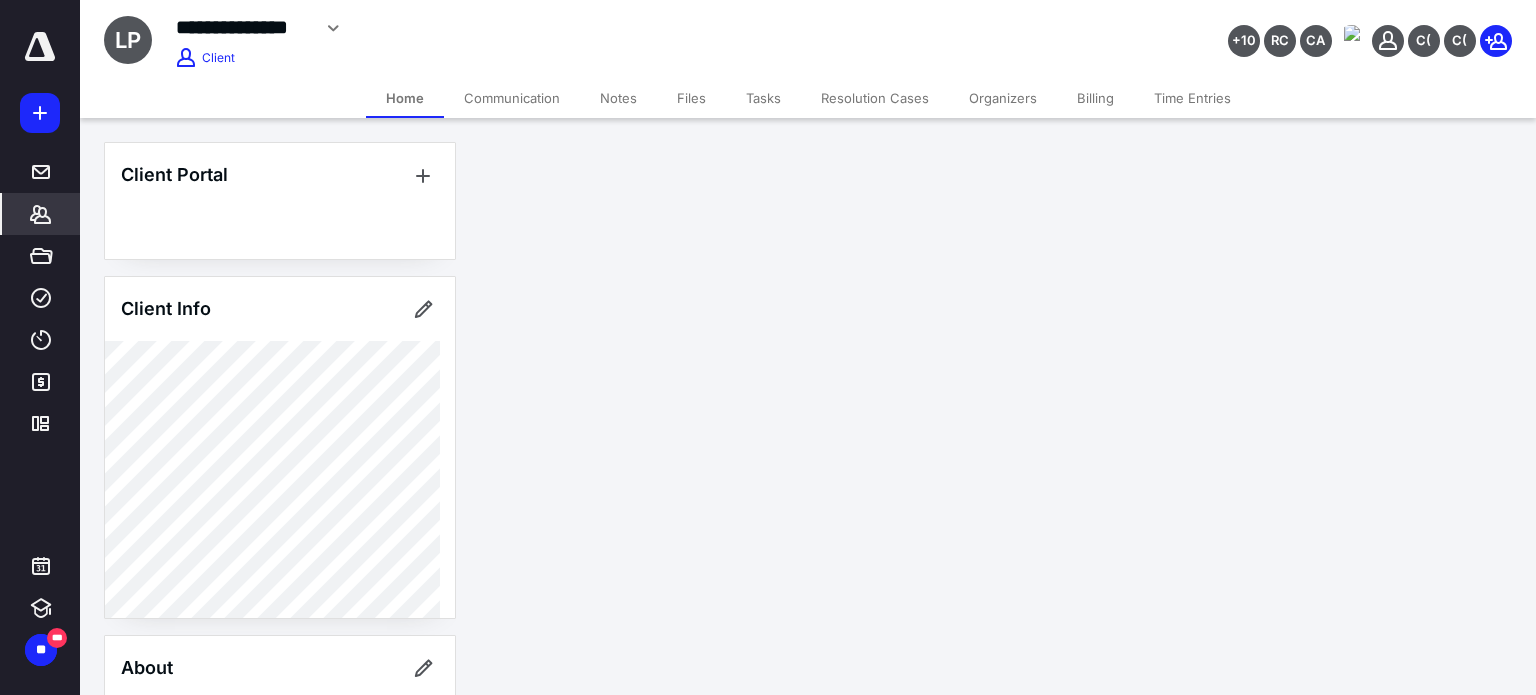 click 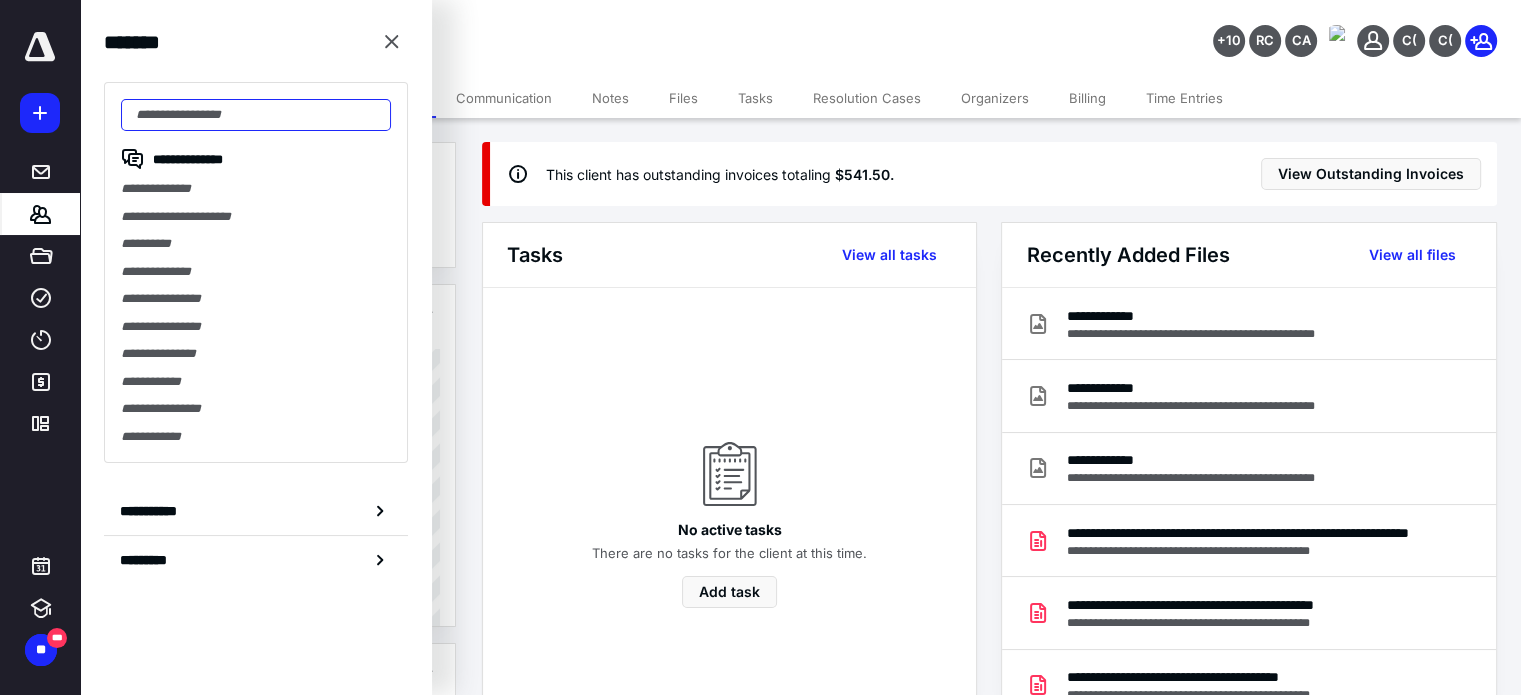 click at bounding box center (256, 115) 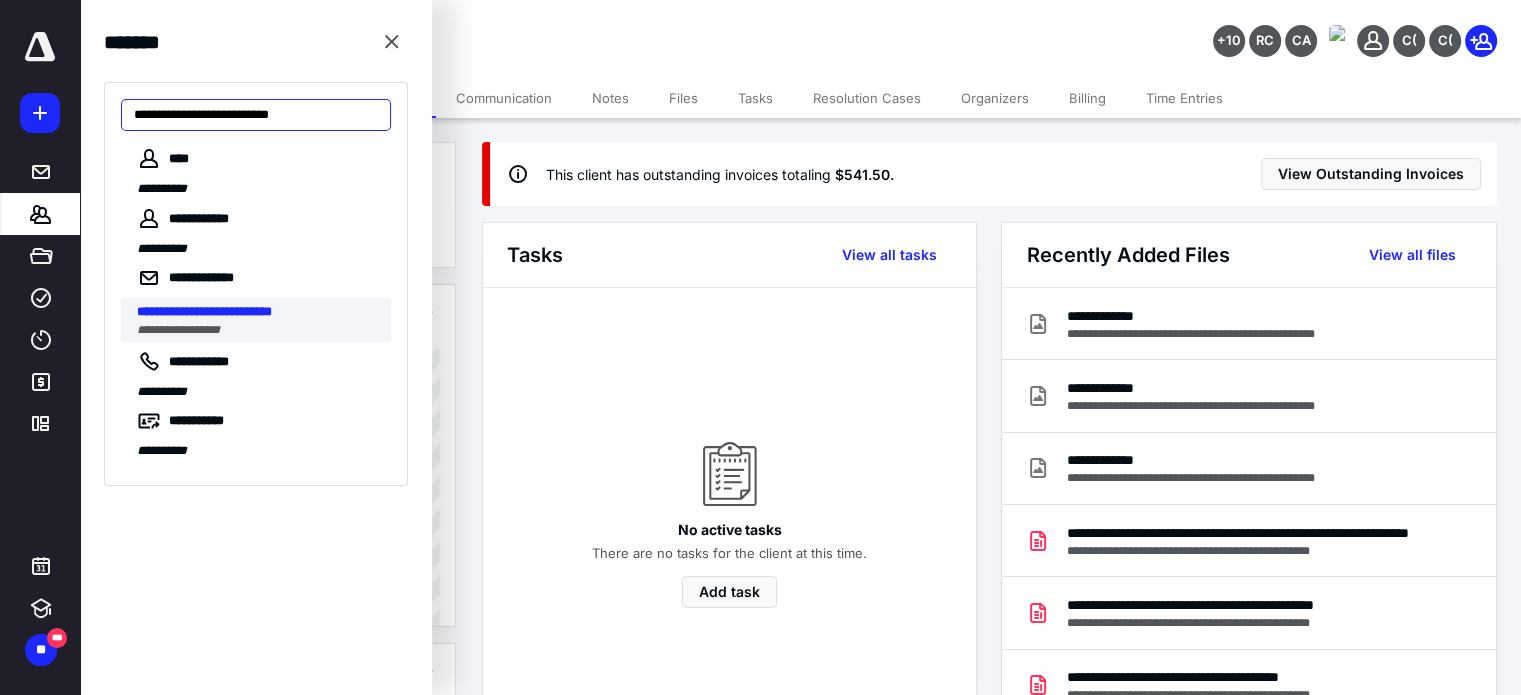 type on "**********" 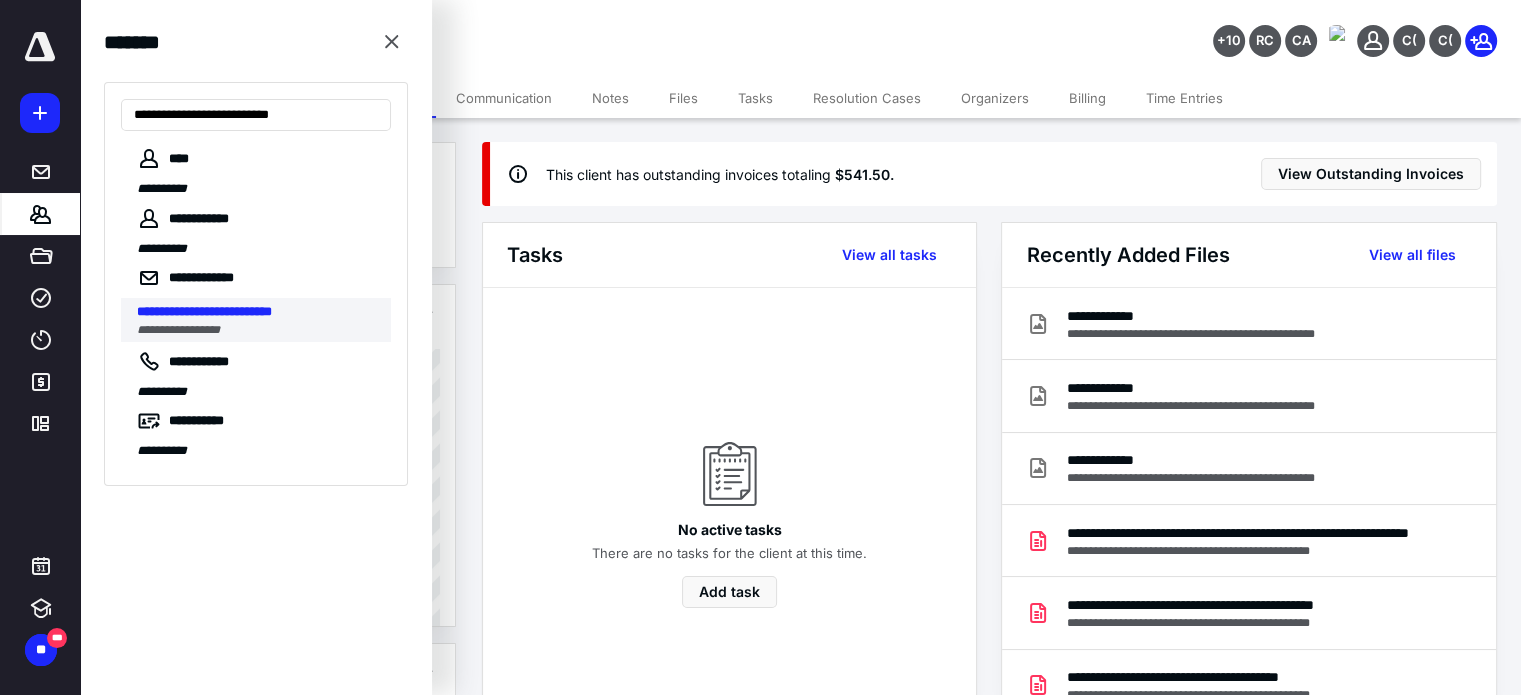 click on "**********" at bounding box center (204, 311) 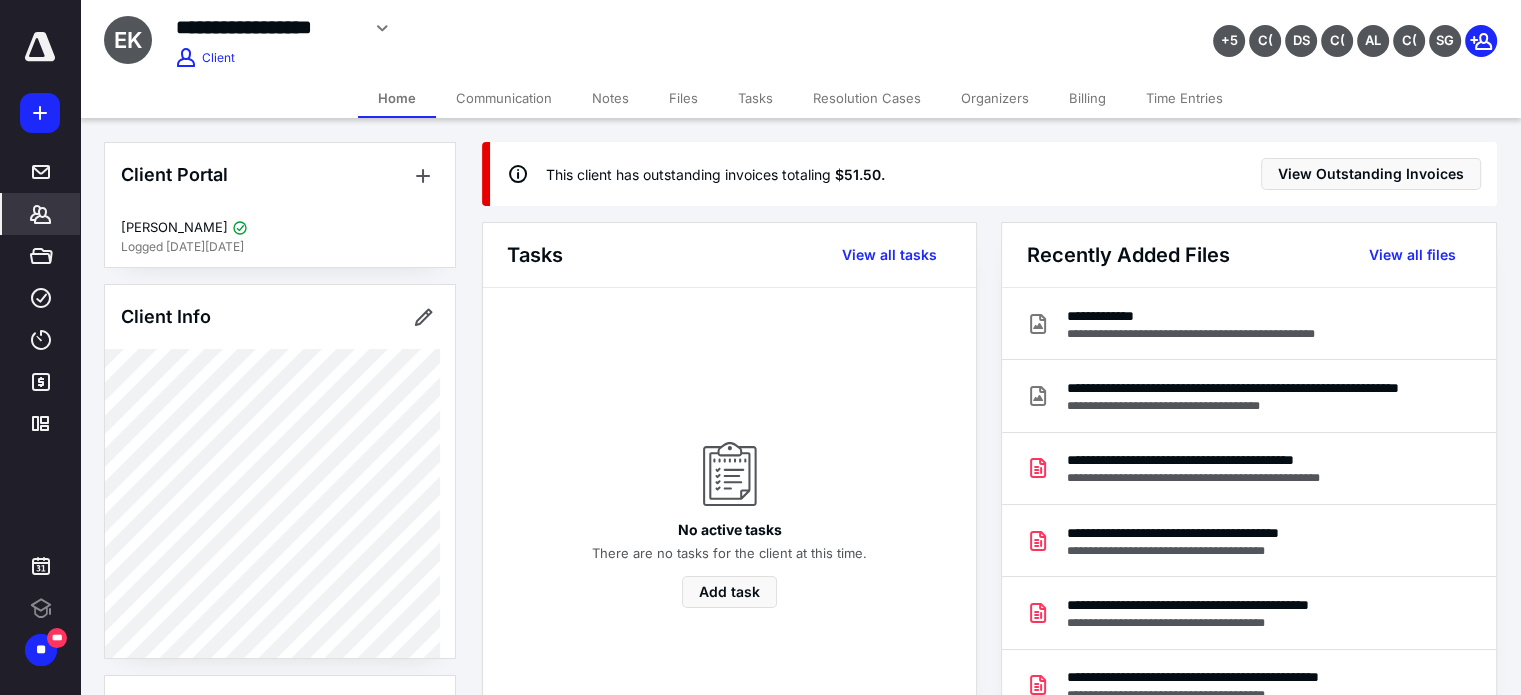 scroll, scrollTop: 0, scrollLeft: 0, axis: both 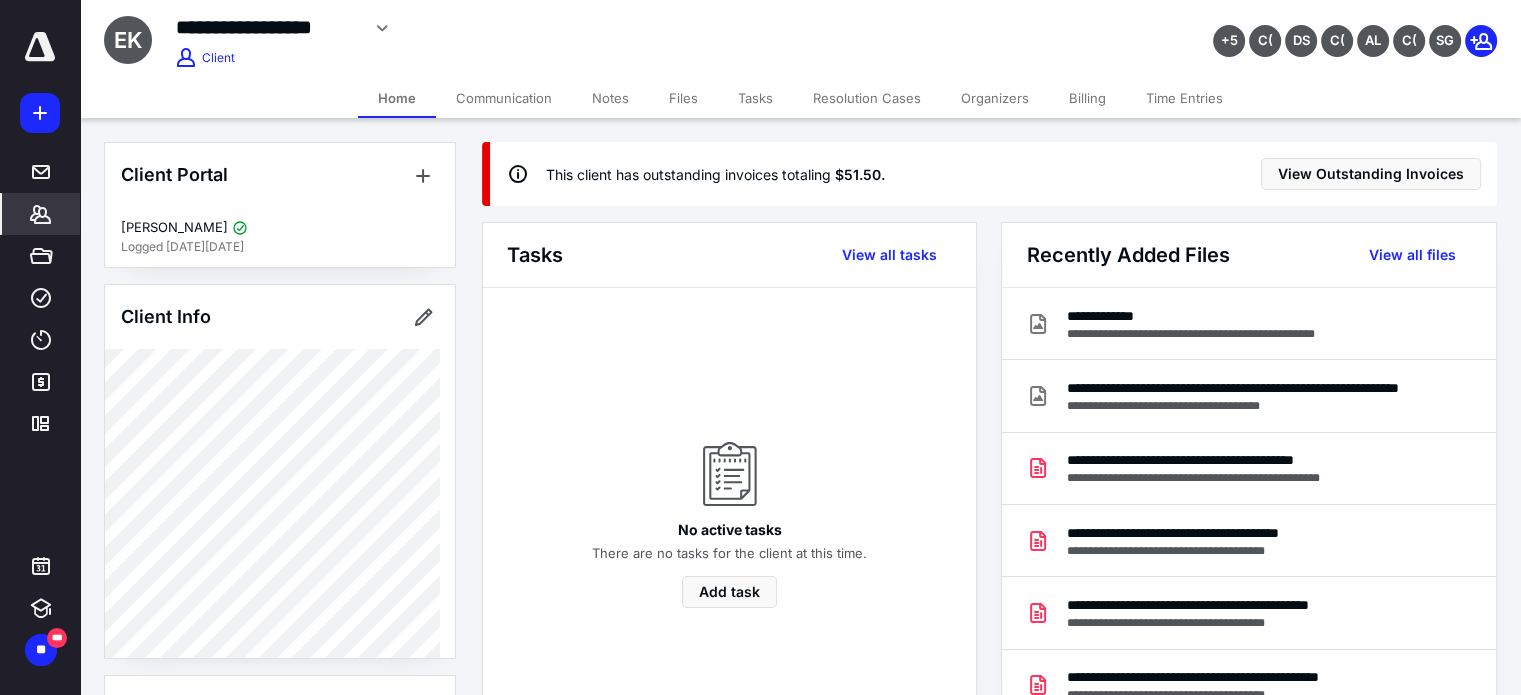 click 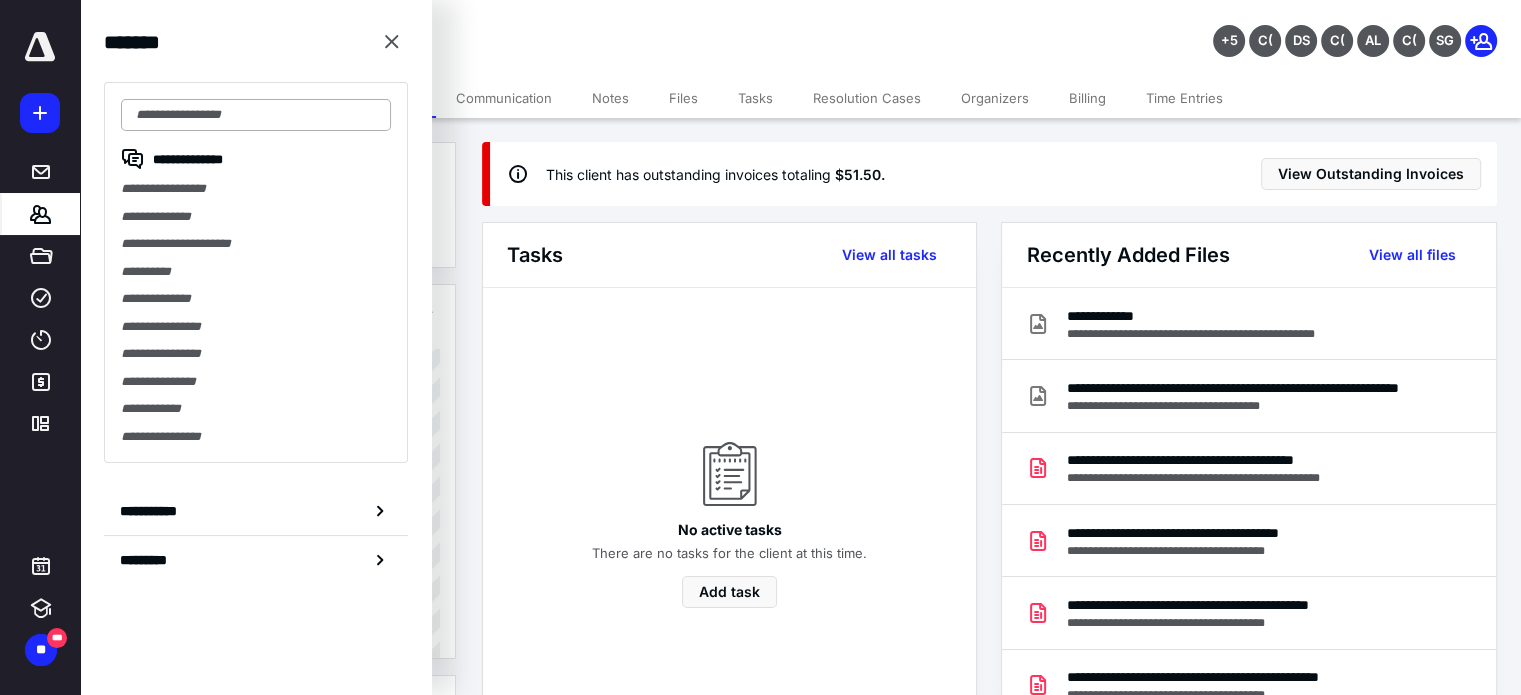 click at bounding box center (256, 115) 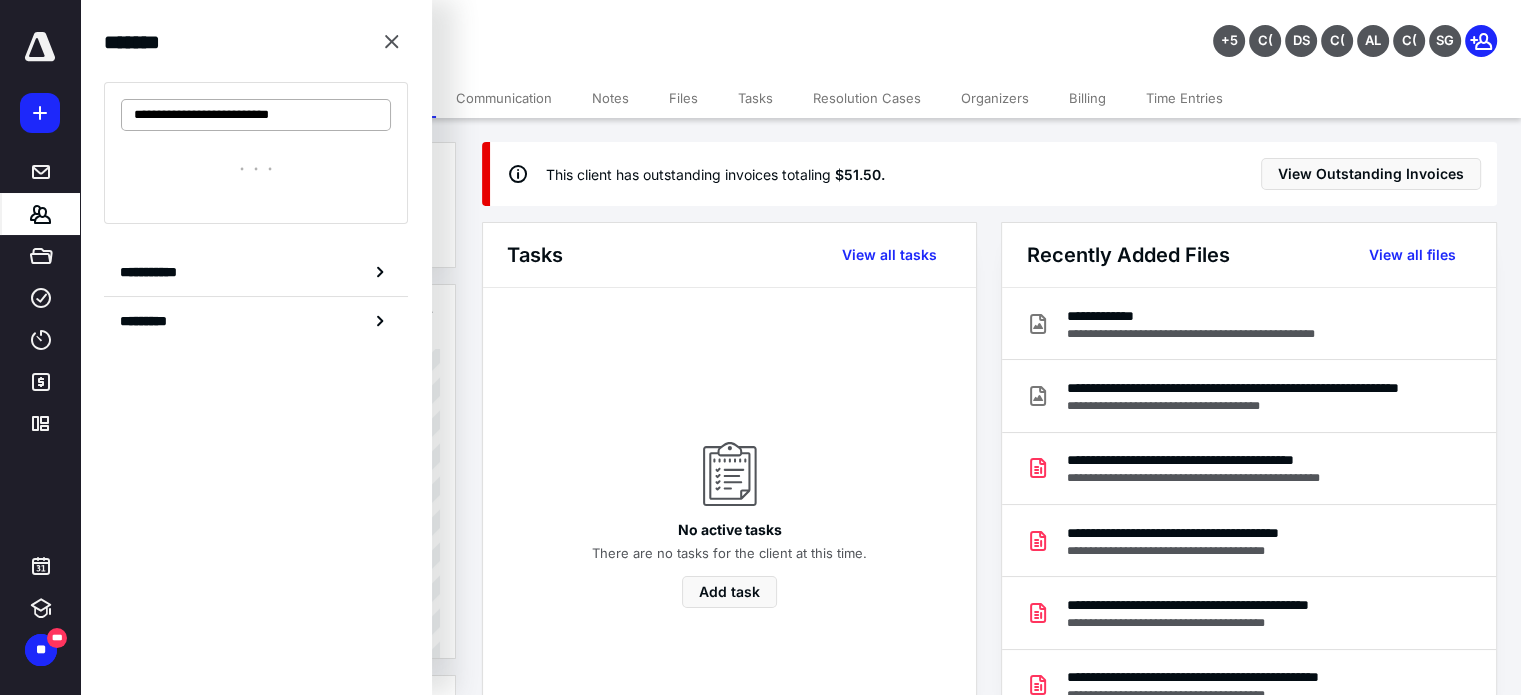type on "**********" 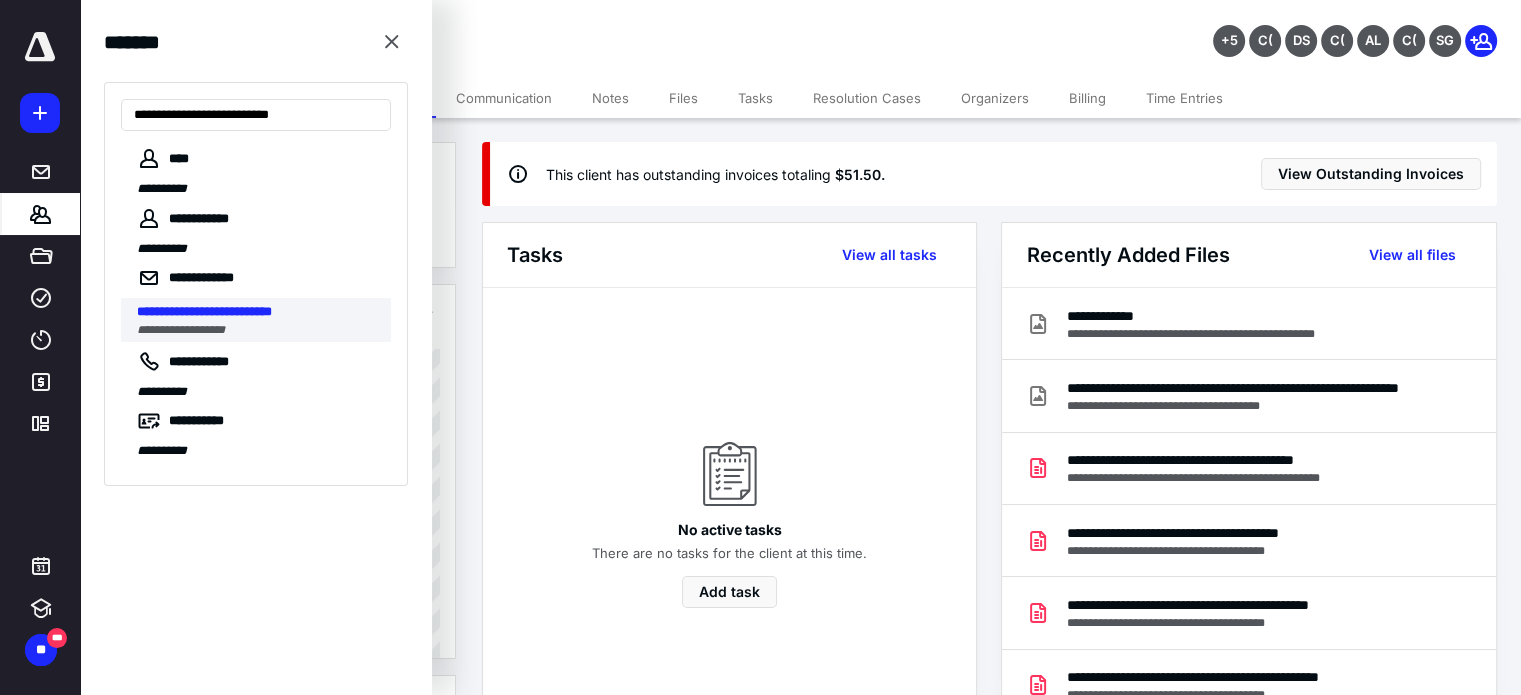click on "**********" at bounding box center [204, 311] 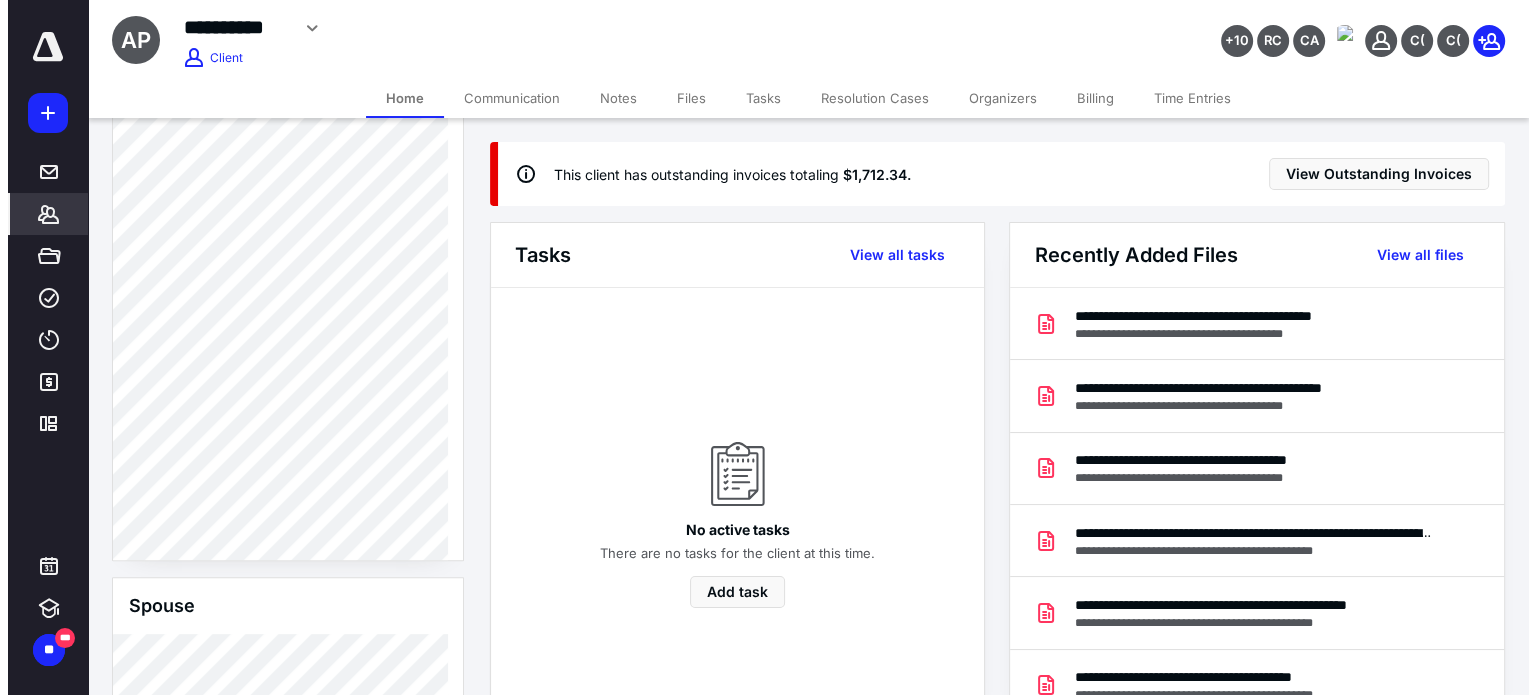scroll, scrollTop: 1200, scrollLeft: 0, axis: vertical 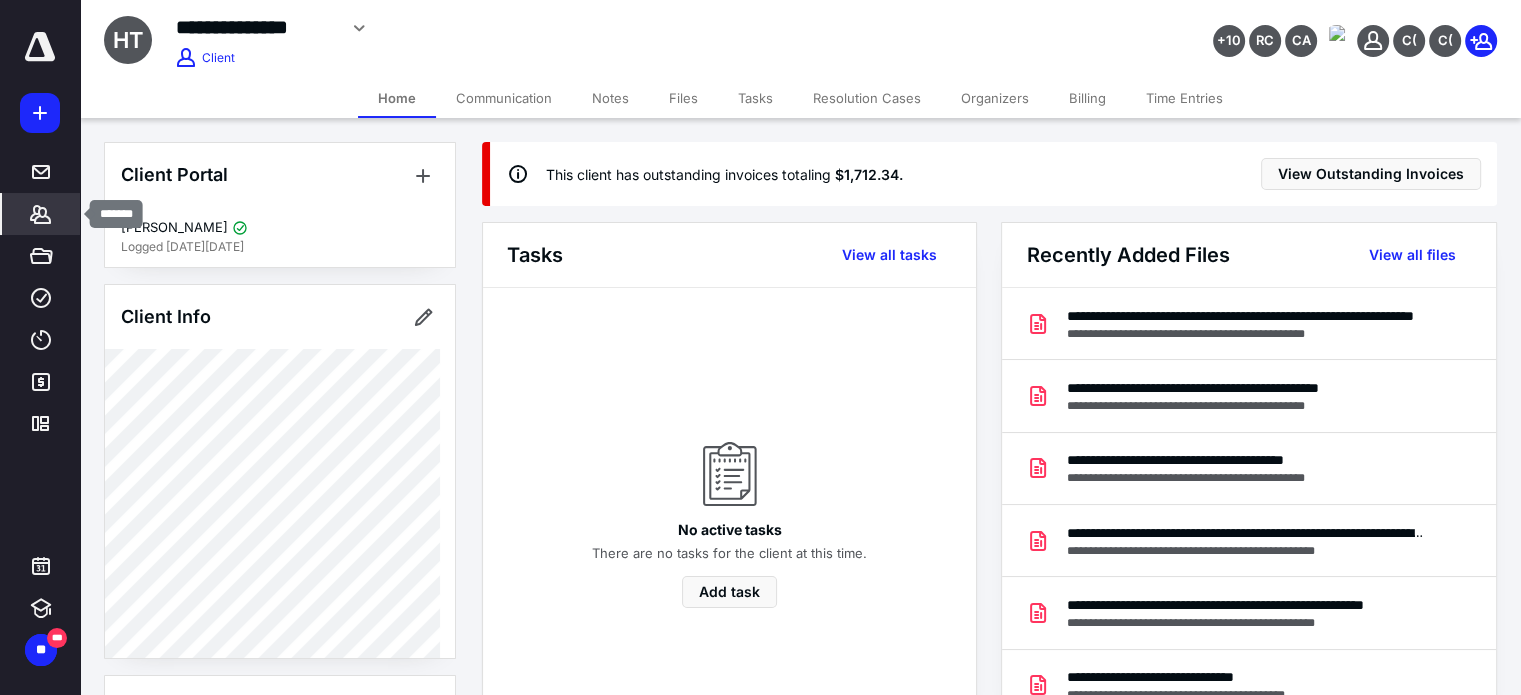 click on "*******" at bounding box center [41, 214] 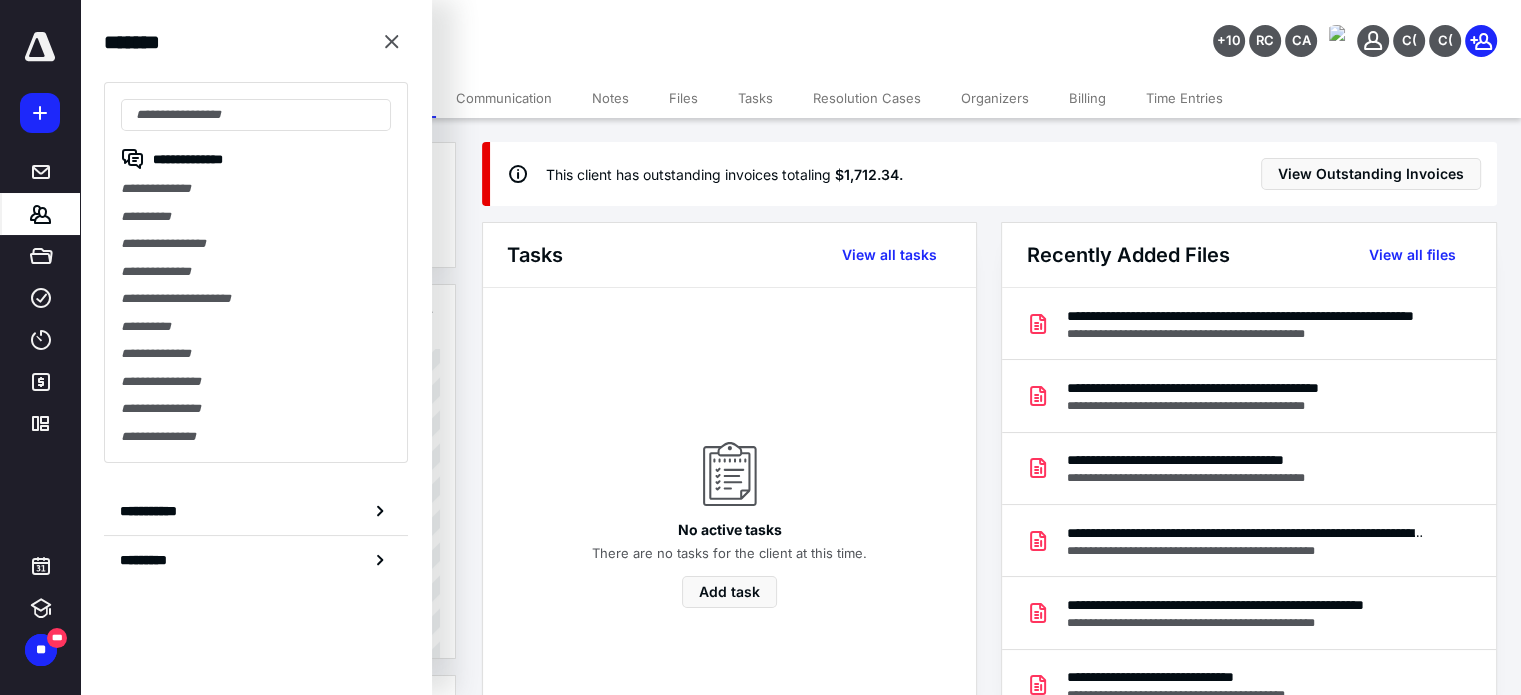 click on "No active tasks There are no tasks for the client at this time. Add task" at bounding box center [729, 505] 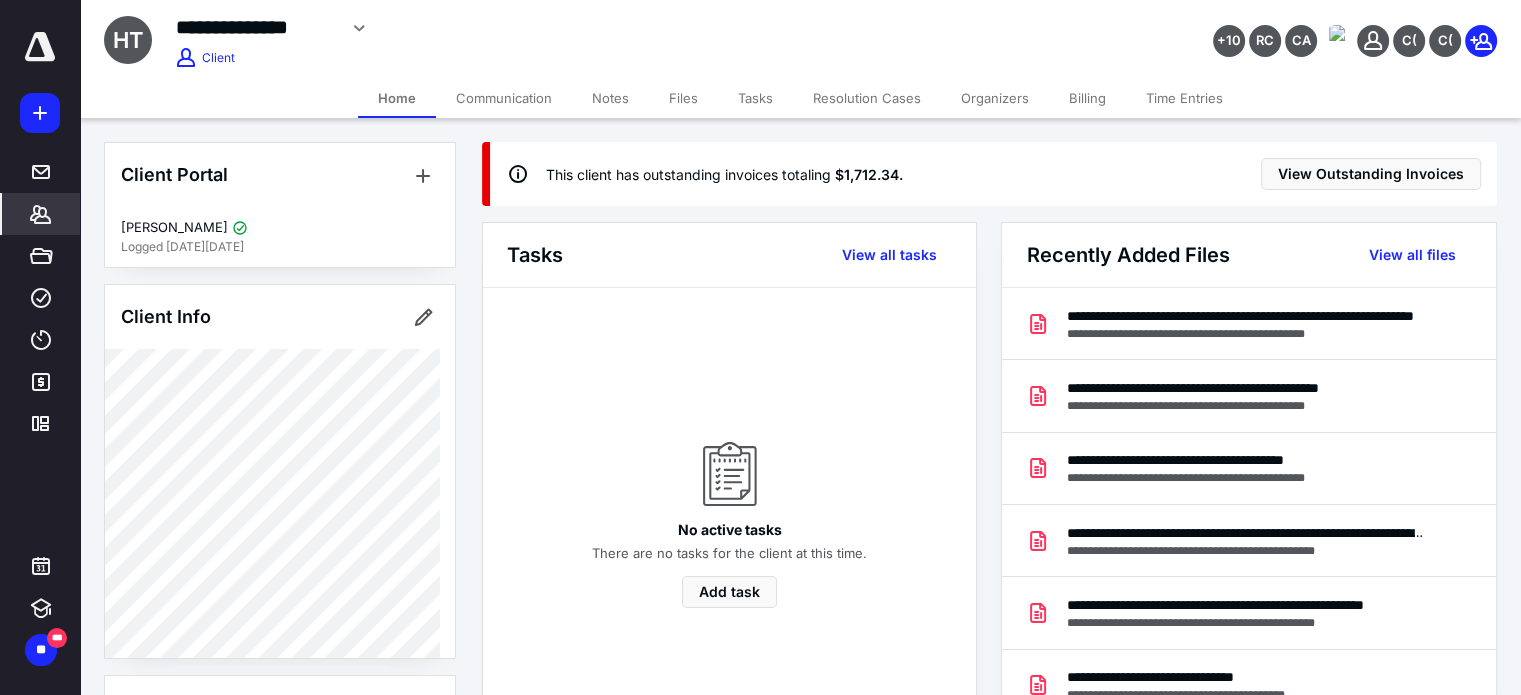 click 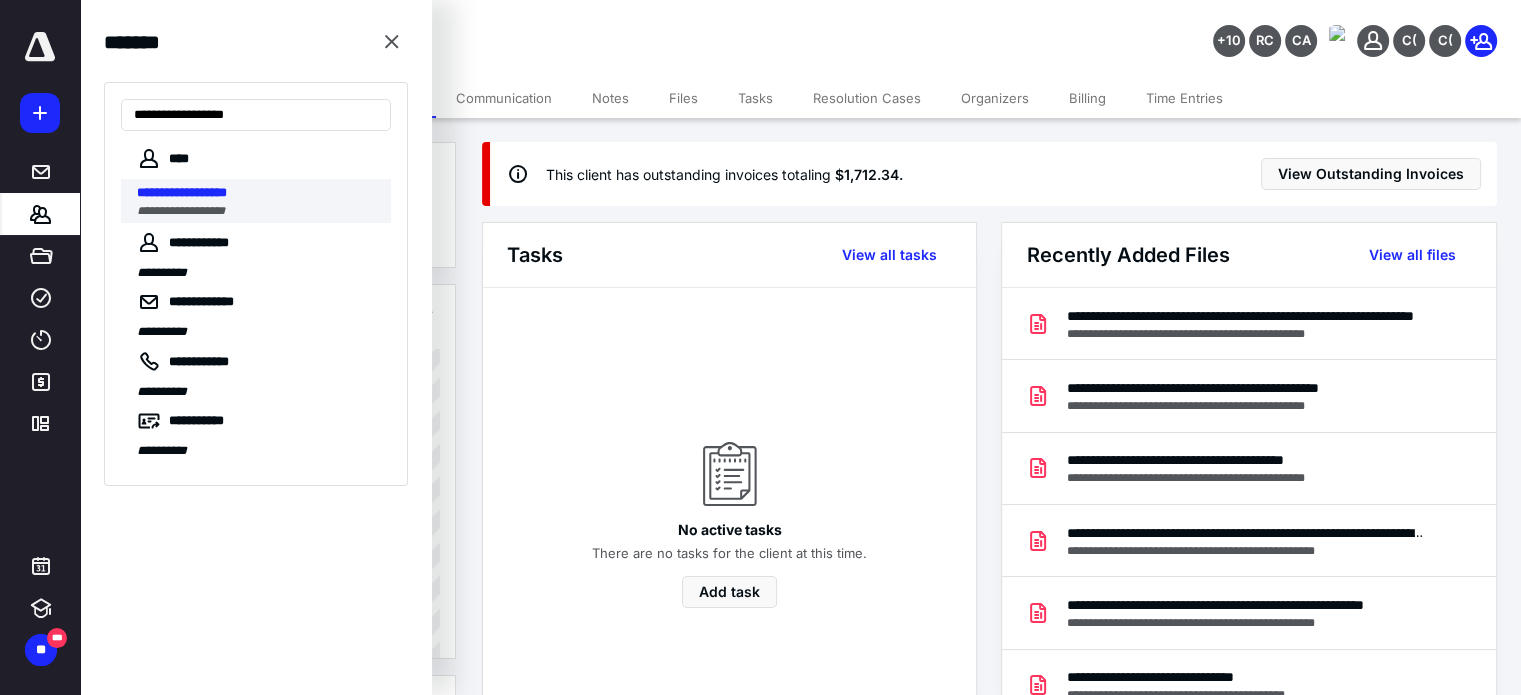 type on "**********" 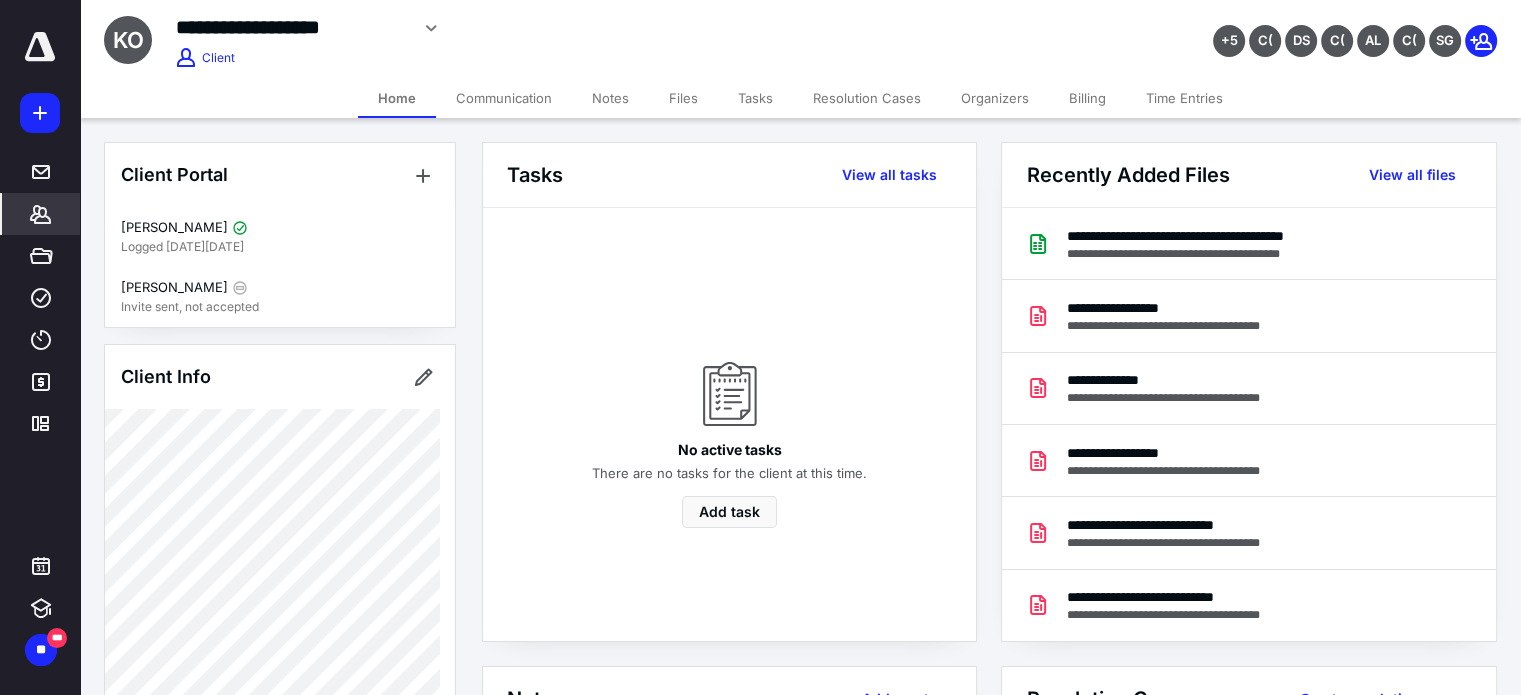 click 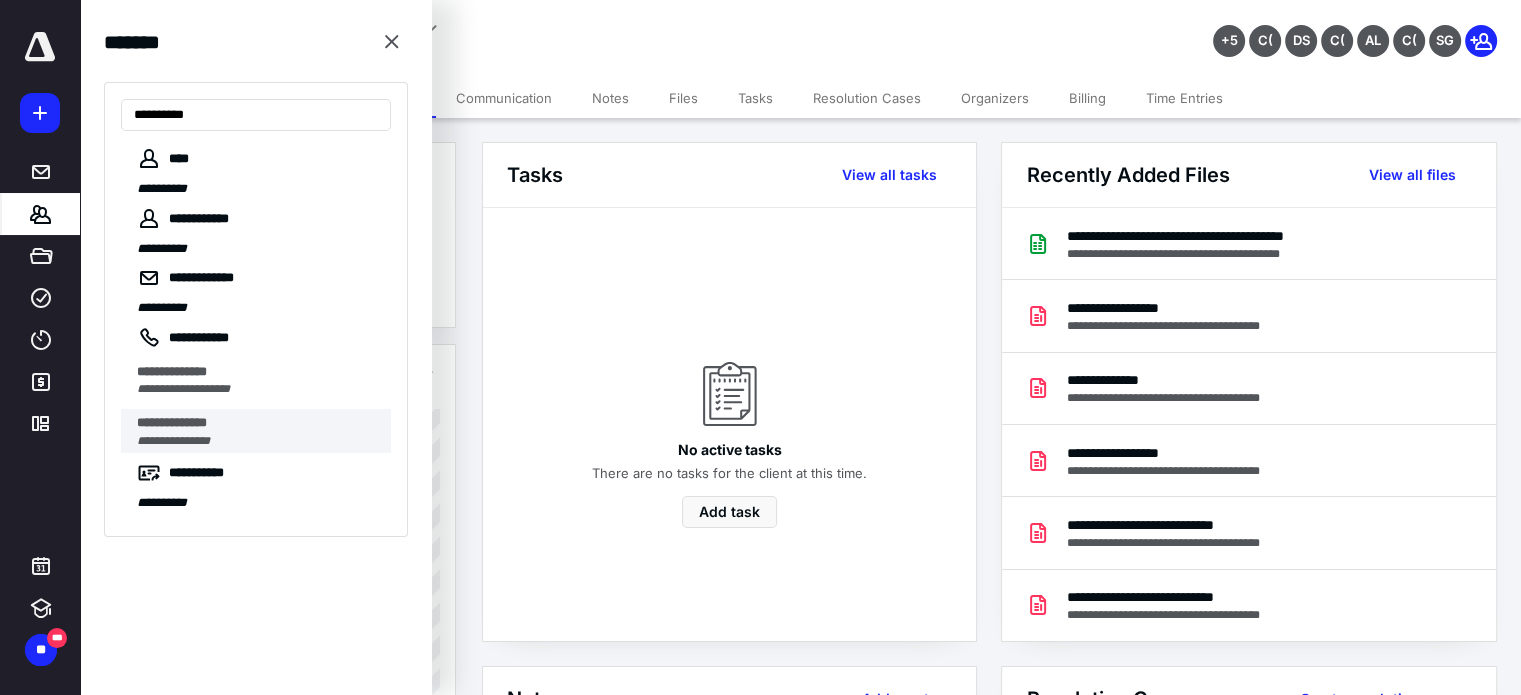 type on "**********" 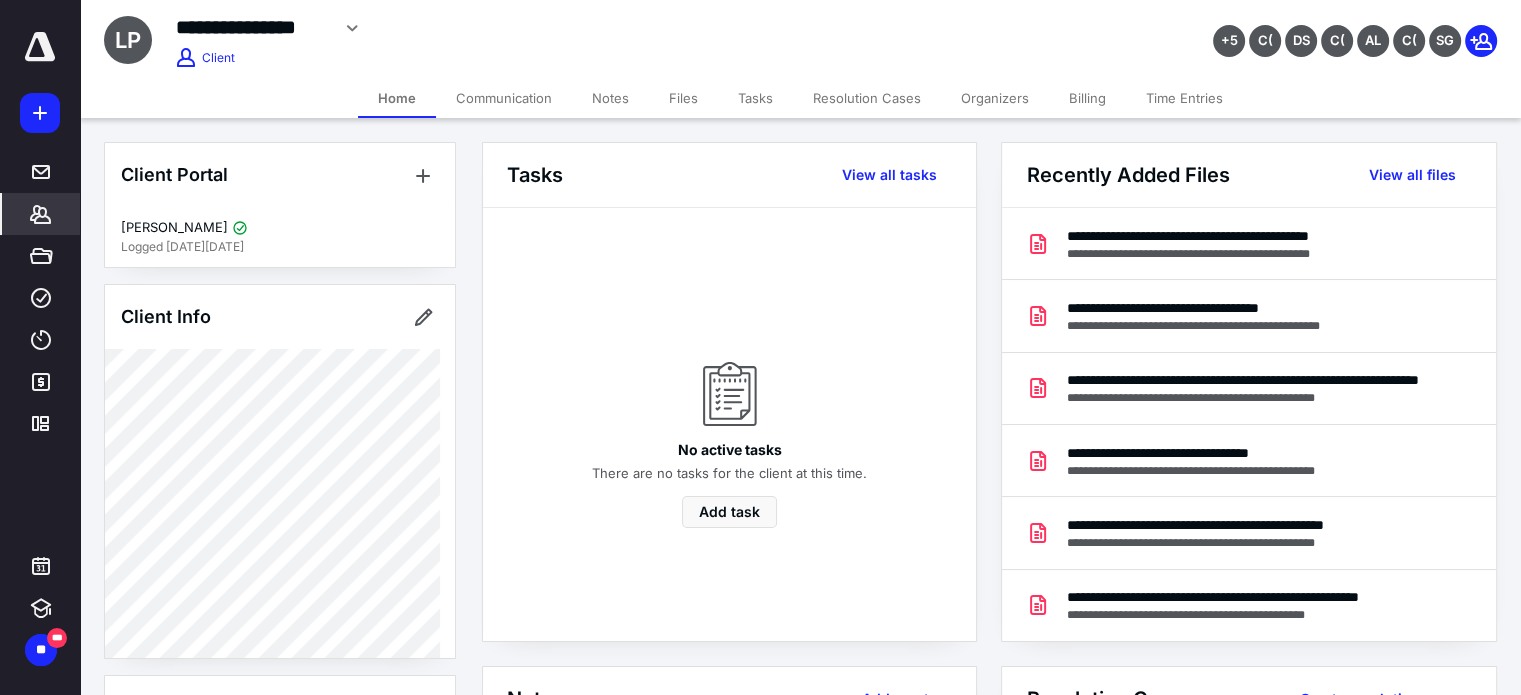 click on "Files" at bounding box center (683, 98) 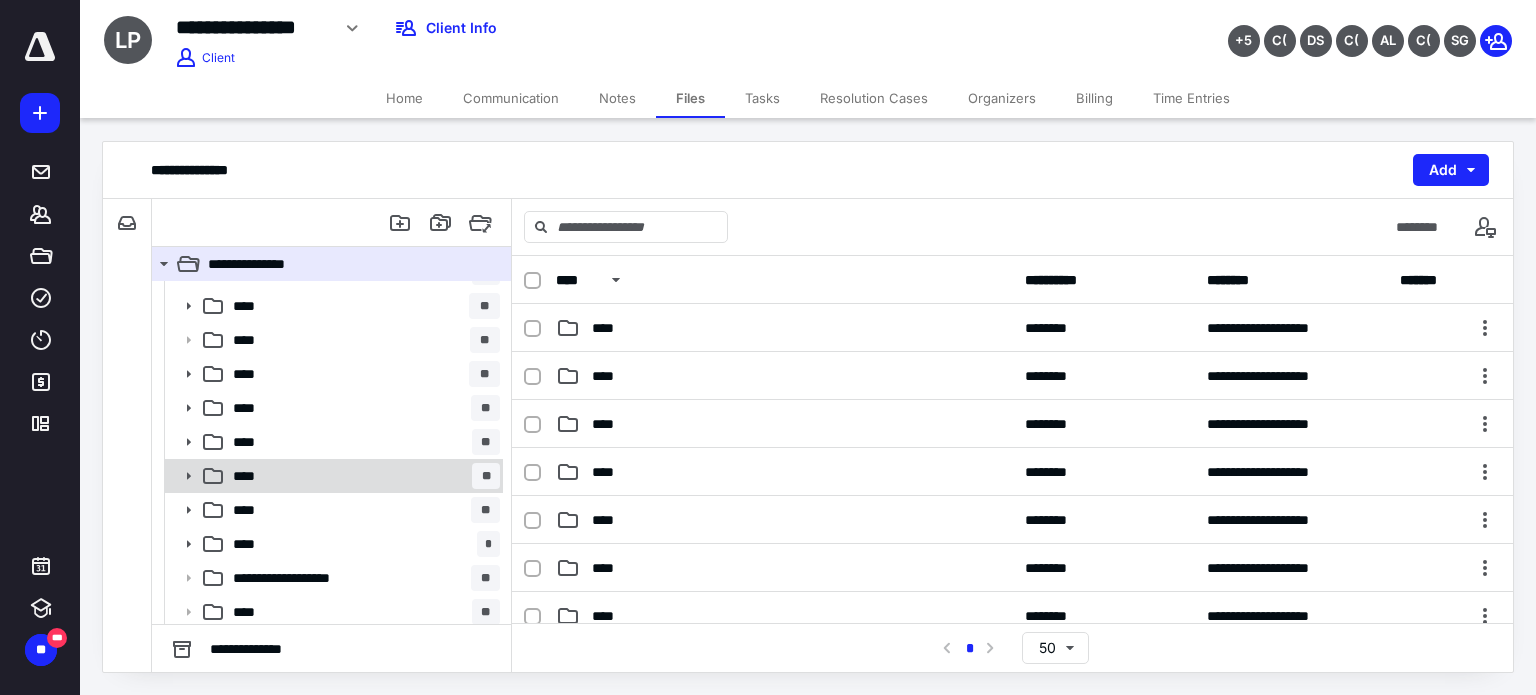 scroll, scrollTop: 404, scrollLeft: 0, axis: vertical 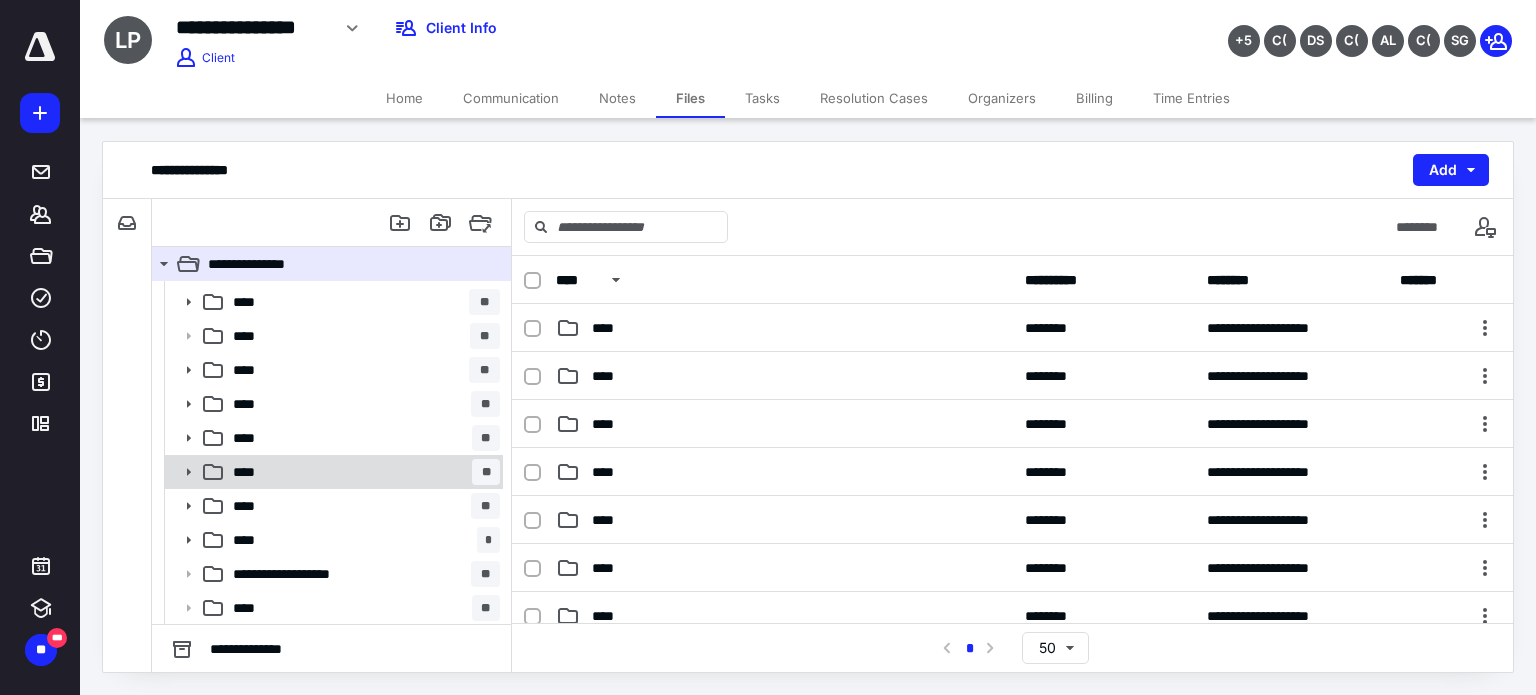click 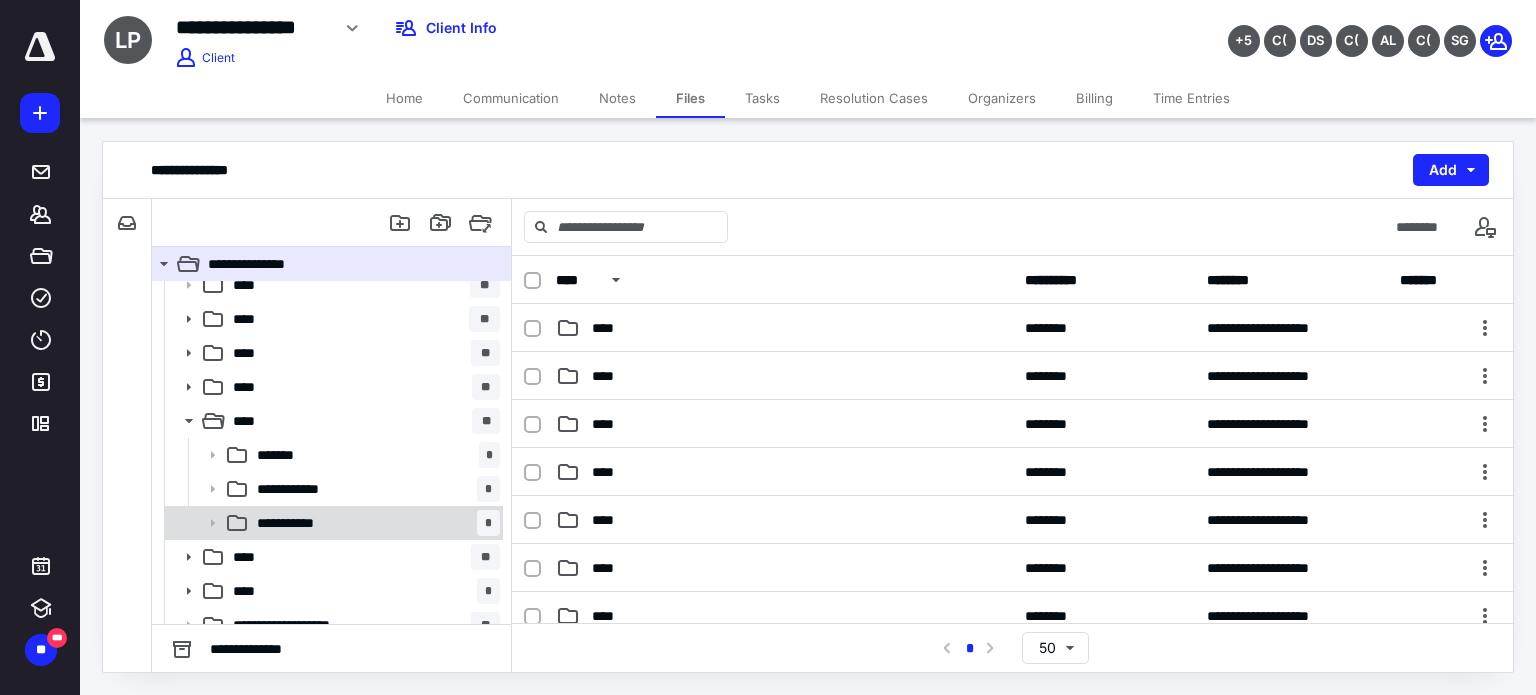 scroll, scrollTop: 506, scrollLeft: 0, axis: vertical 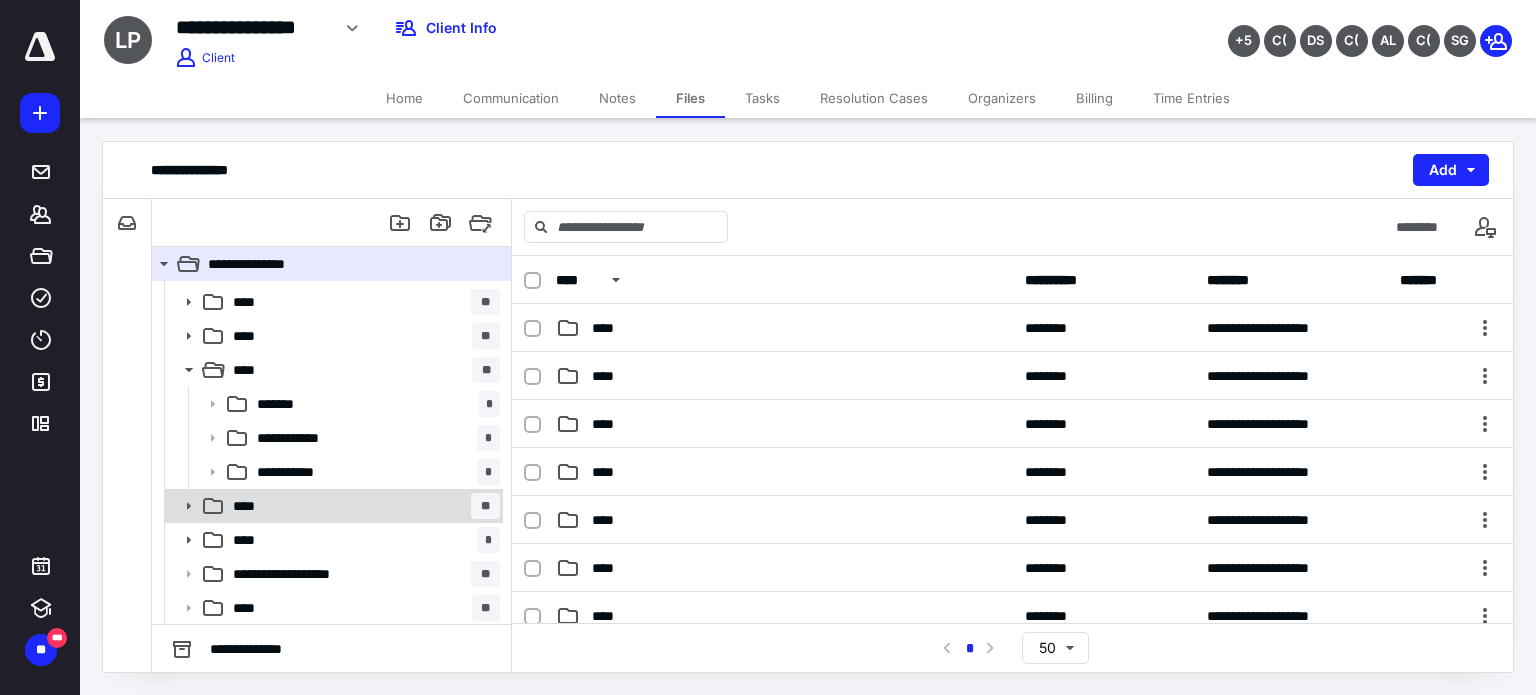 click 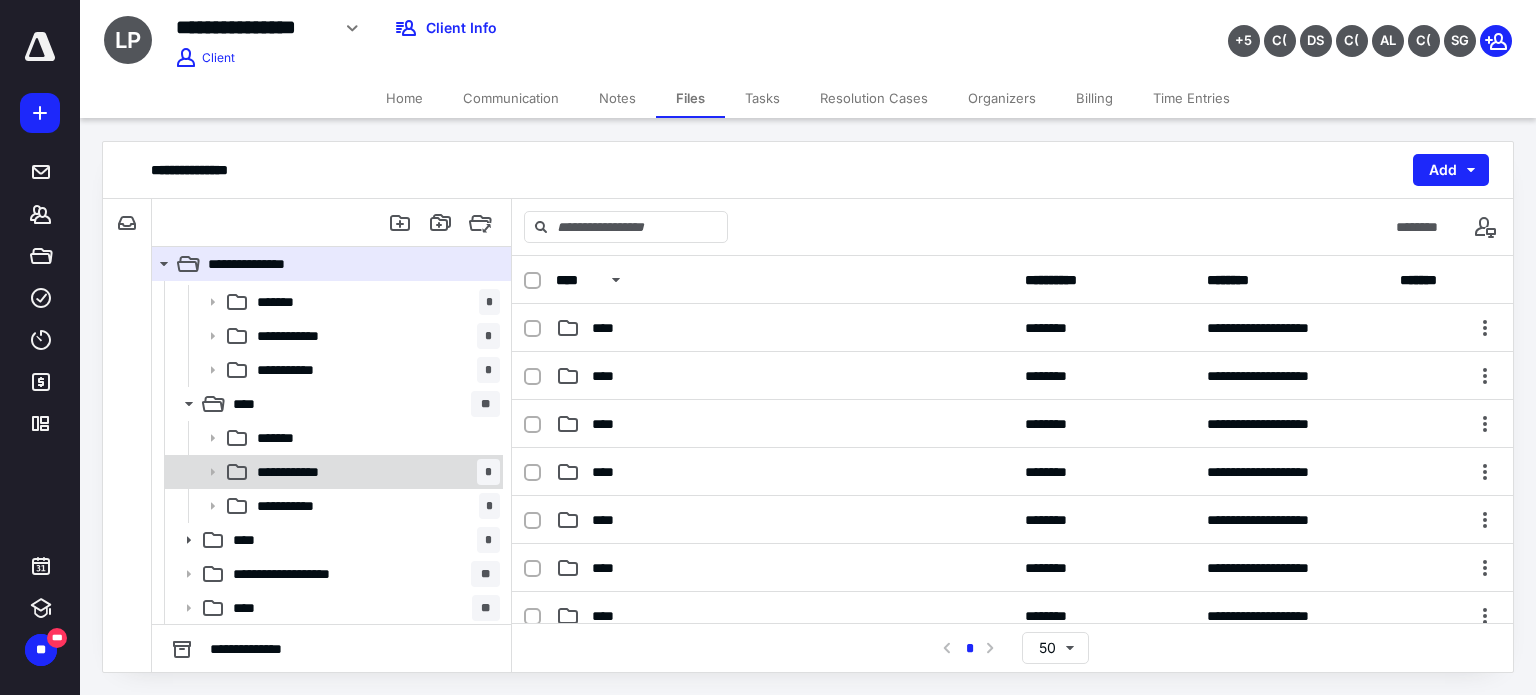 scroll, scrollTop: 608, scrollLeft: 0, axis: vertical 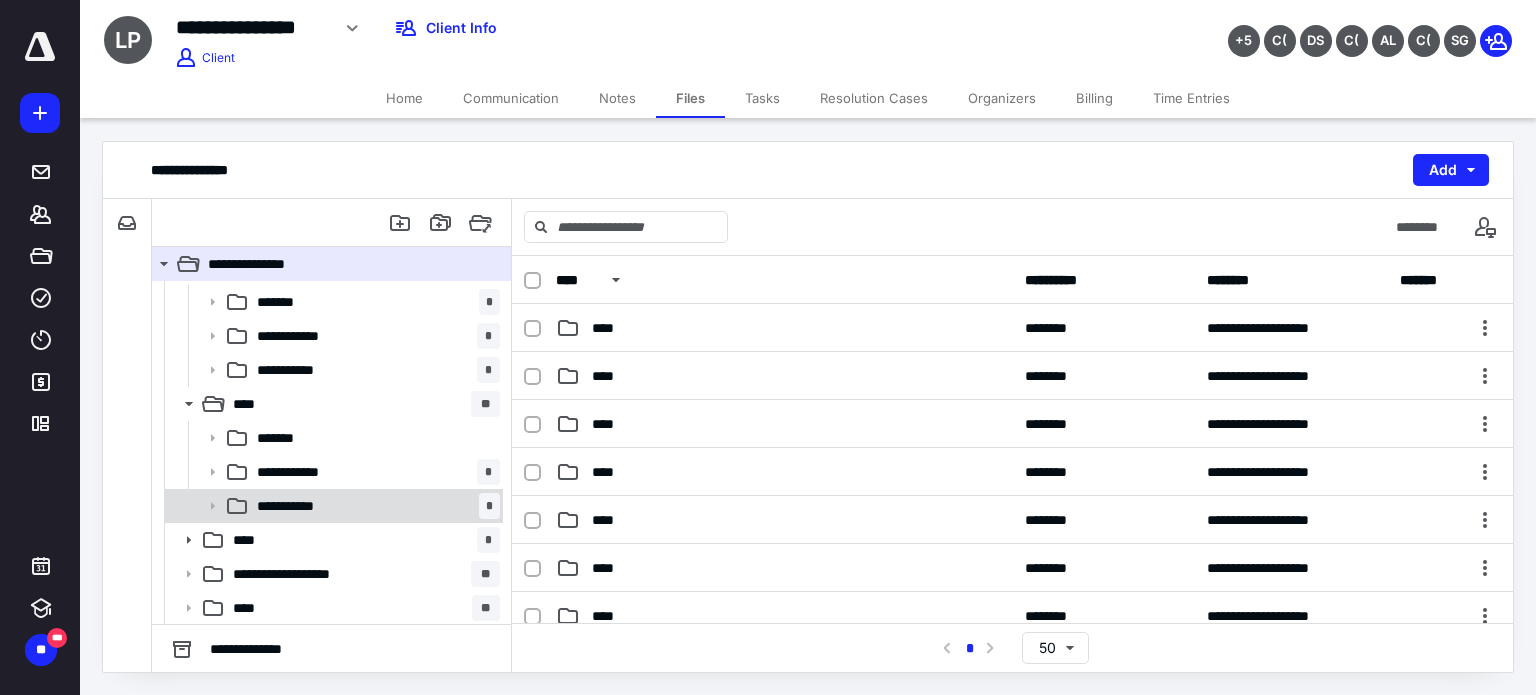 click on "**********" at bounding box center [374, 506] 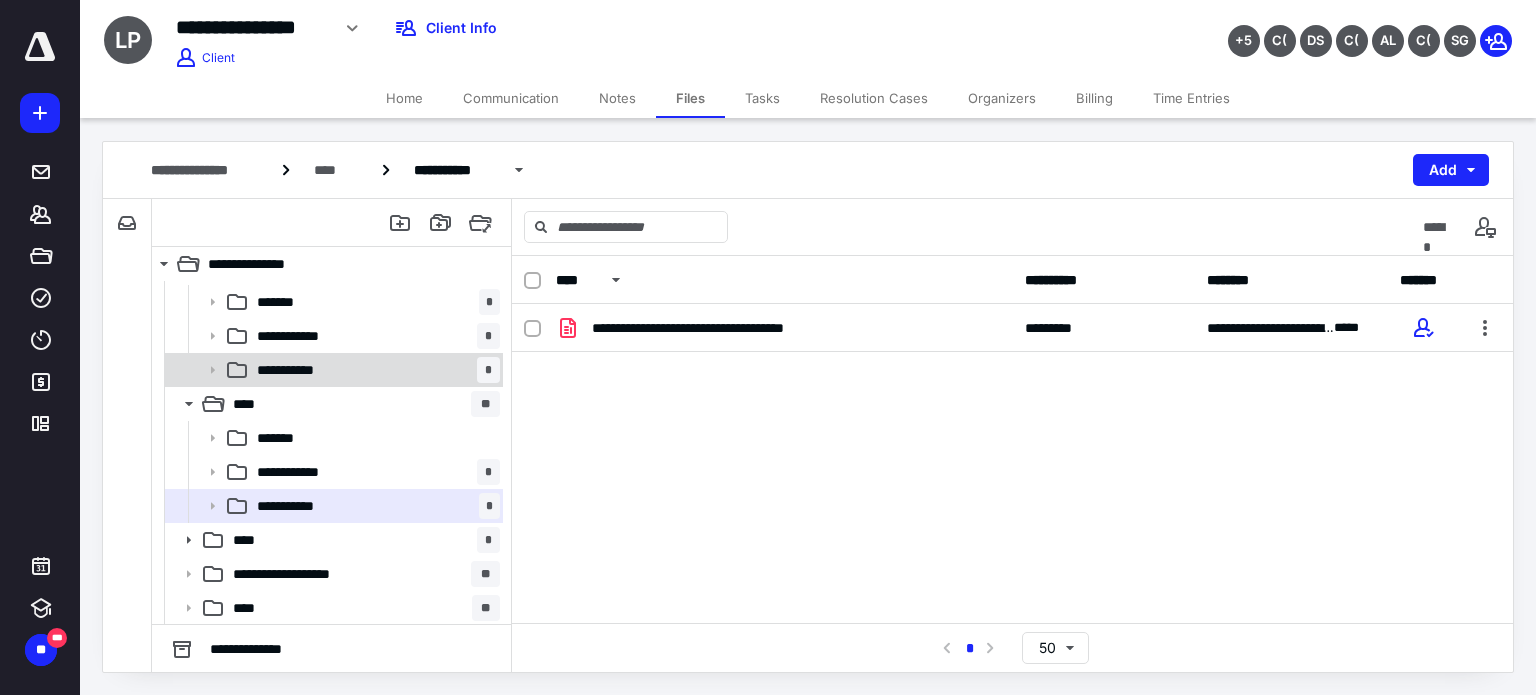 click on "**********" at bounding box center (374, 370) 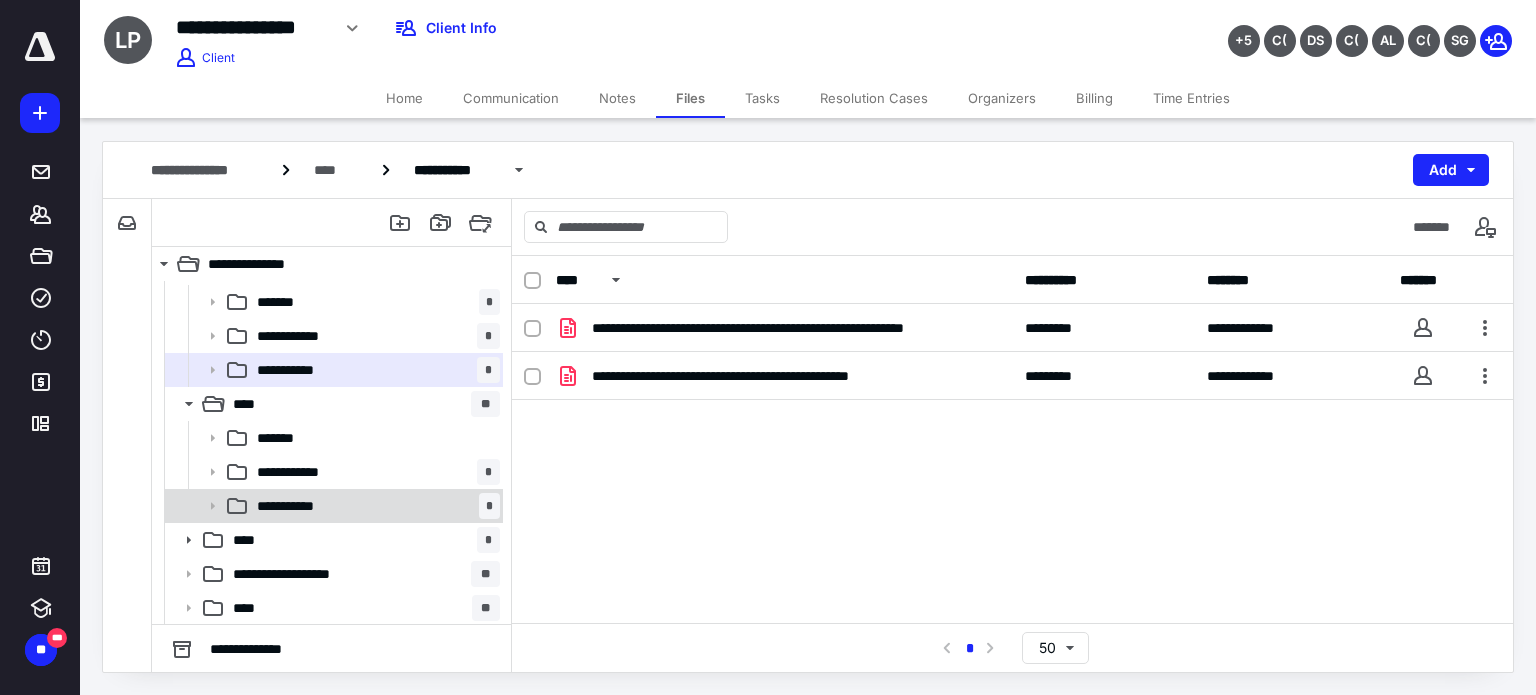 click on "**********" at bounding box center (374, 506) 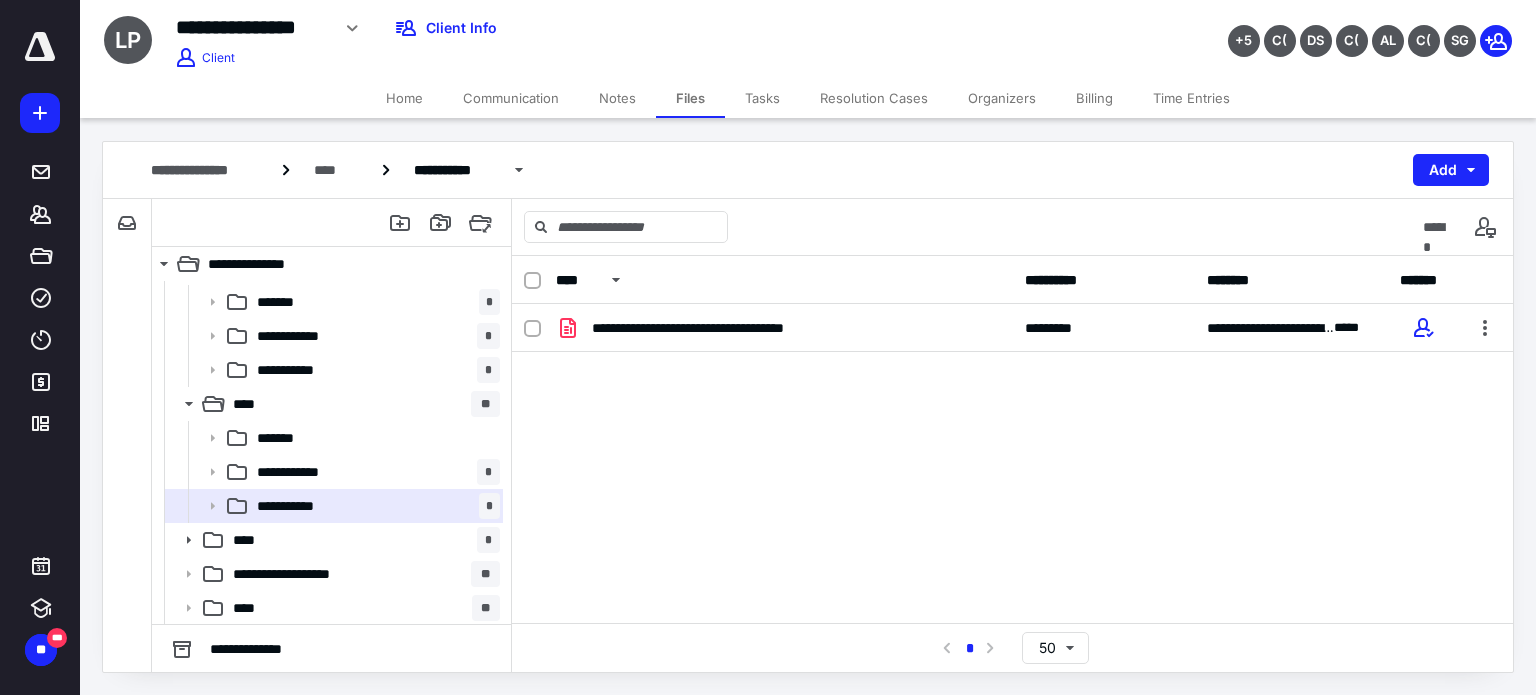 click on "**********" at bounding box center (1012, 454) 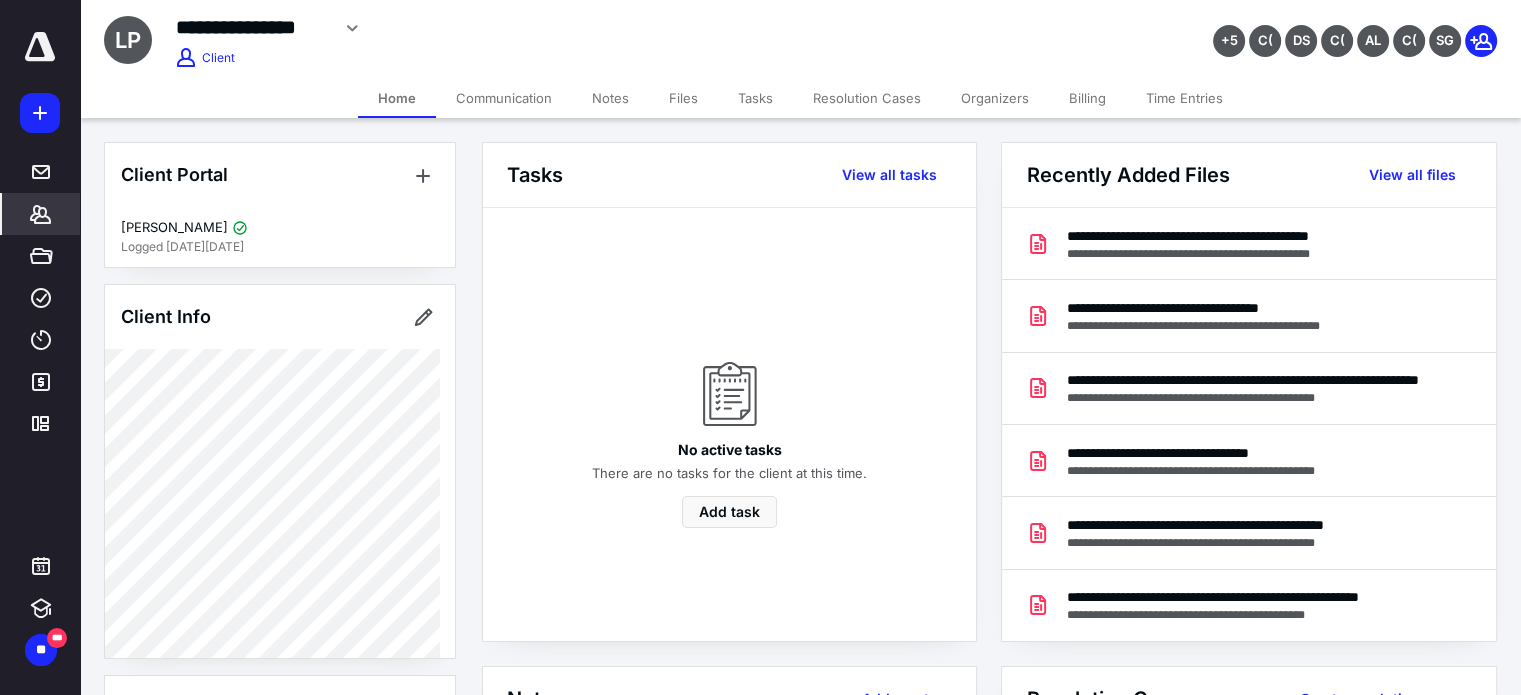 click 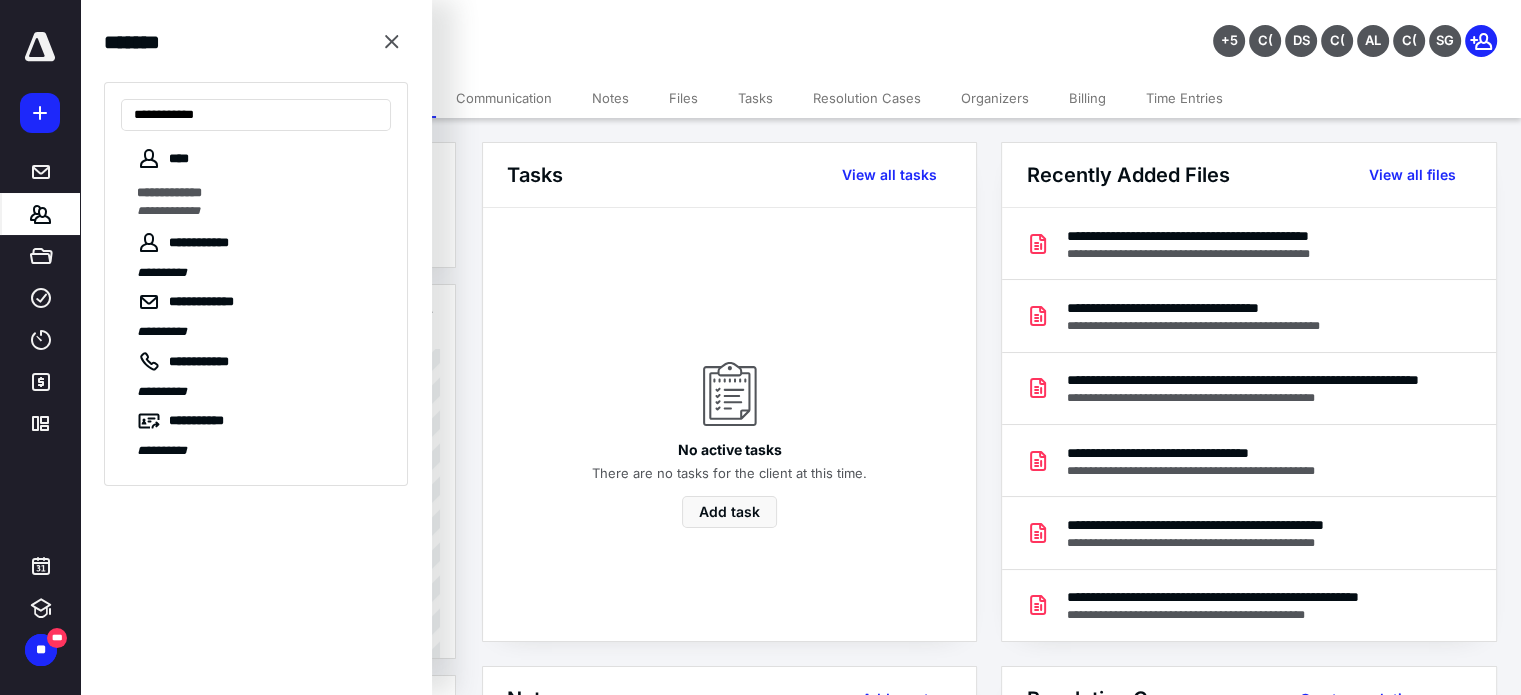 type on "**********" 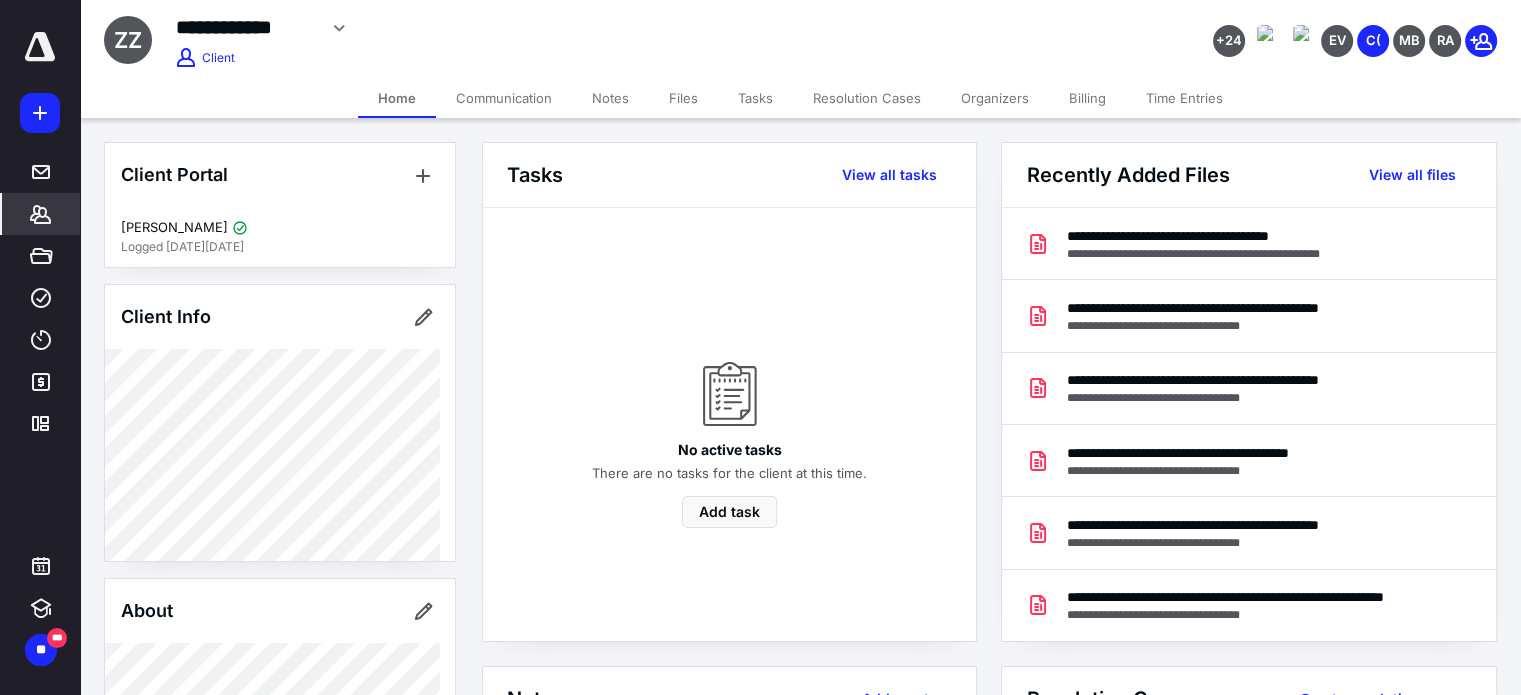 click on "Organizers" at bounding box center (995, 98) 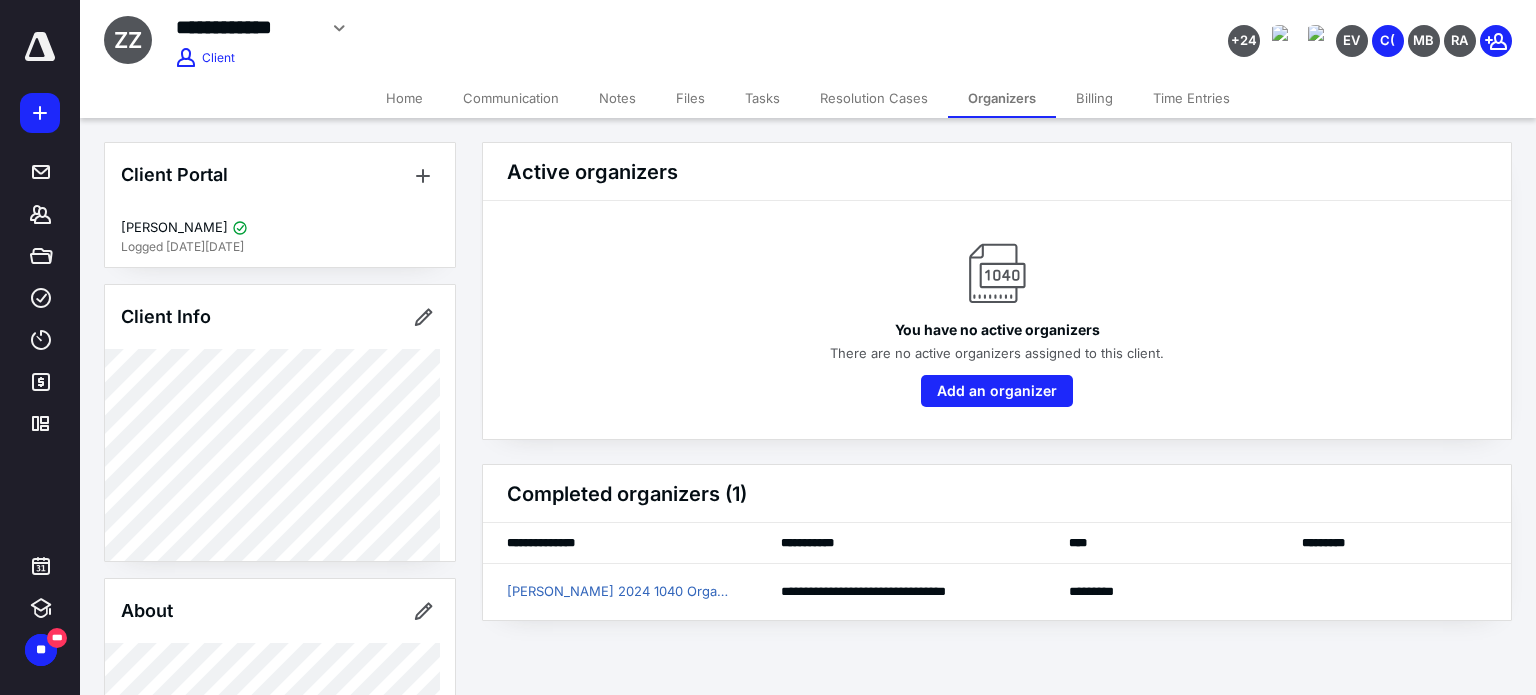 click on "Tasks" at bounding box center (762, 98) 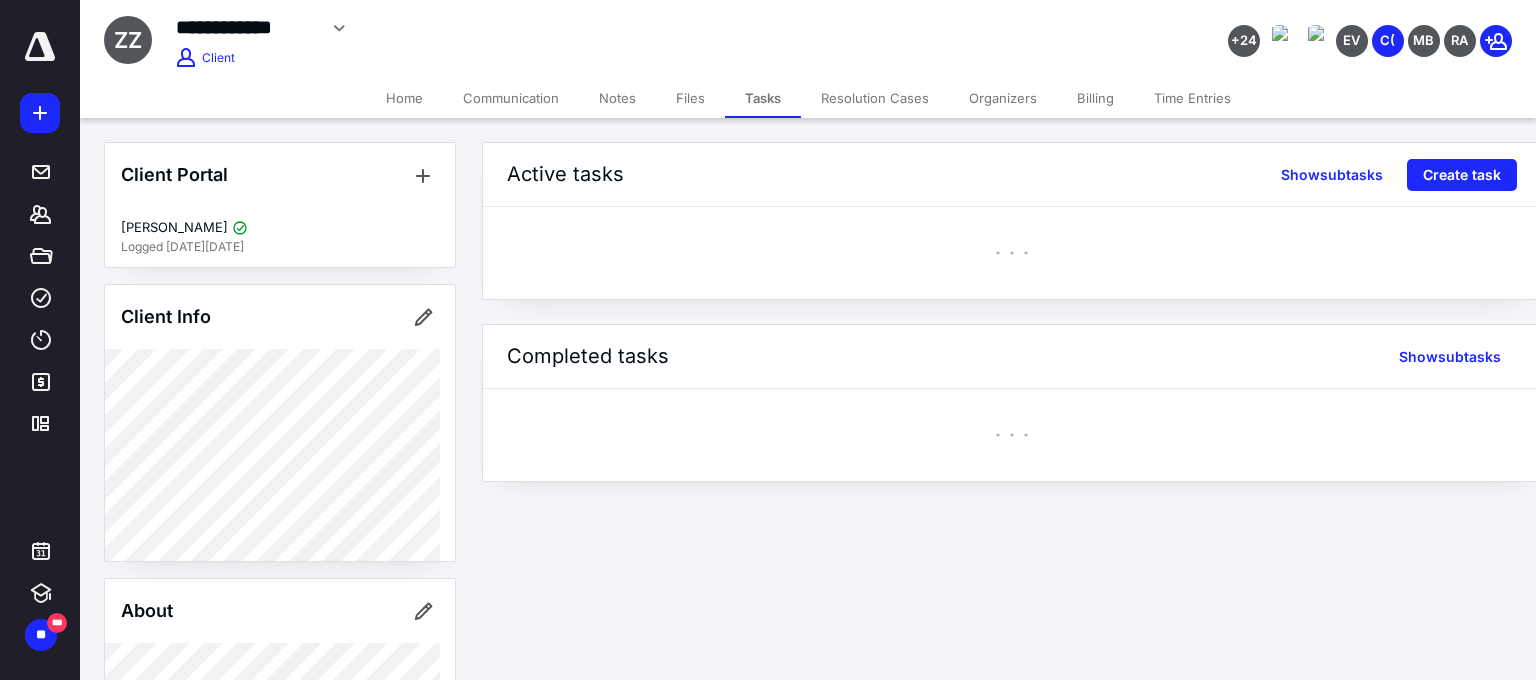 click on "Files" at bounding box center [690, 98] 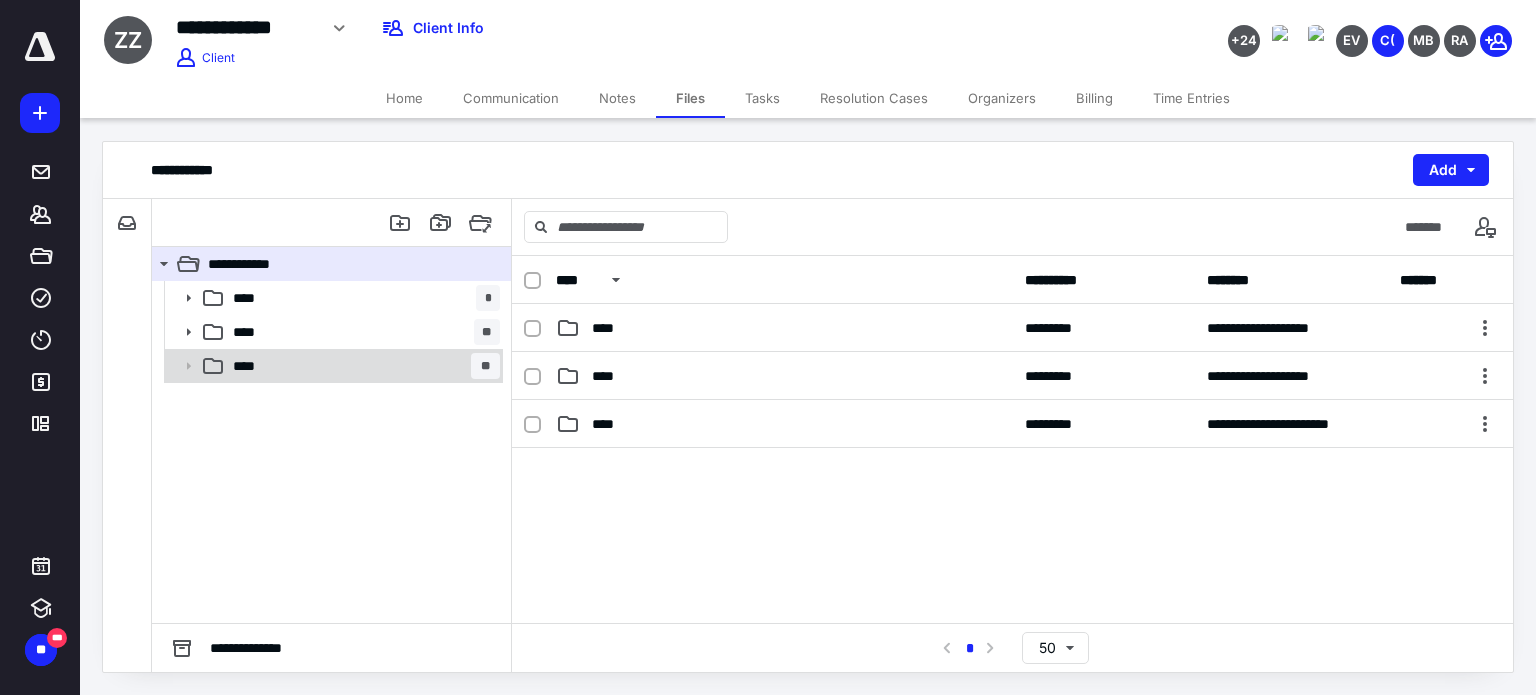 click on "**** **" at bounding box center [332, 366] 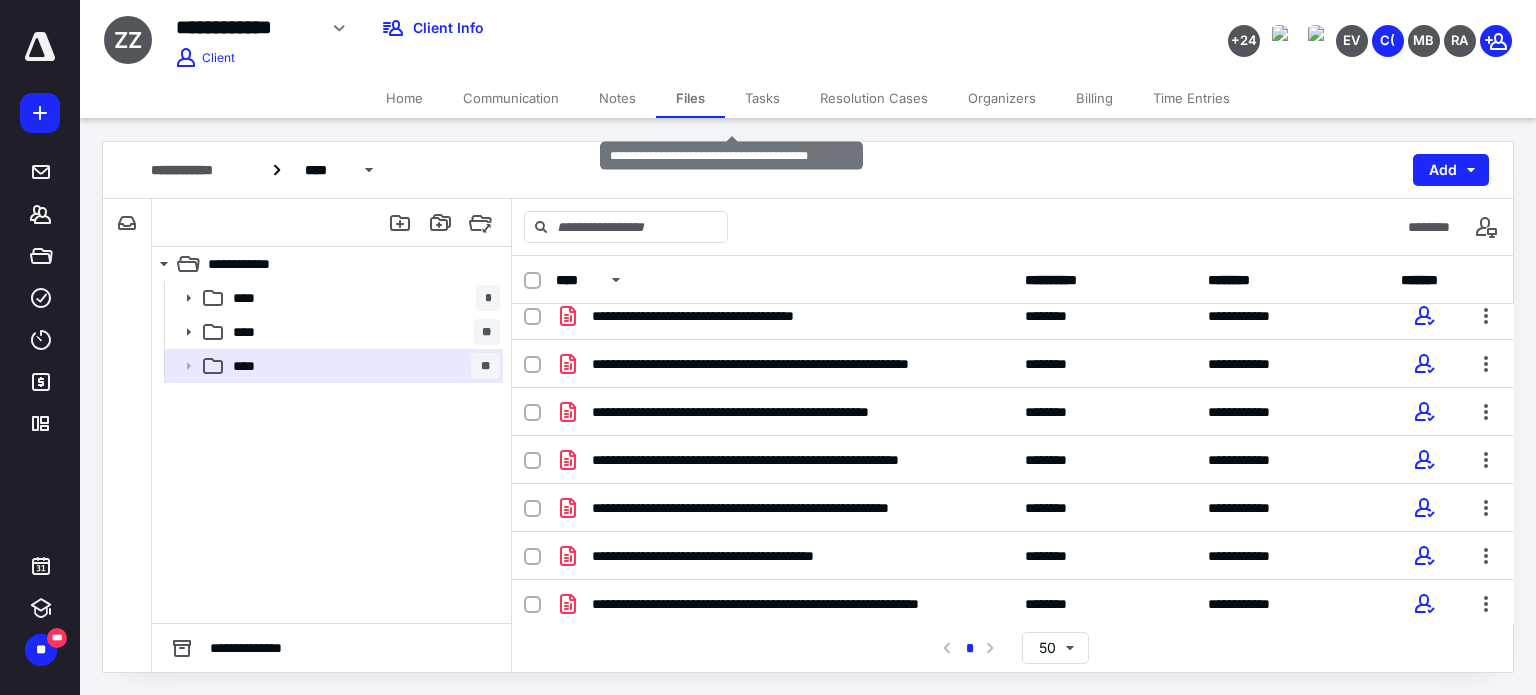 scroll, scrollTop: 301, scrollLeft: 0, axis: vertical 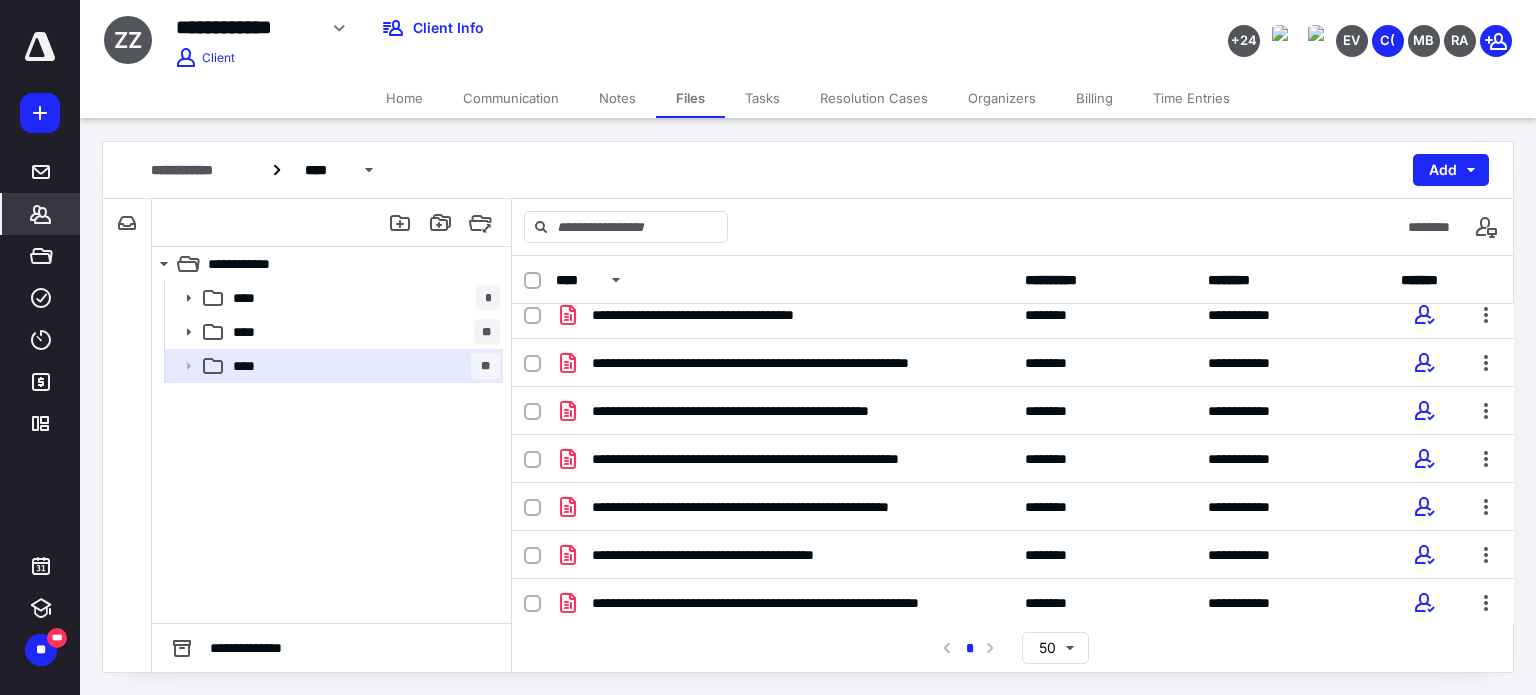 click on "*******" at bounding box center [41, 214] 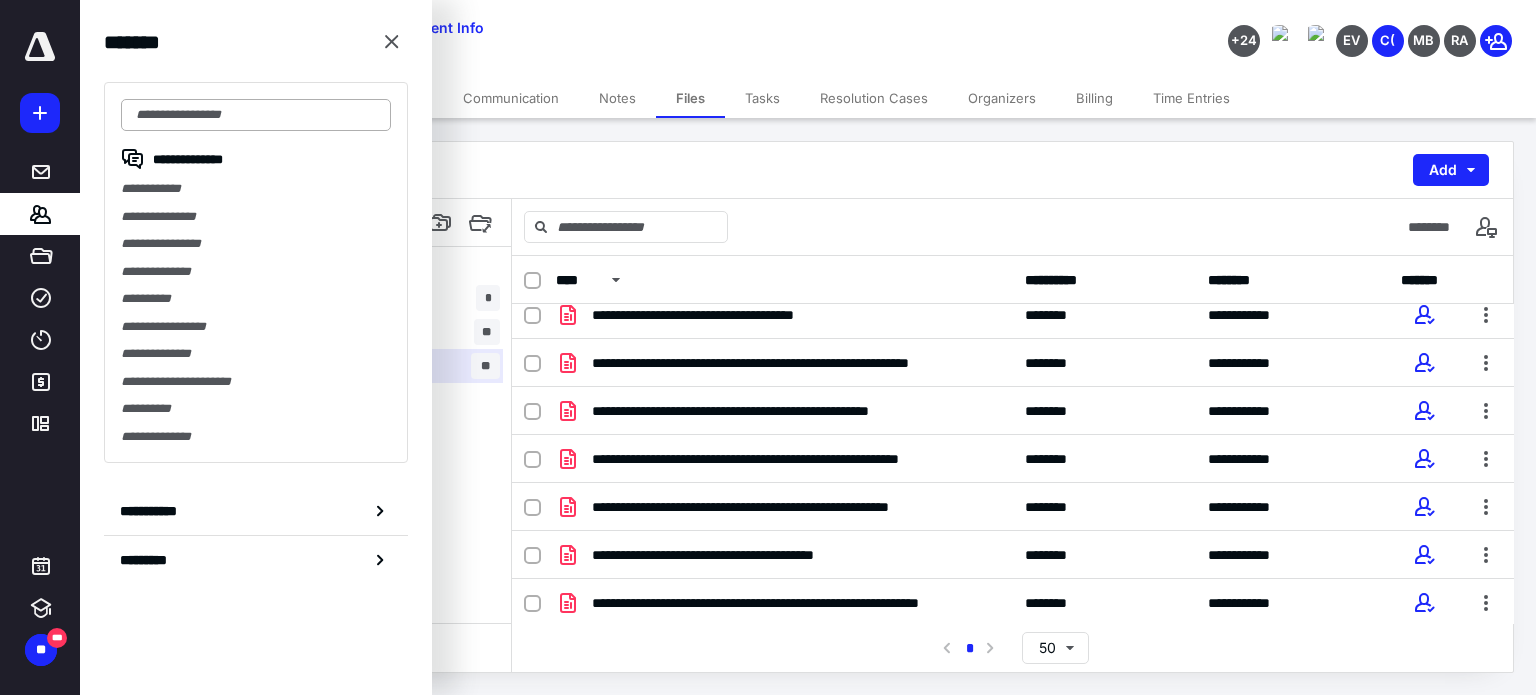 click at bounding box center [256, 115] 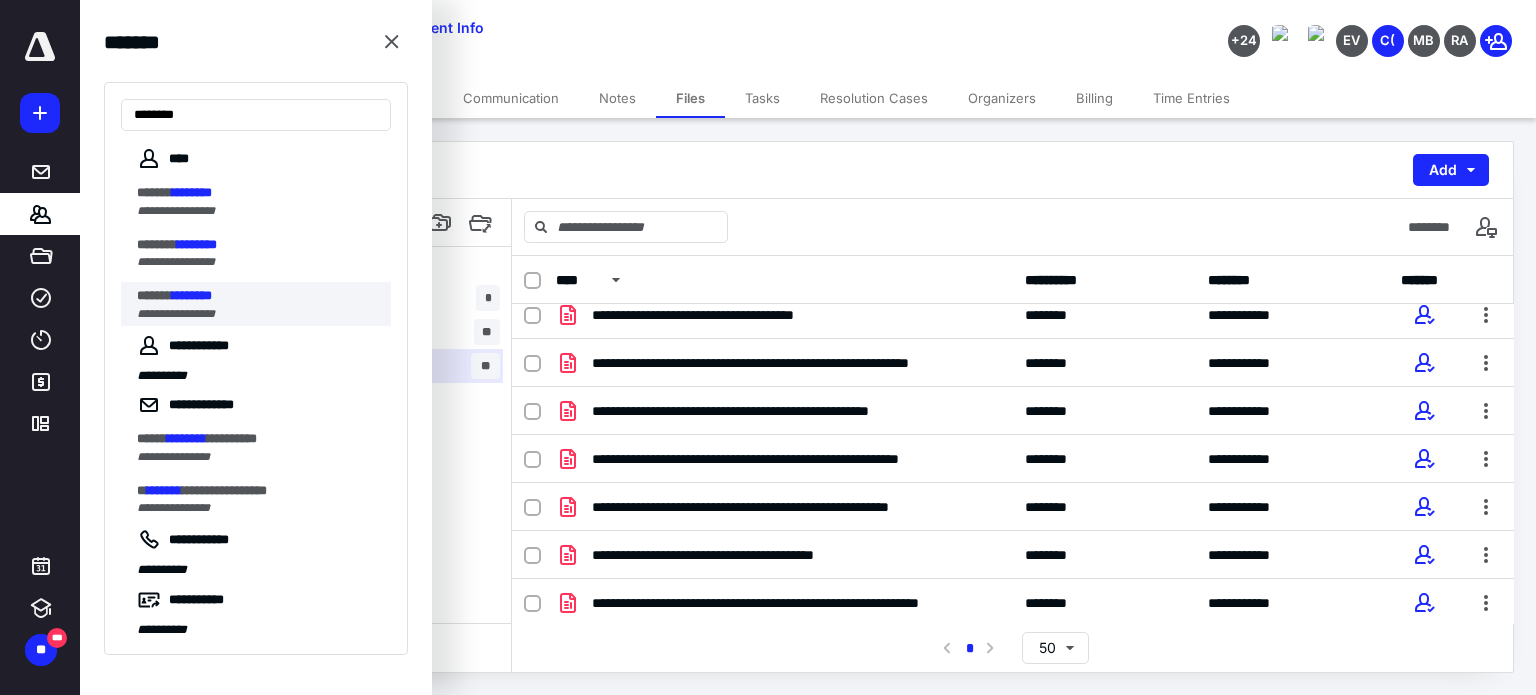 type on "********" 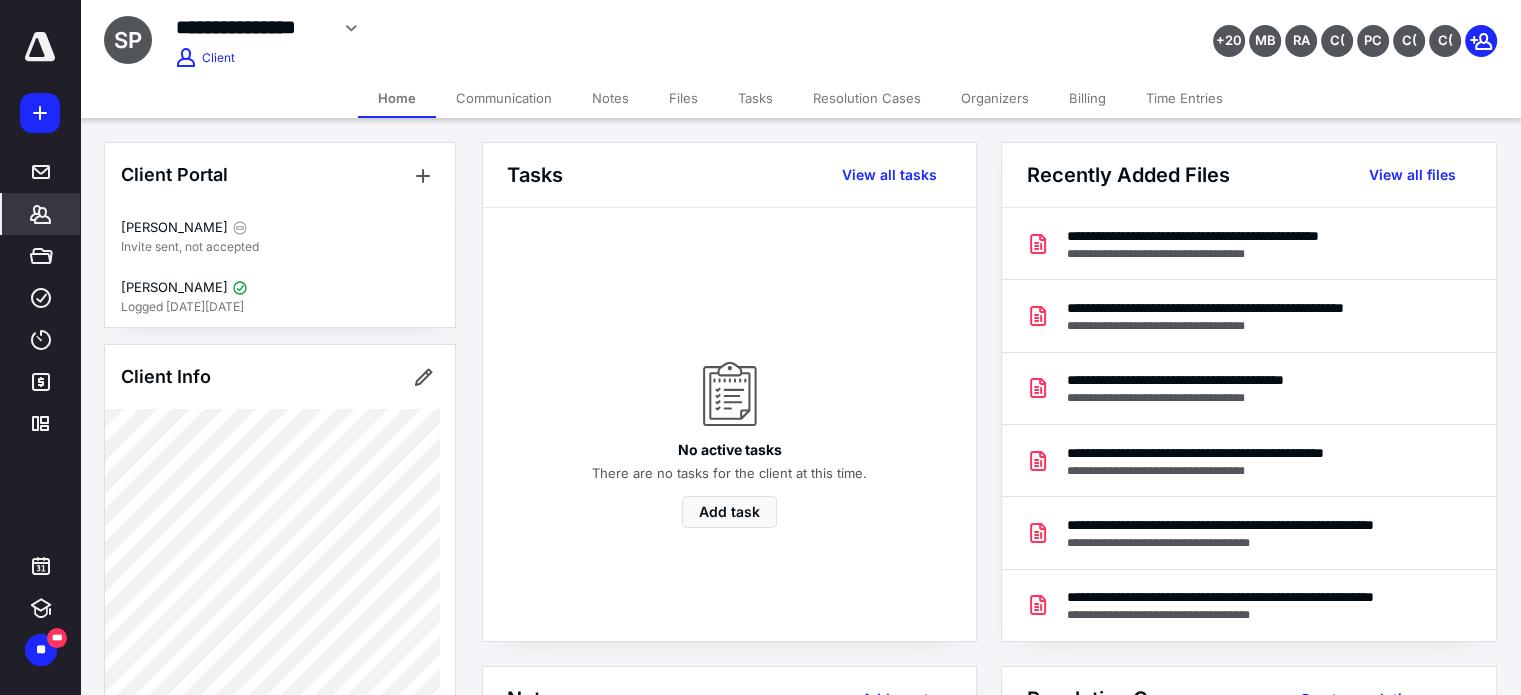 click on "Files" at bounding box center [683, 98] 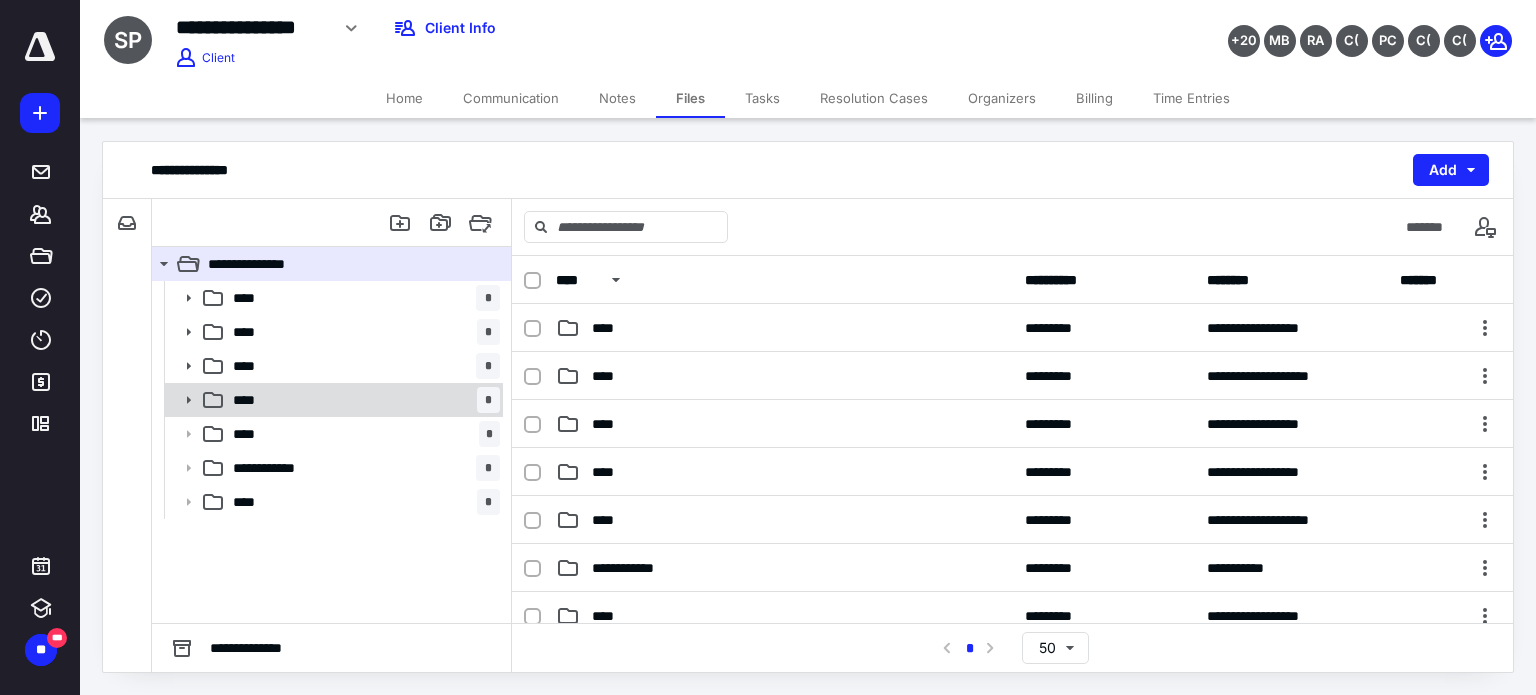 click on "**** *" at bounding box center (362, 400) 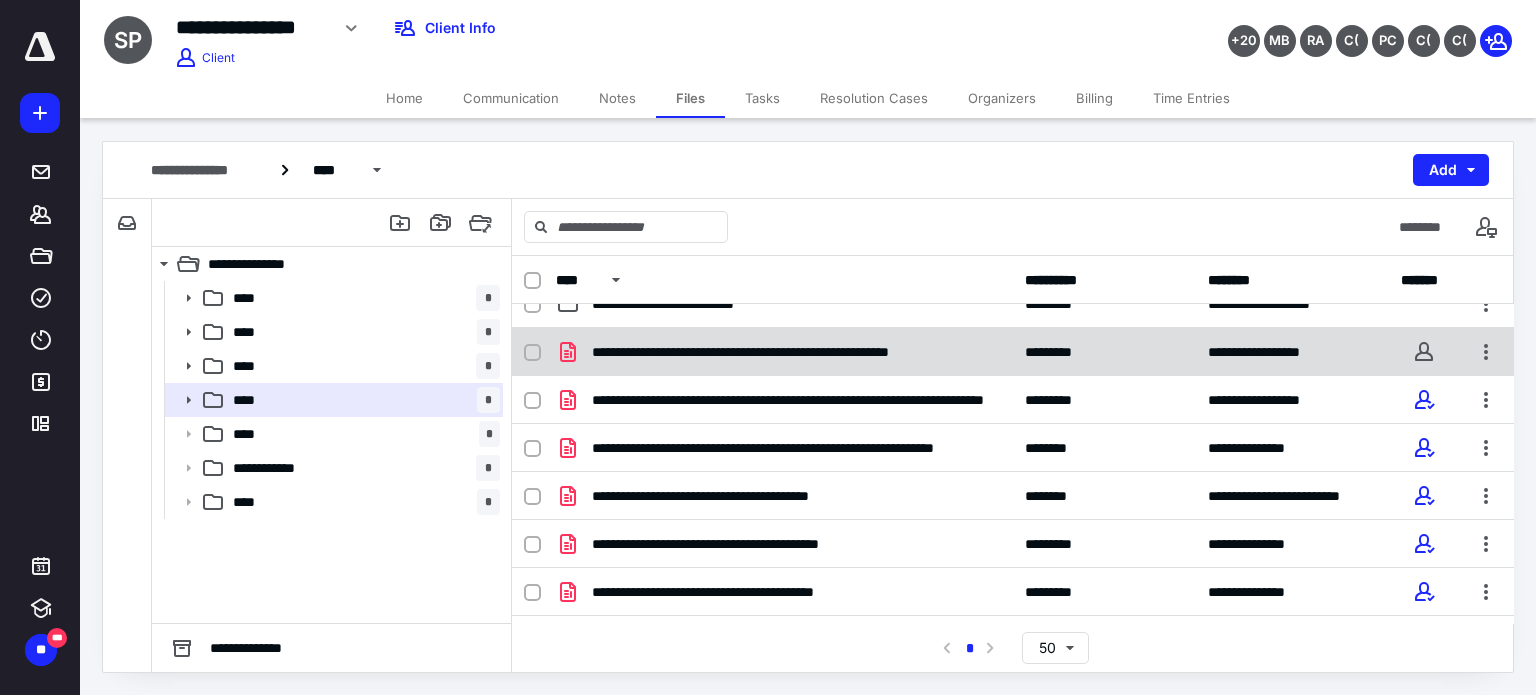 scroll, scrollTop: 158, scrollLeft: 0, axis: vertical 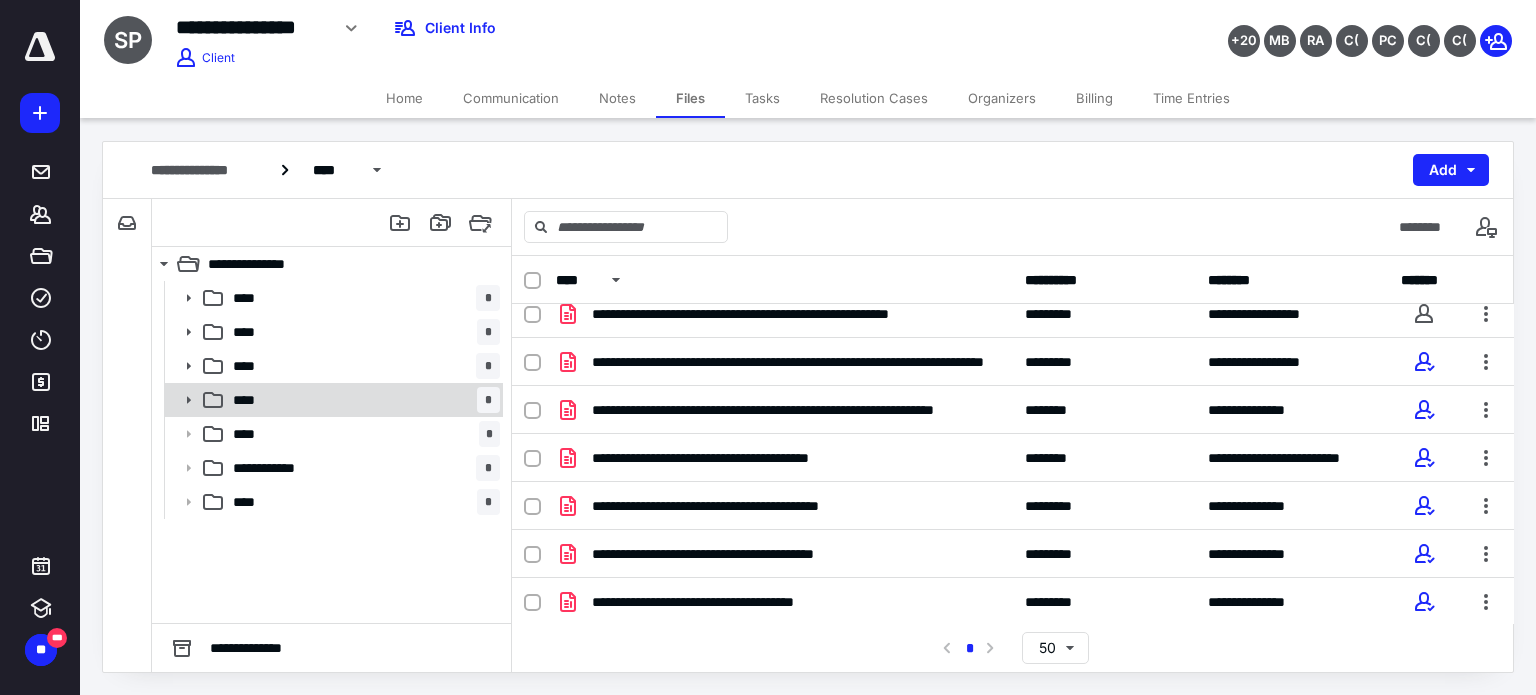click 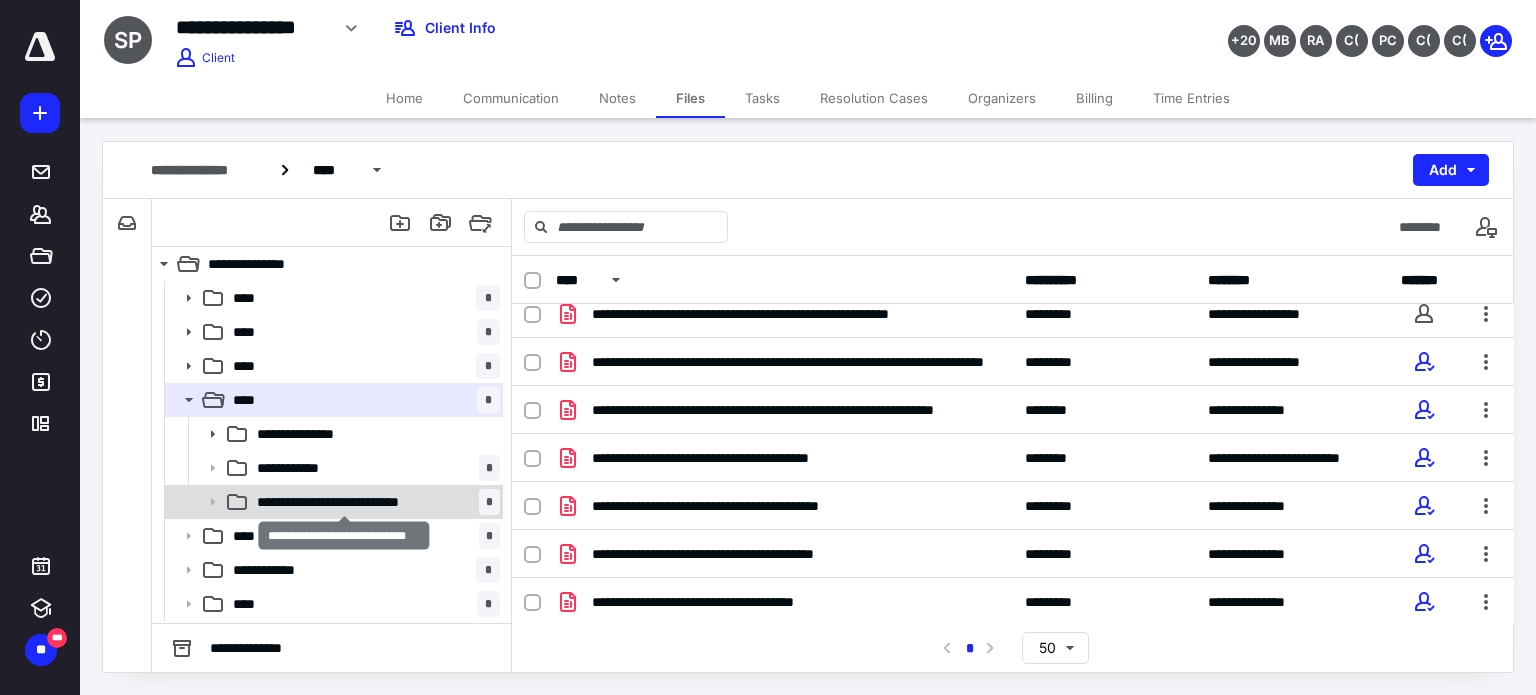 click on "**********" at bounding box center [344, 502] 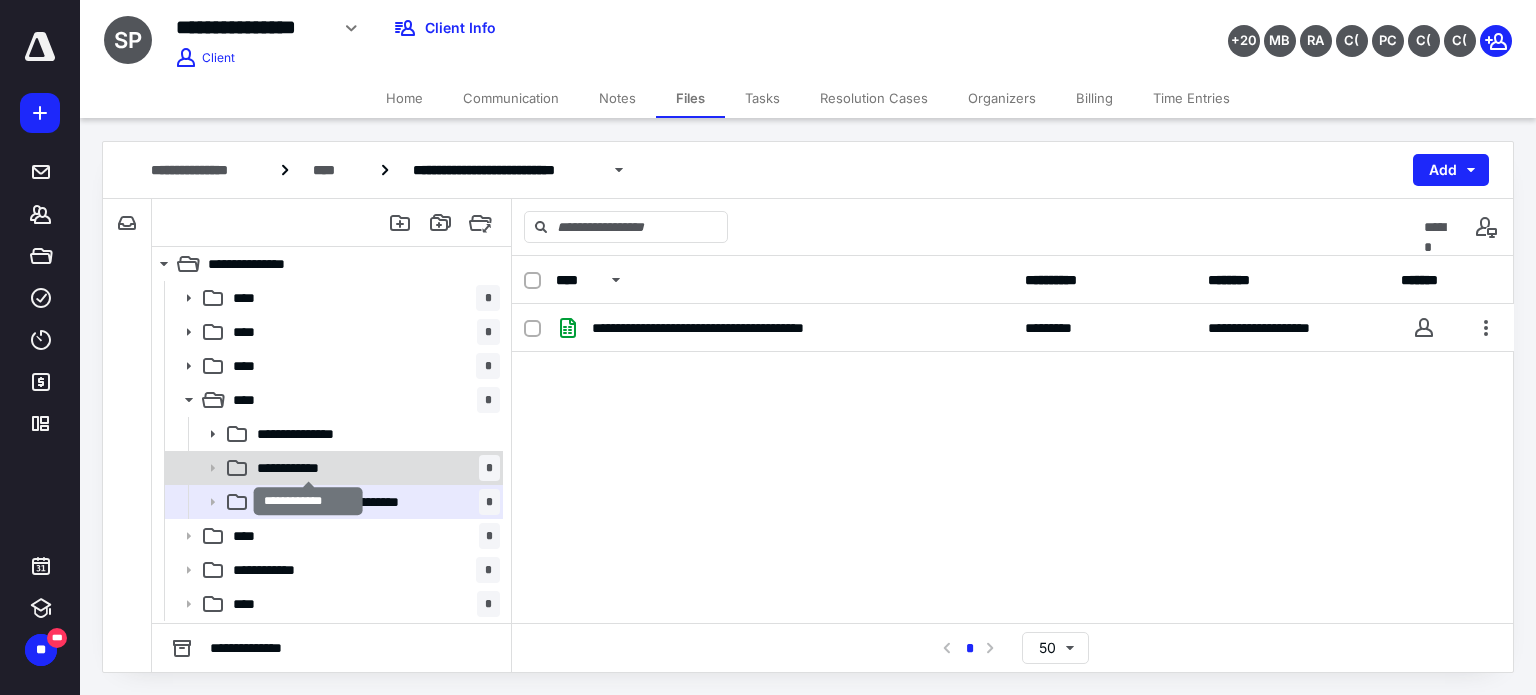 click on "**********" at bounding box center [308, 468] 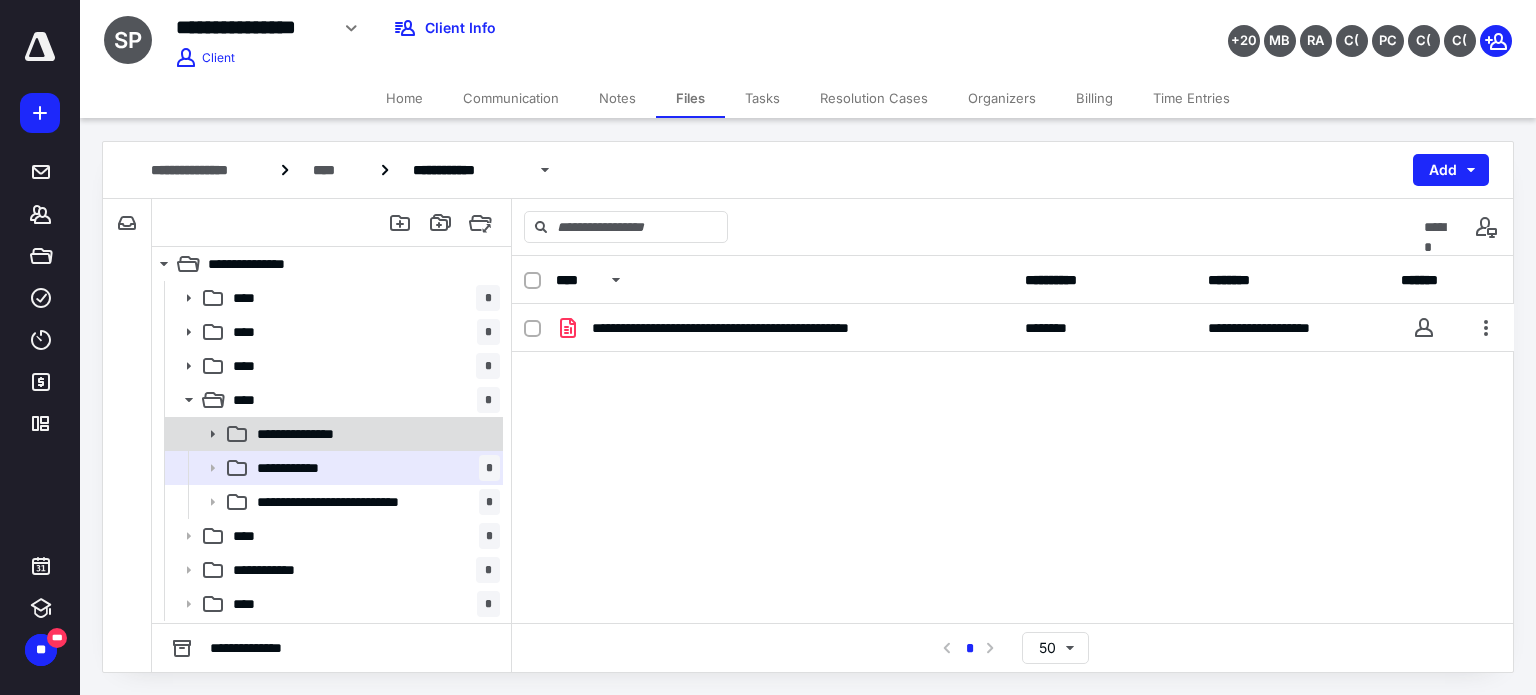 click on "**********" at bounding box center [313, 434] 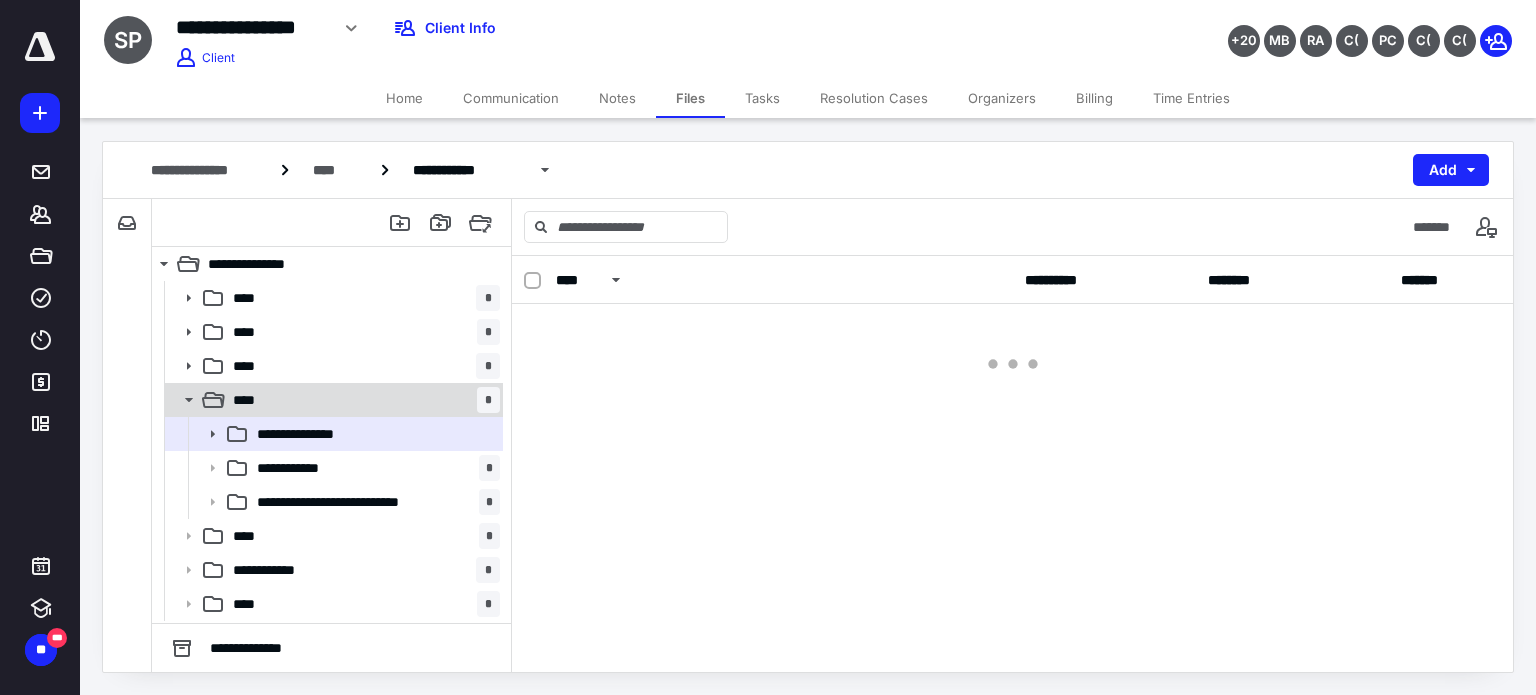 click on "**** *" at bounding box center [362, 400] 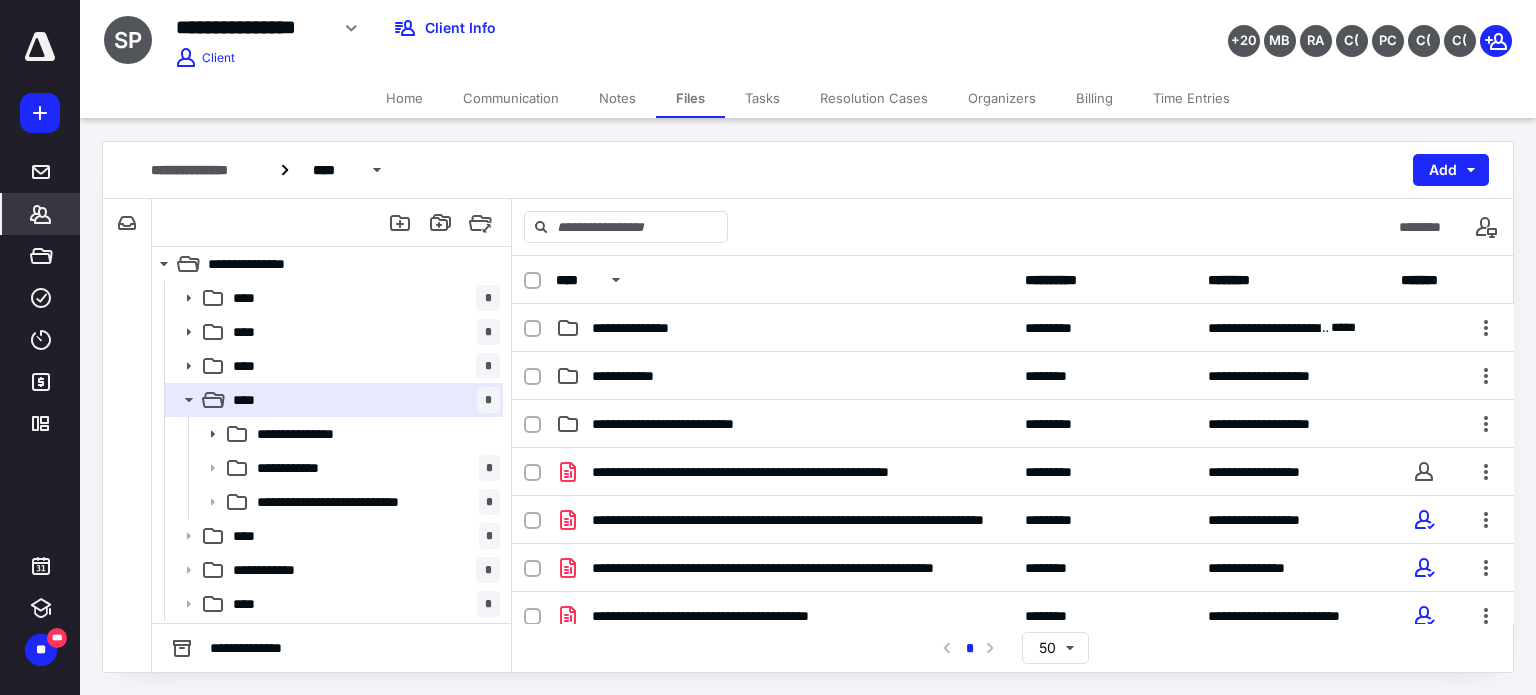 click on "*******" at bounding box center (41, 214) 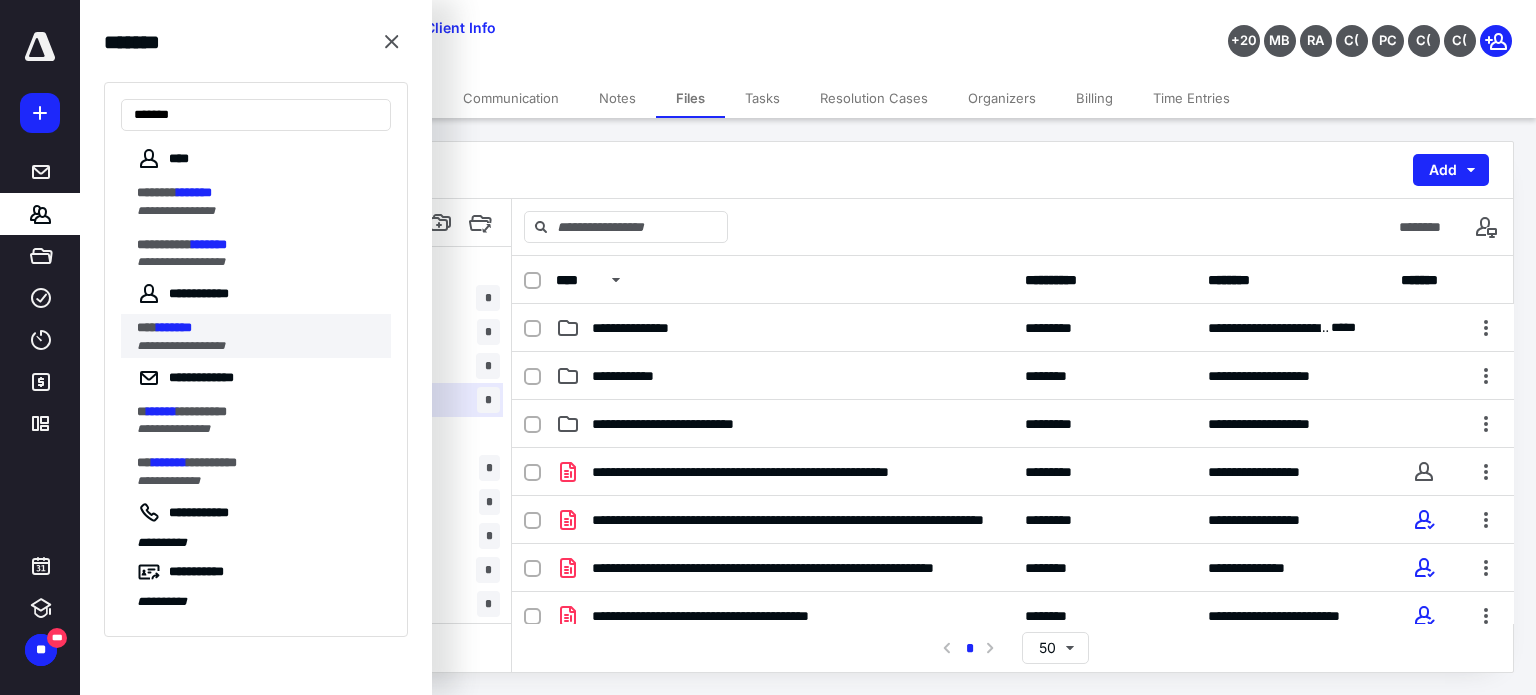 type on "*******" 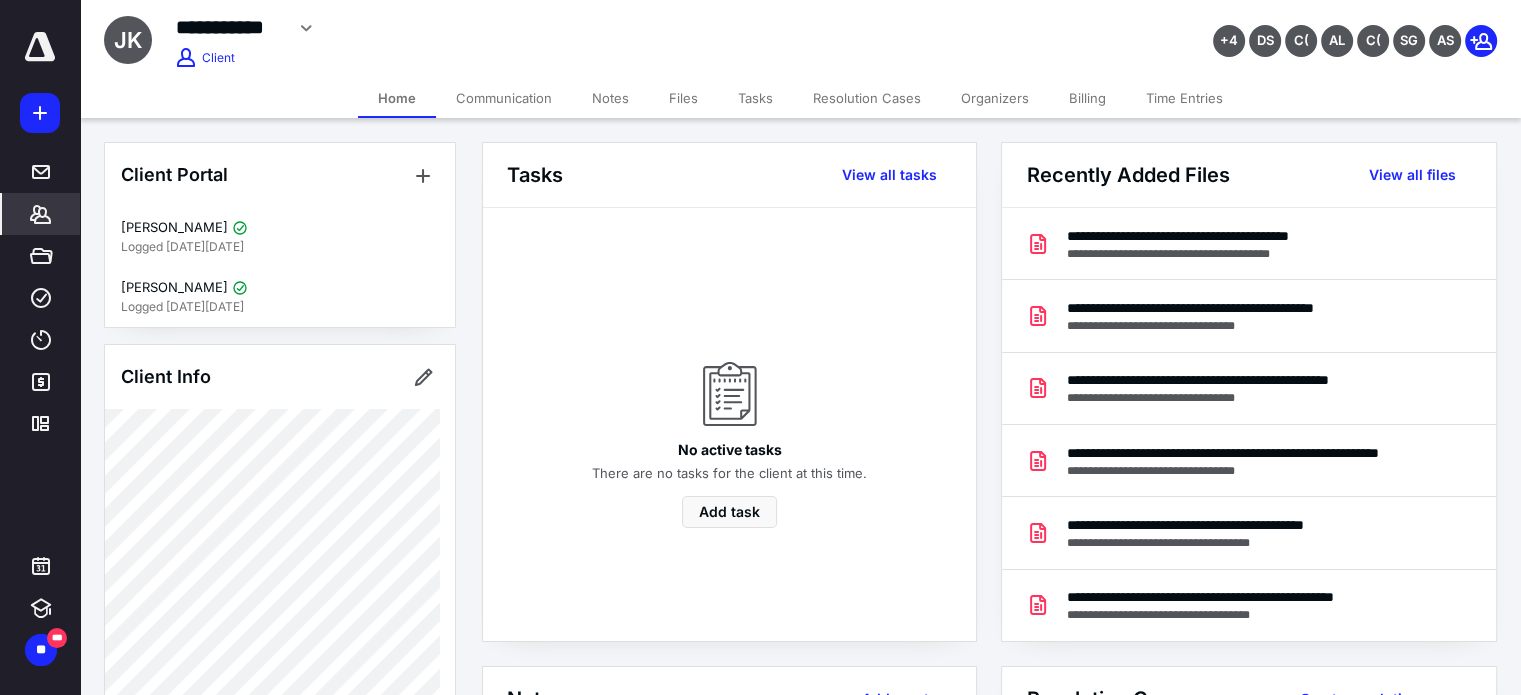 click on "Files" at bounding box center [683, 98] 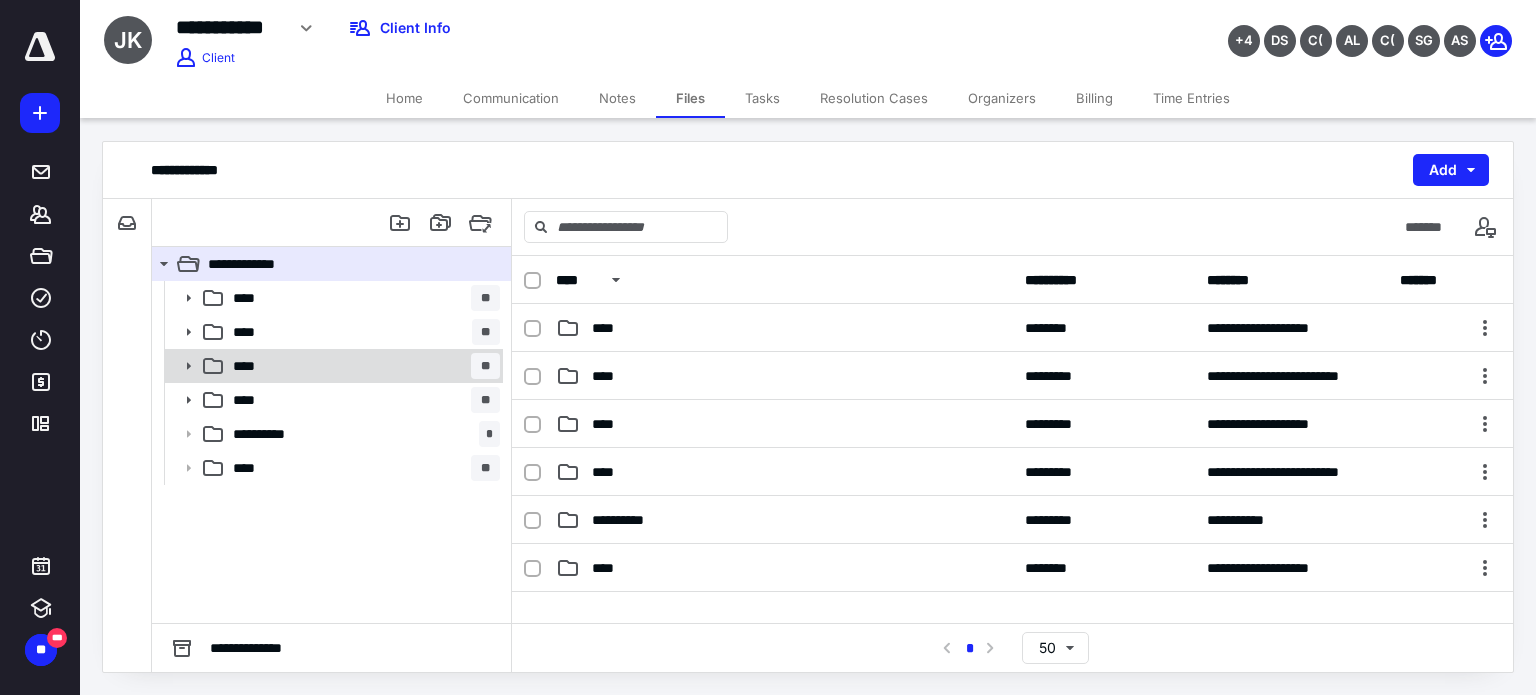 click 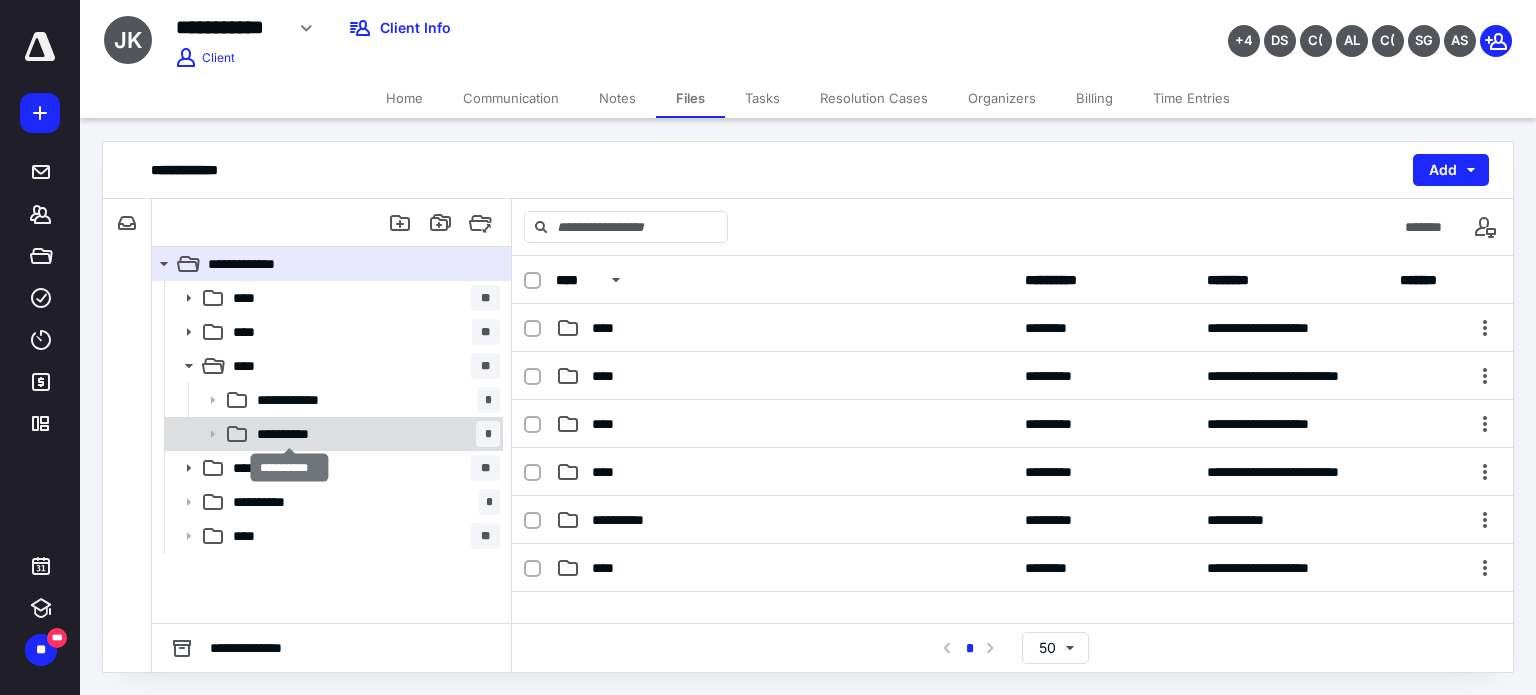 click on "**********" at bounding box center [290, 434] 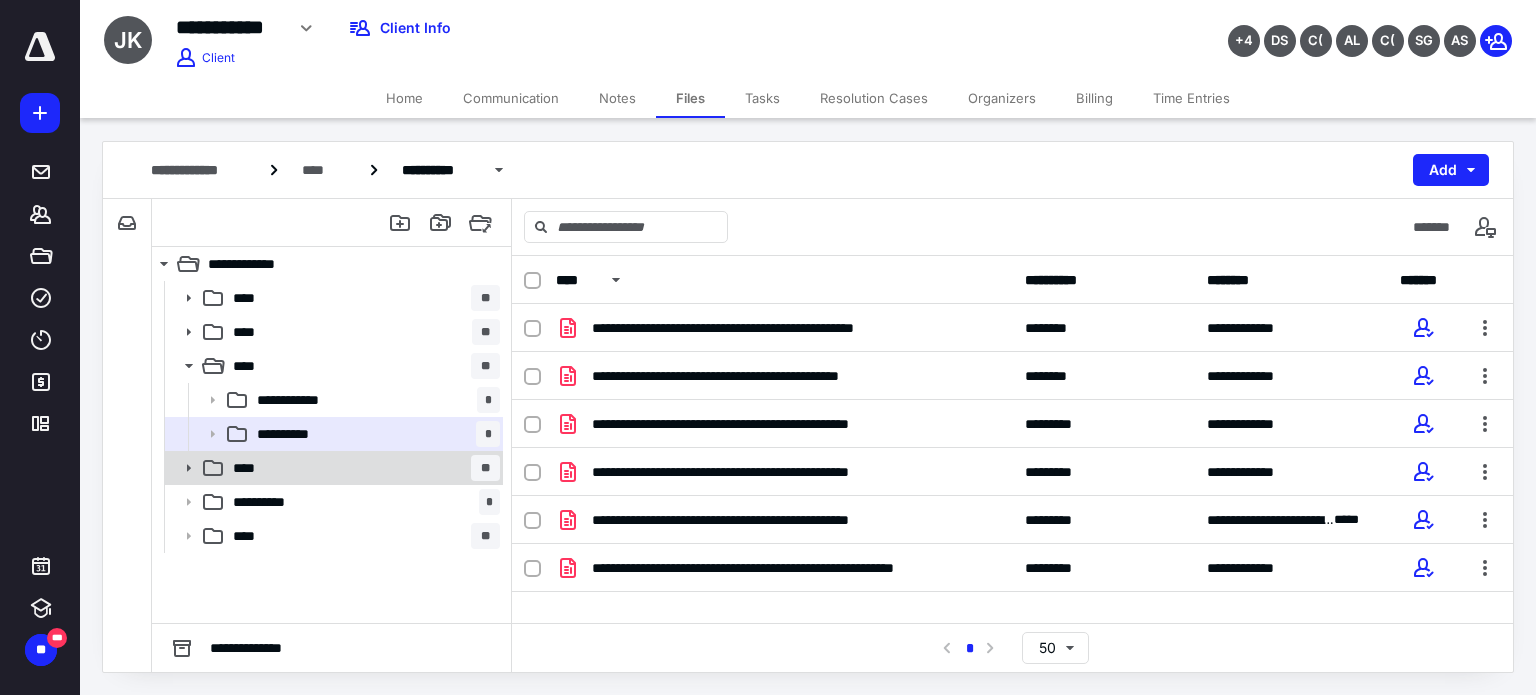click at bounding box center (182, 468) 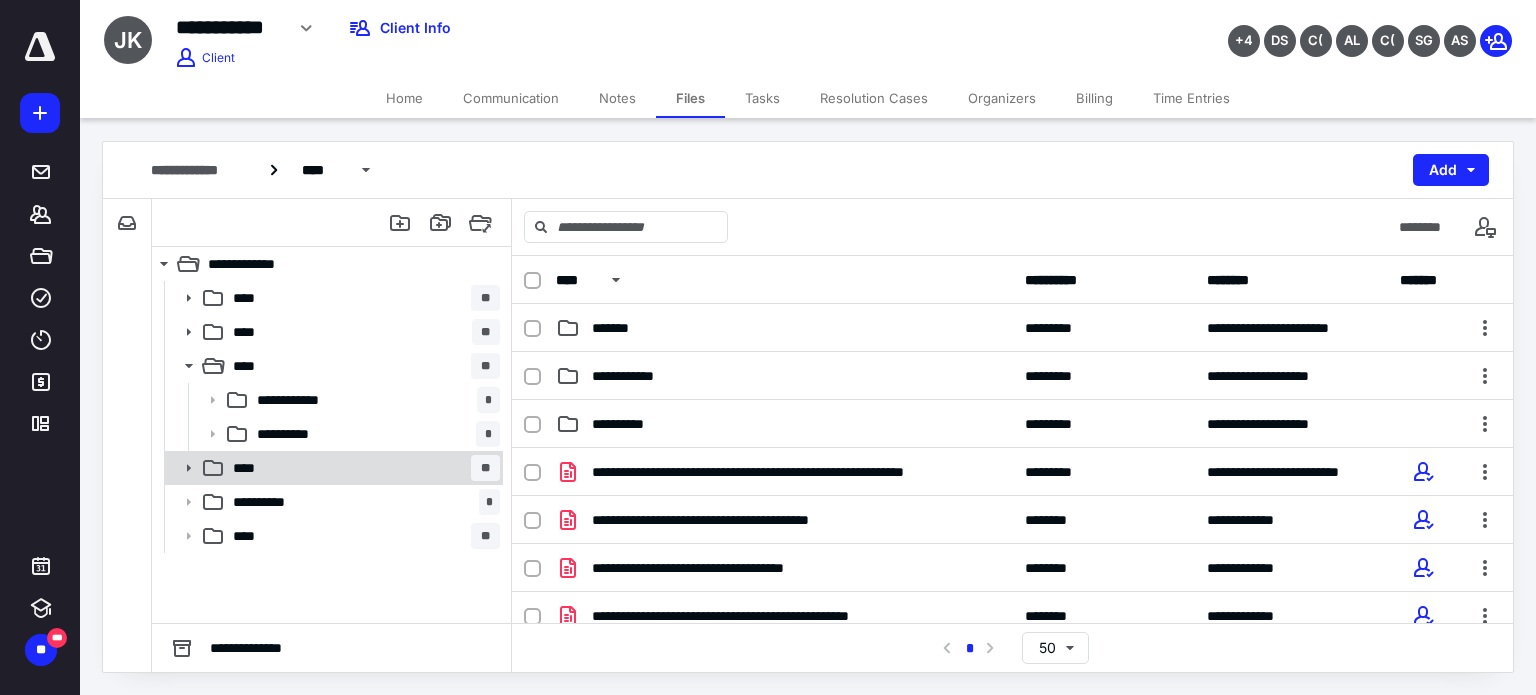 click 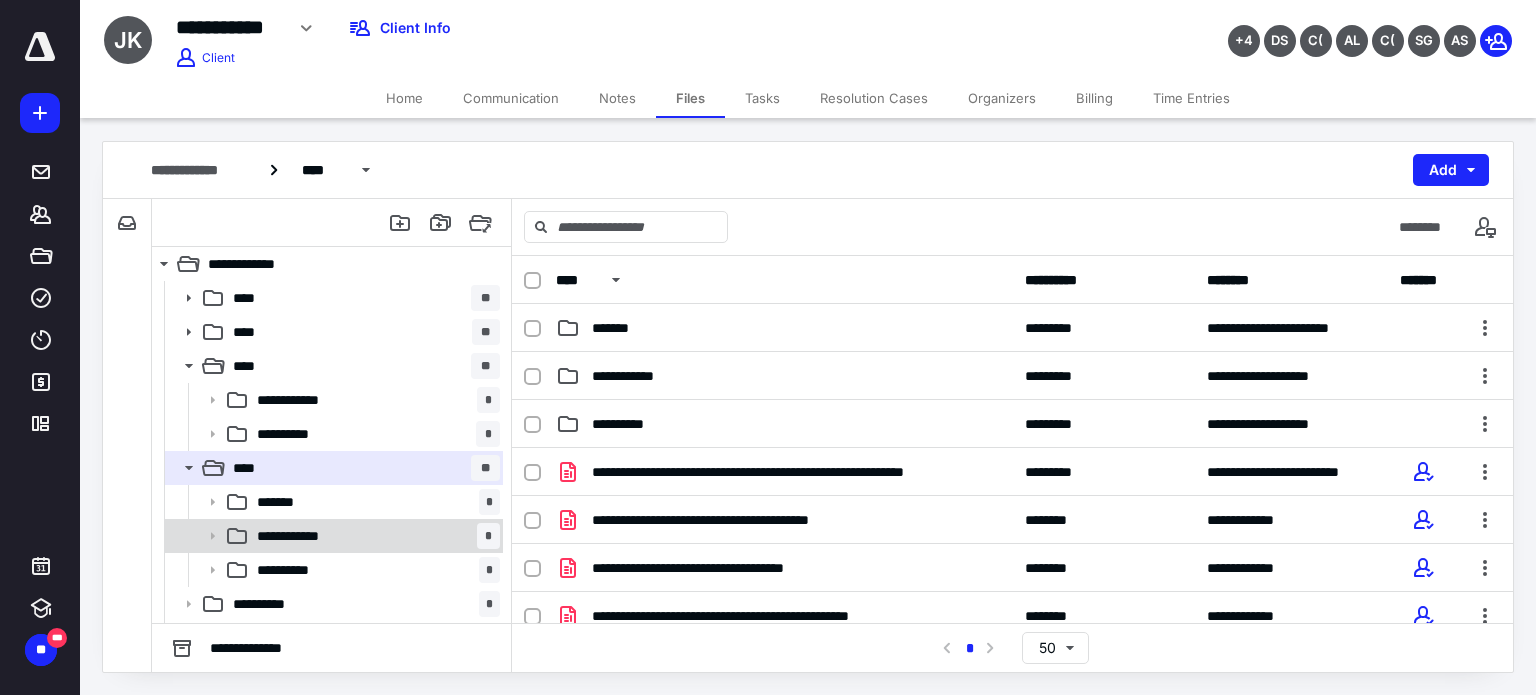 click on "**********" at bounding box center (374, 536) 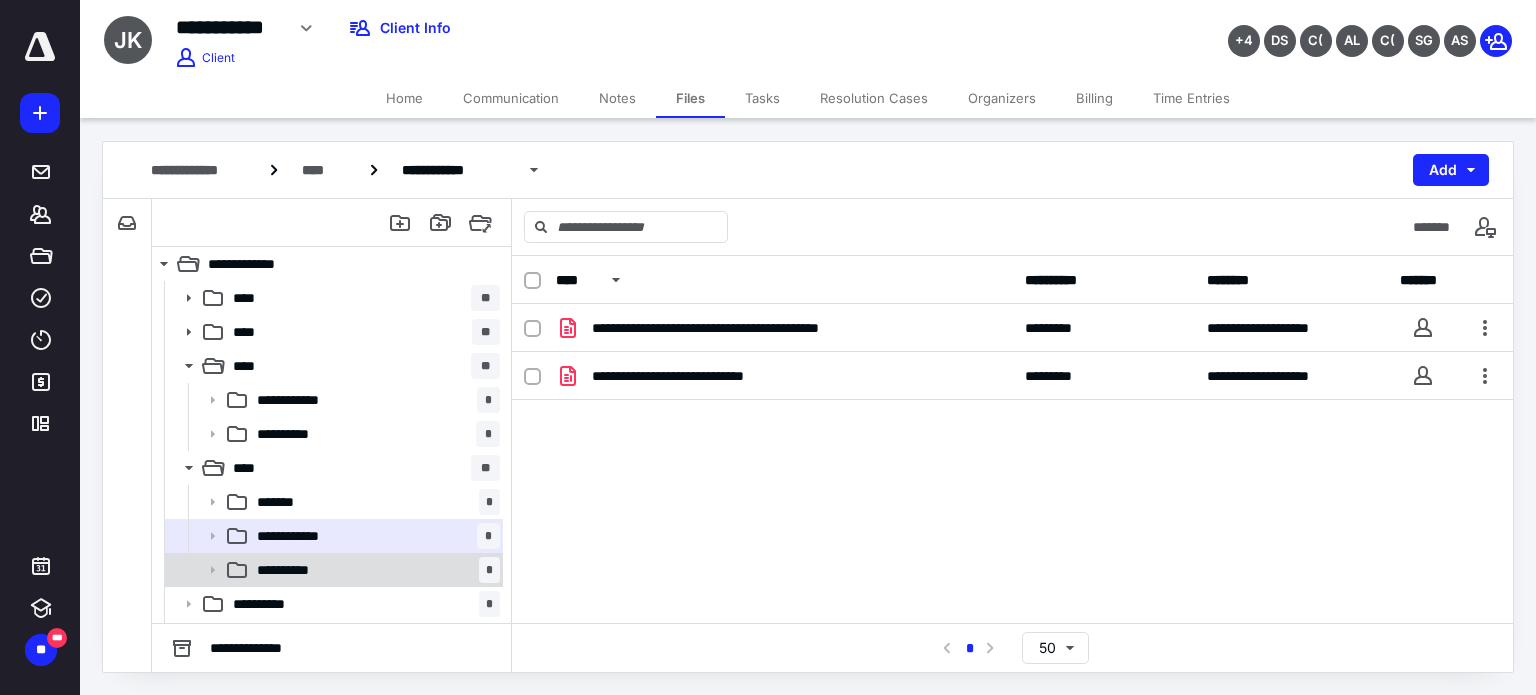 click on "**********" at bounding box center (332, 570) 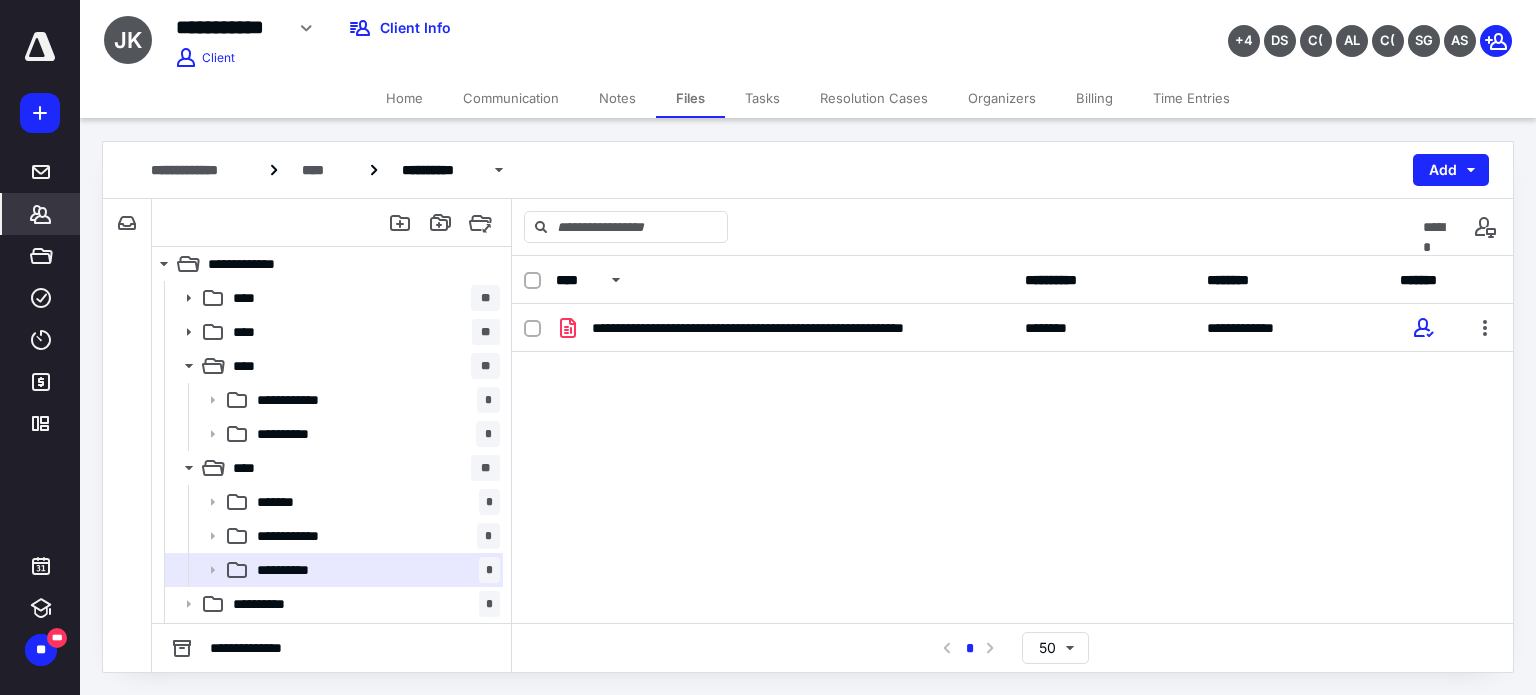 click 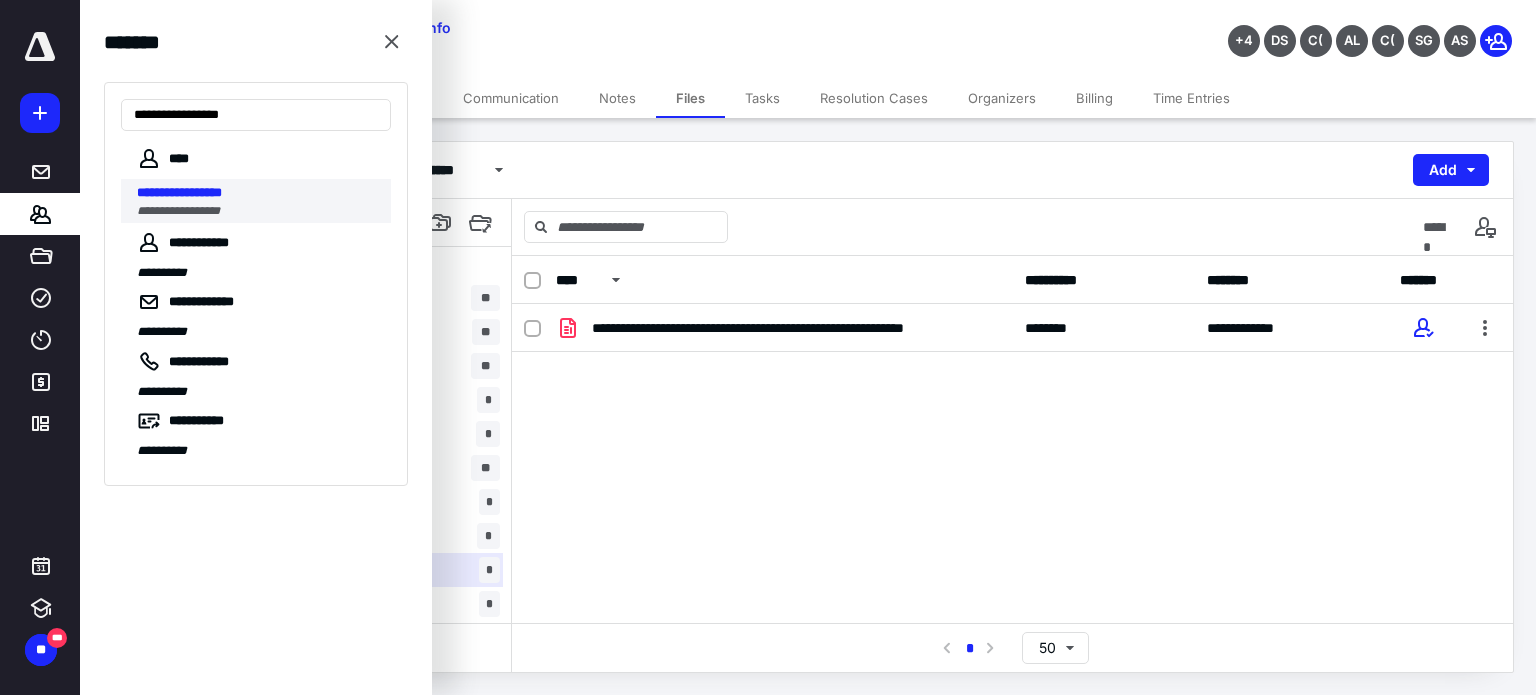 type on "**********" 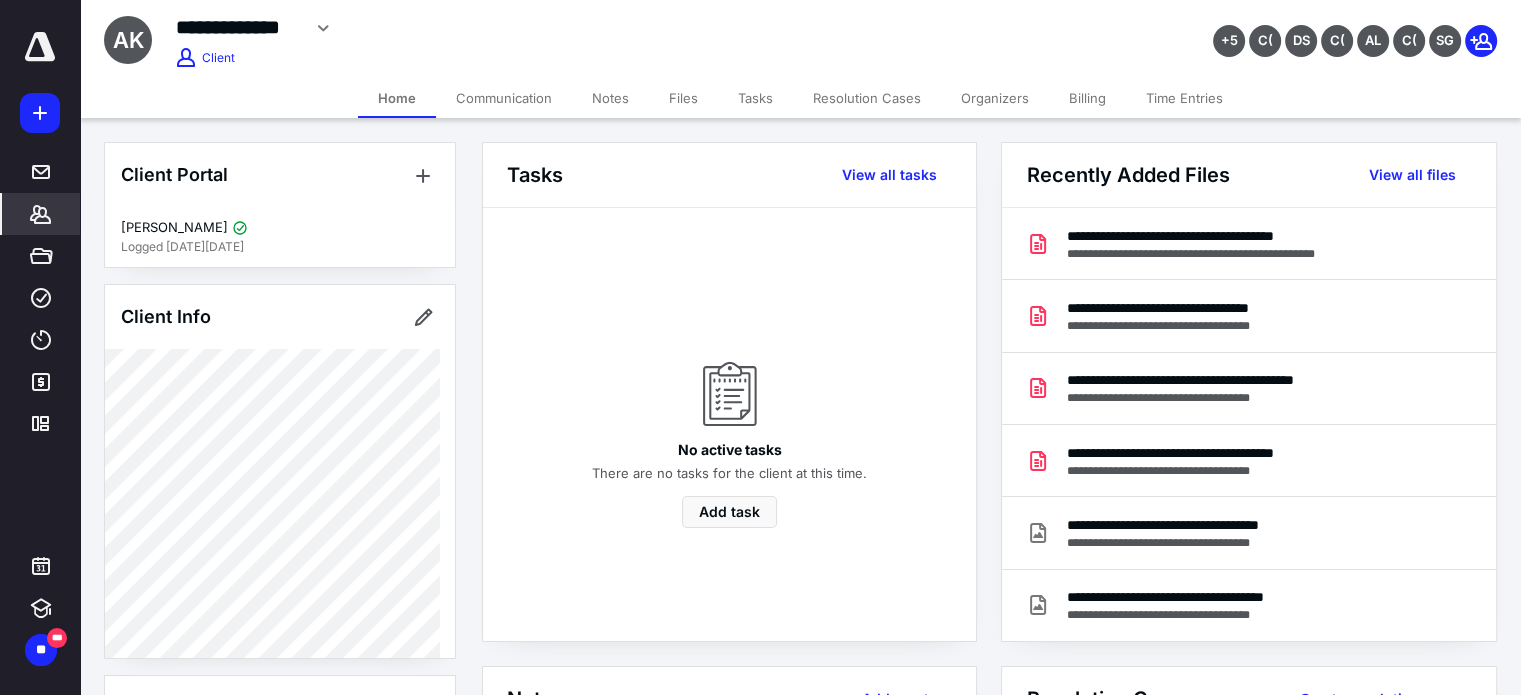 click on "*******" at bounding box center (41, 214) 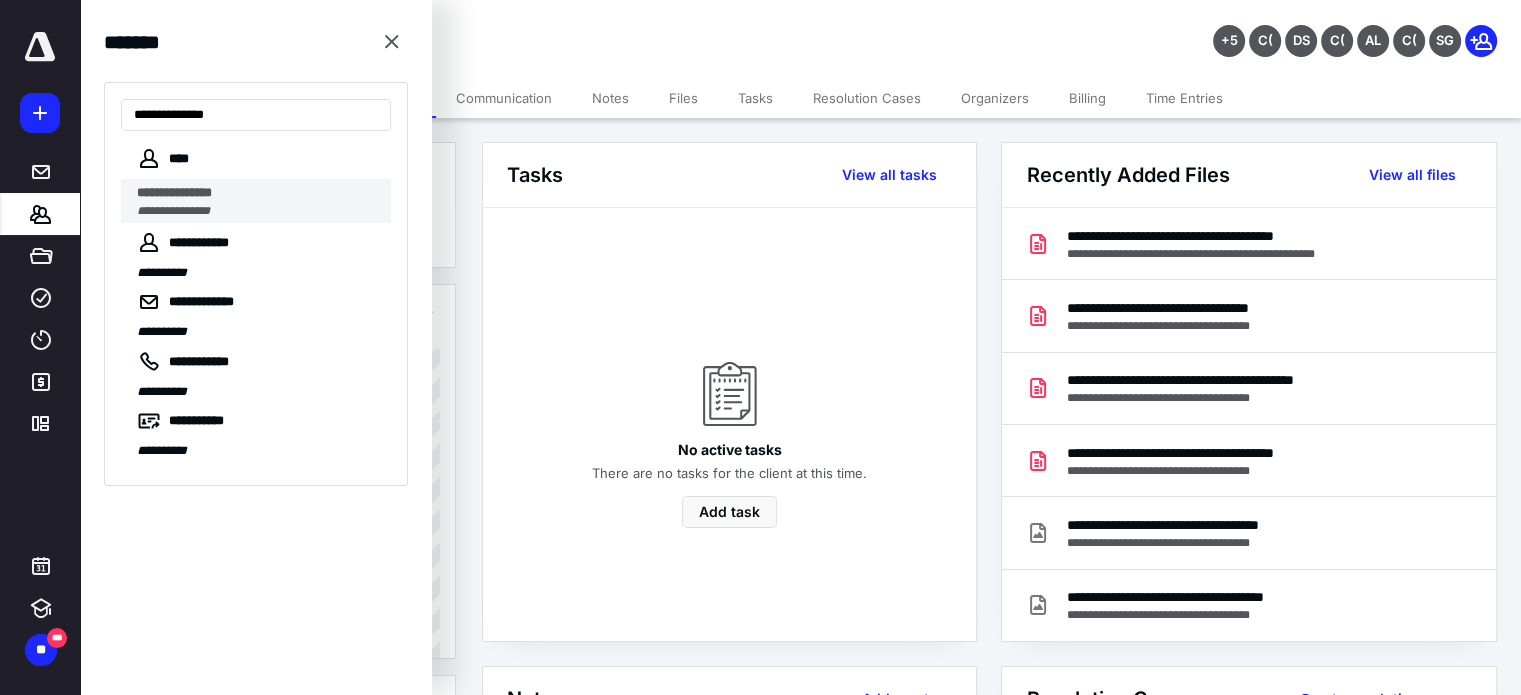 type on "**********" 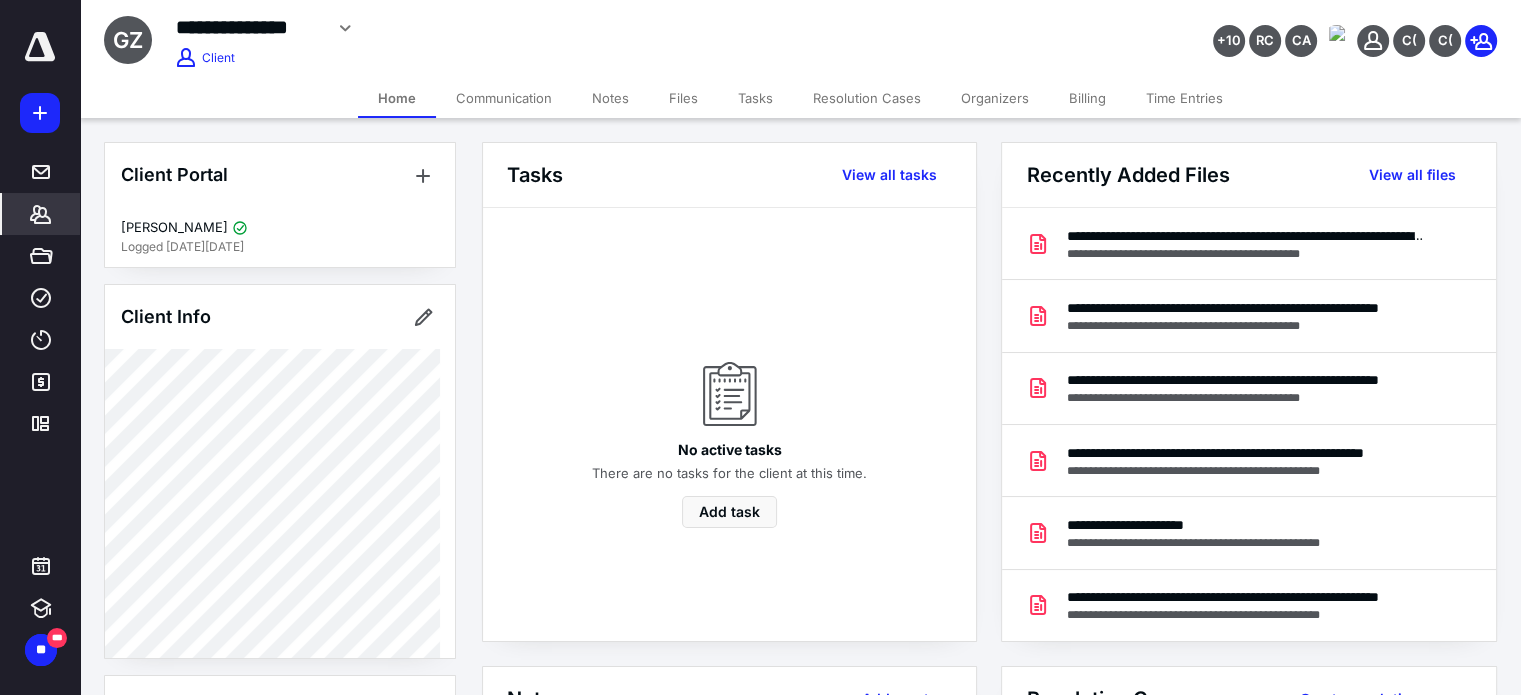 click on "Files" at bounding box center [683, 98] 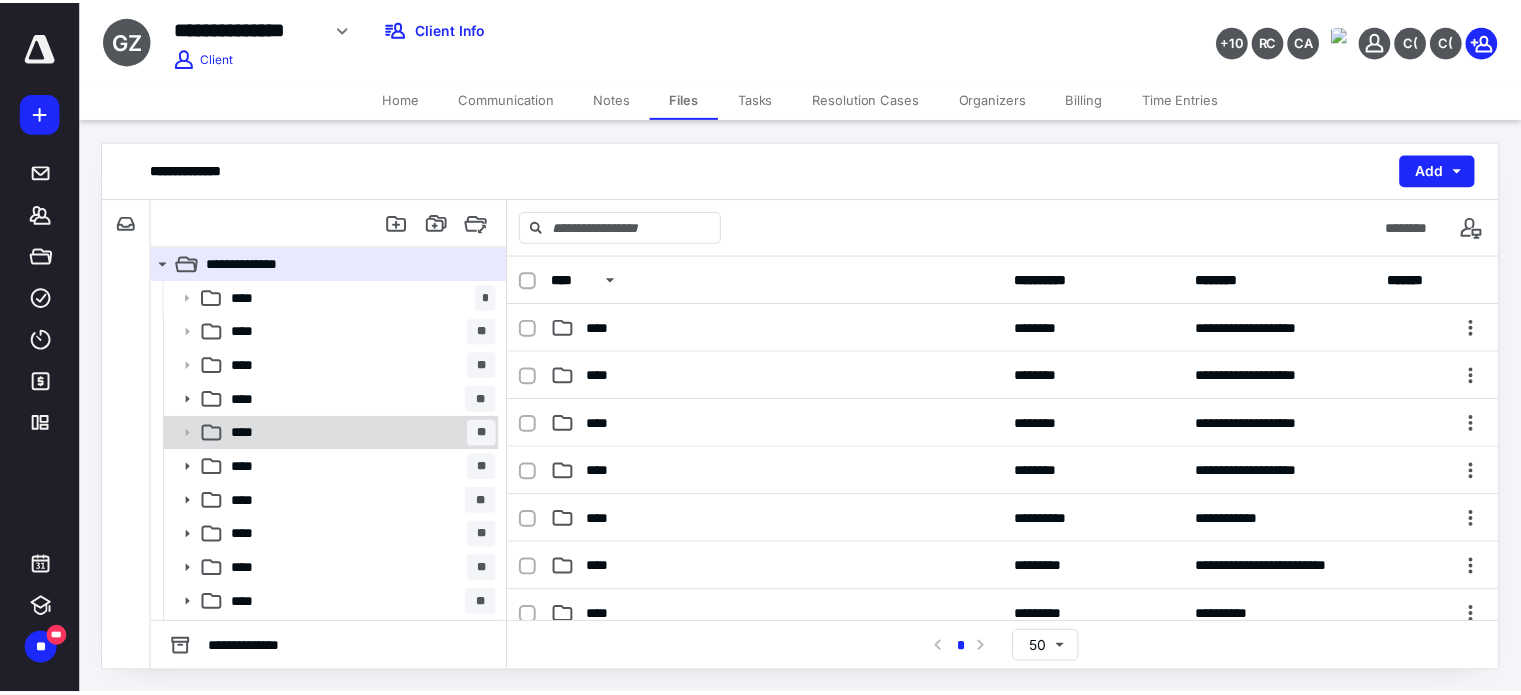 scroll, scrollTop: 132, scrollLeft: 0, axis: vertical 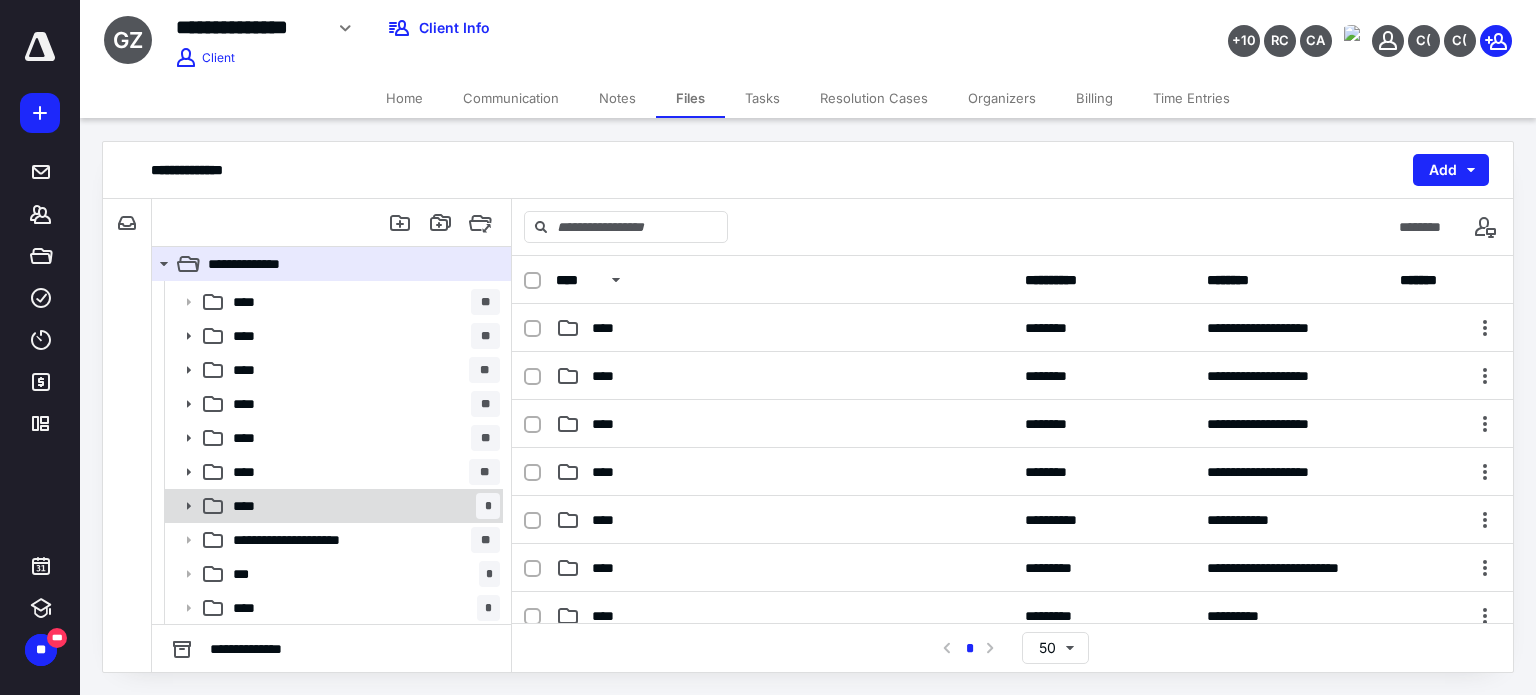 click on "**** *" at bounding box center (362, 506) 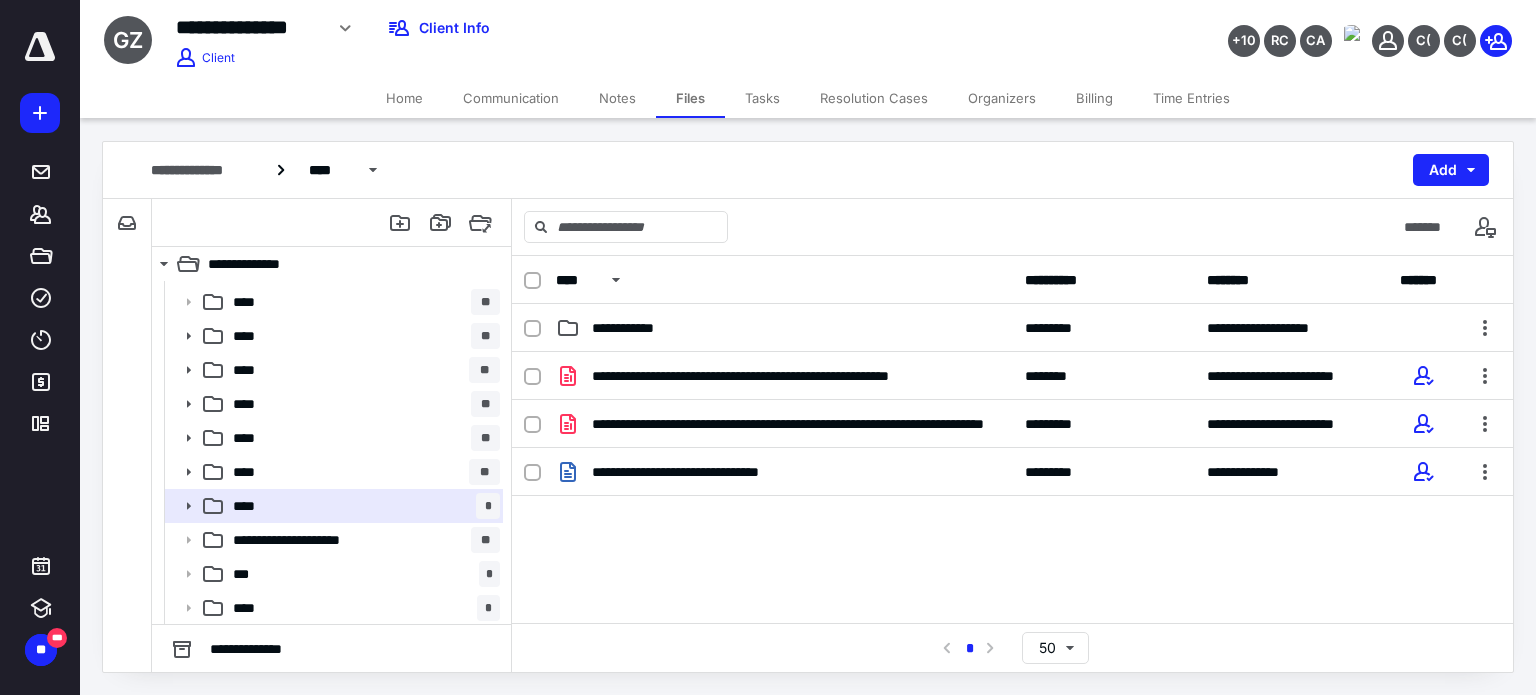 click on "Organizers" at bounding box center (1002, 98) 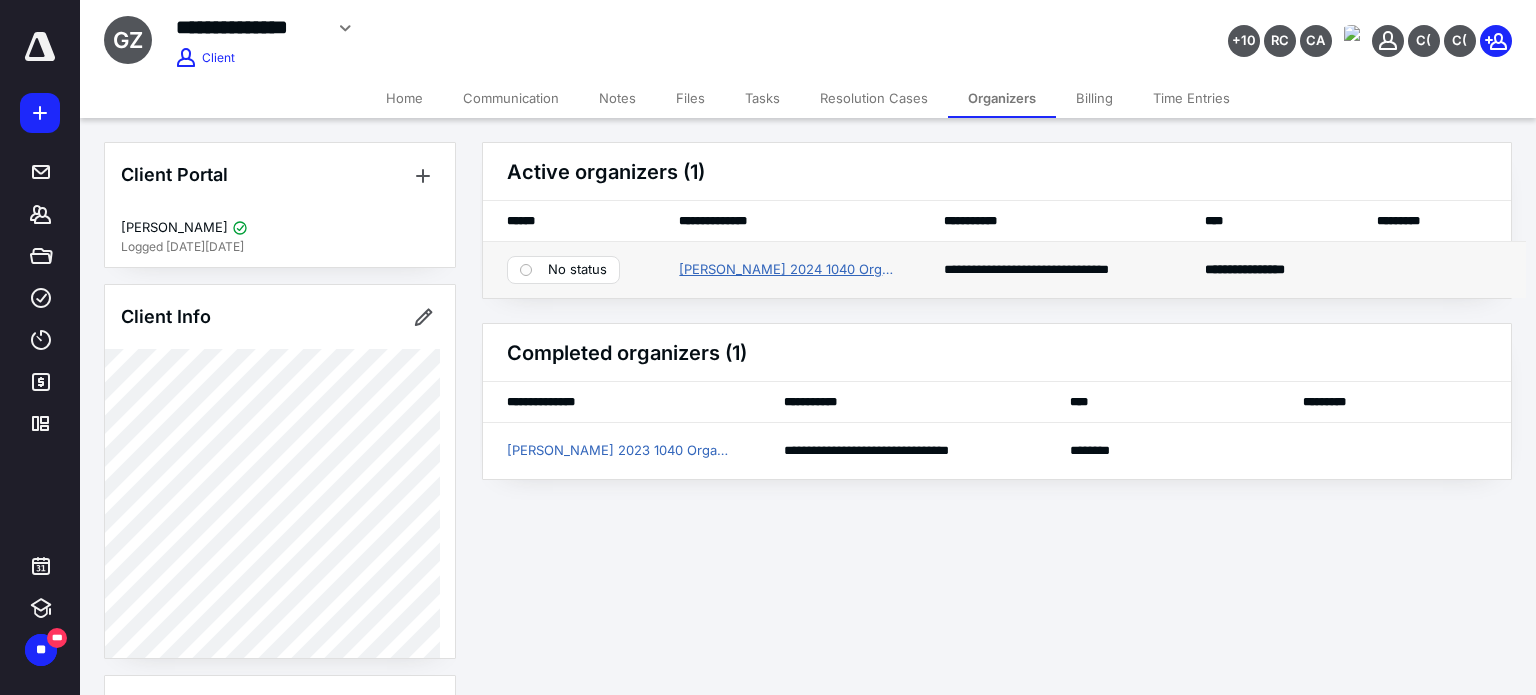 click on "[PERSON_NAME] 2024 1040 Organizer" at bounding box center [787, 270] 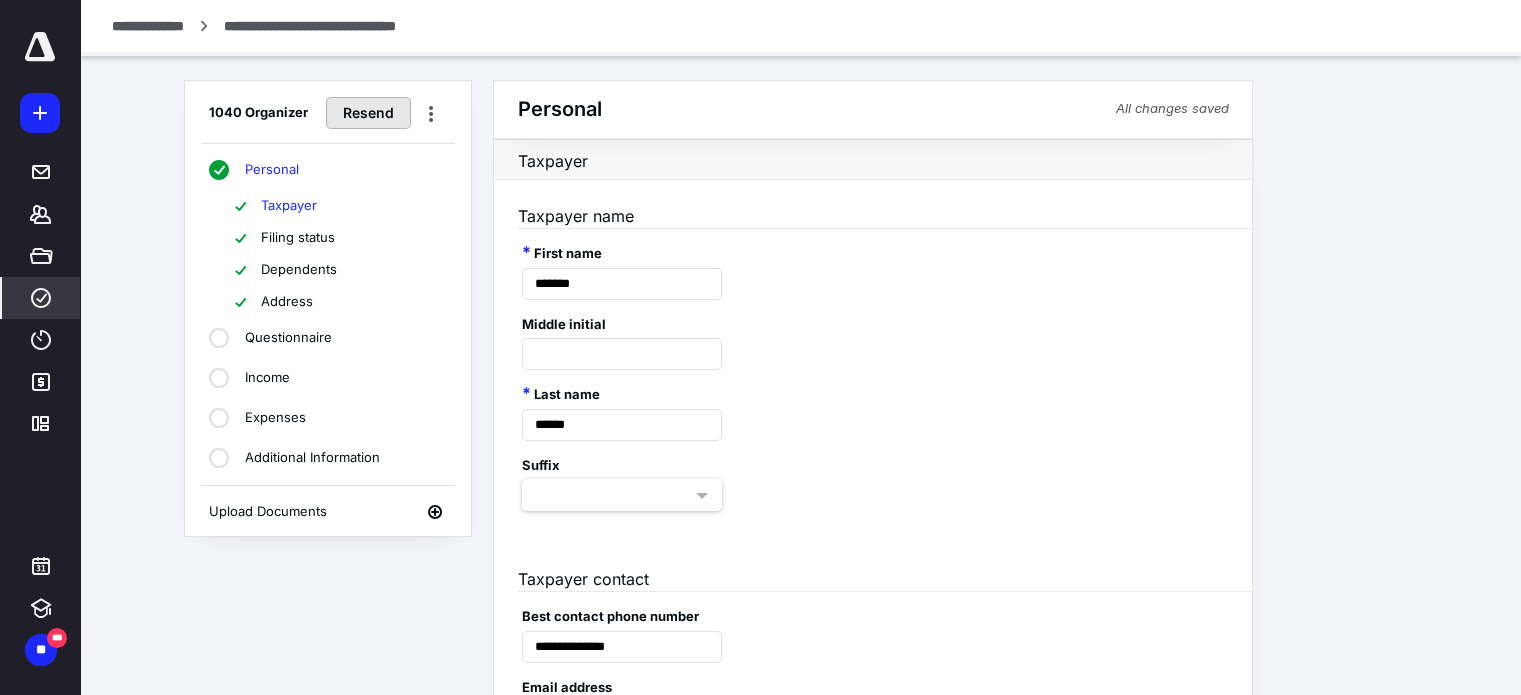 click on "Resend" at bounding box center (368, 113) 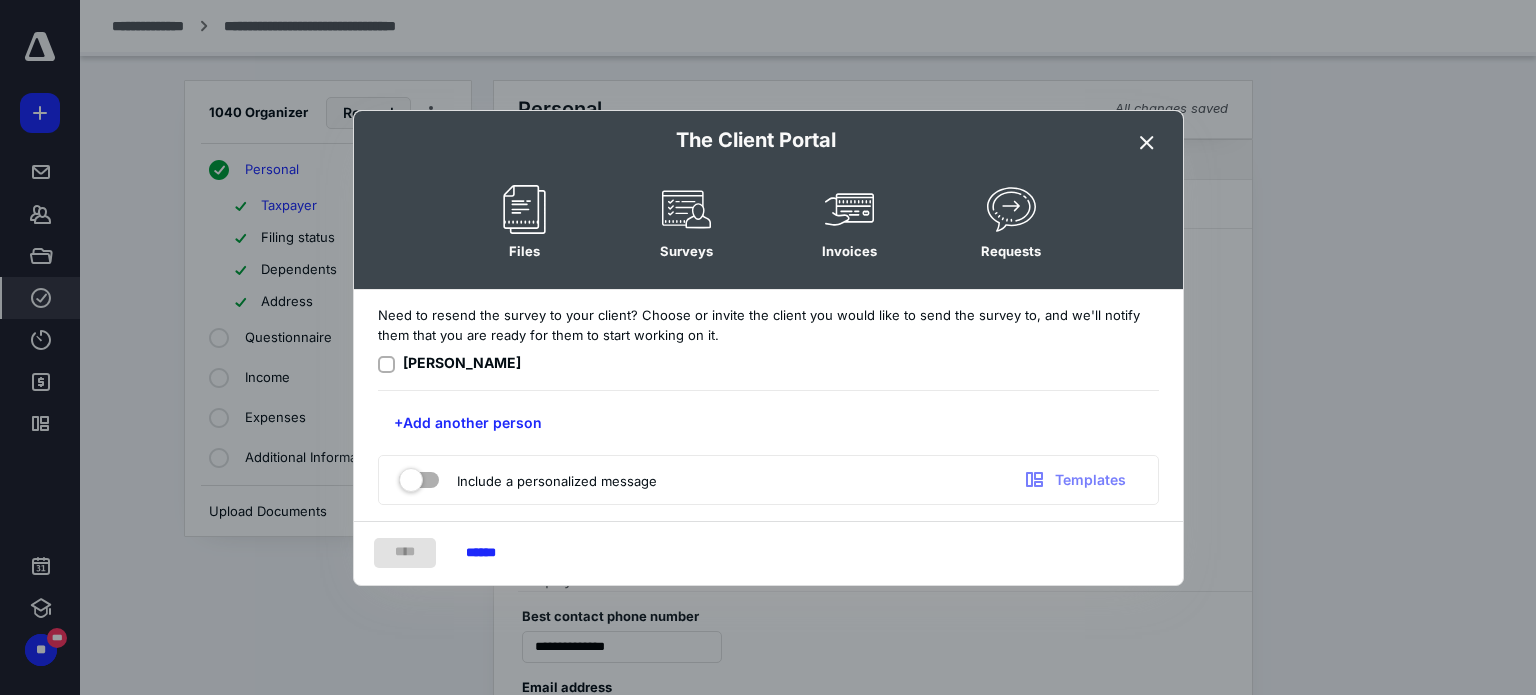 click at bounding box center [419, 476] 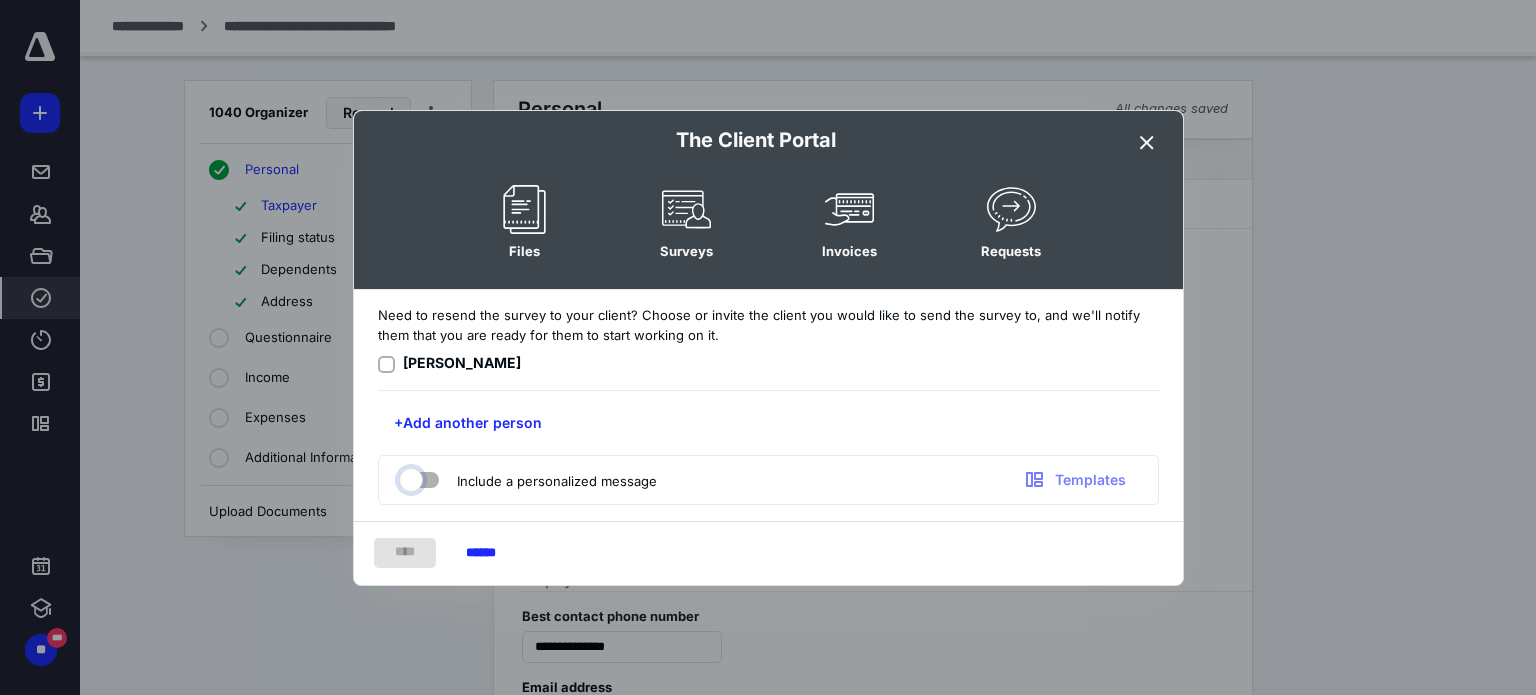 click at bounding box center [409, 477] 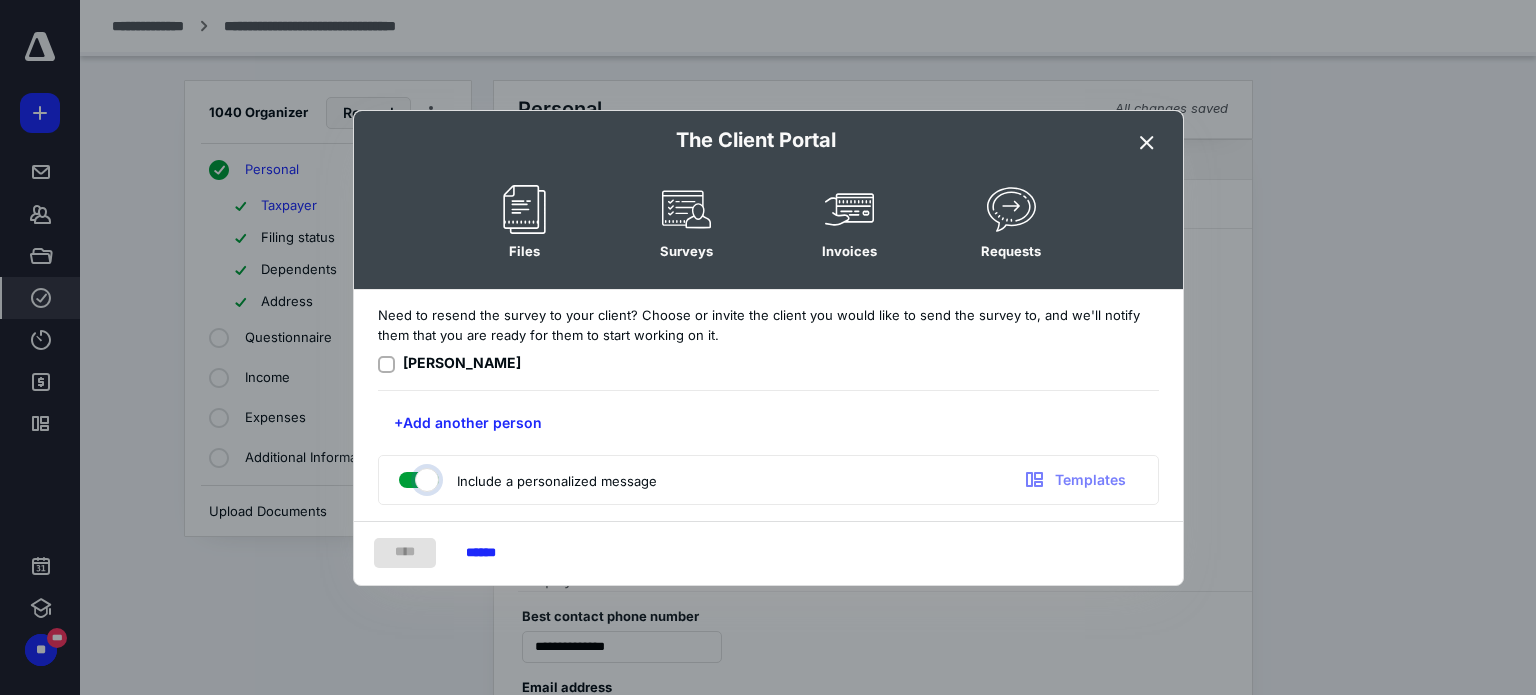 checkbox on "true" 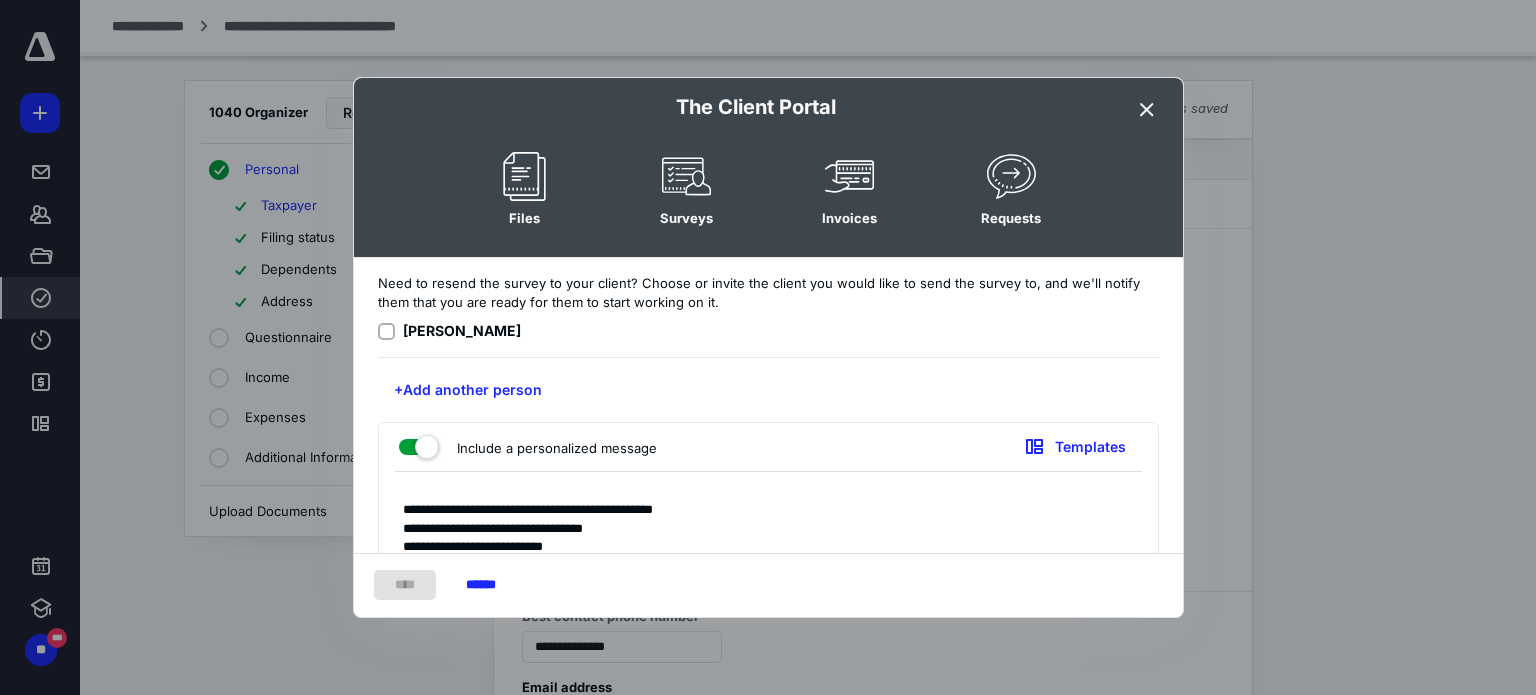 click 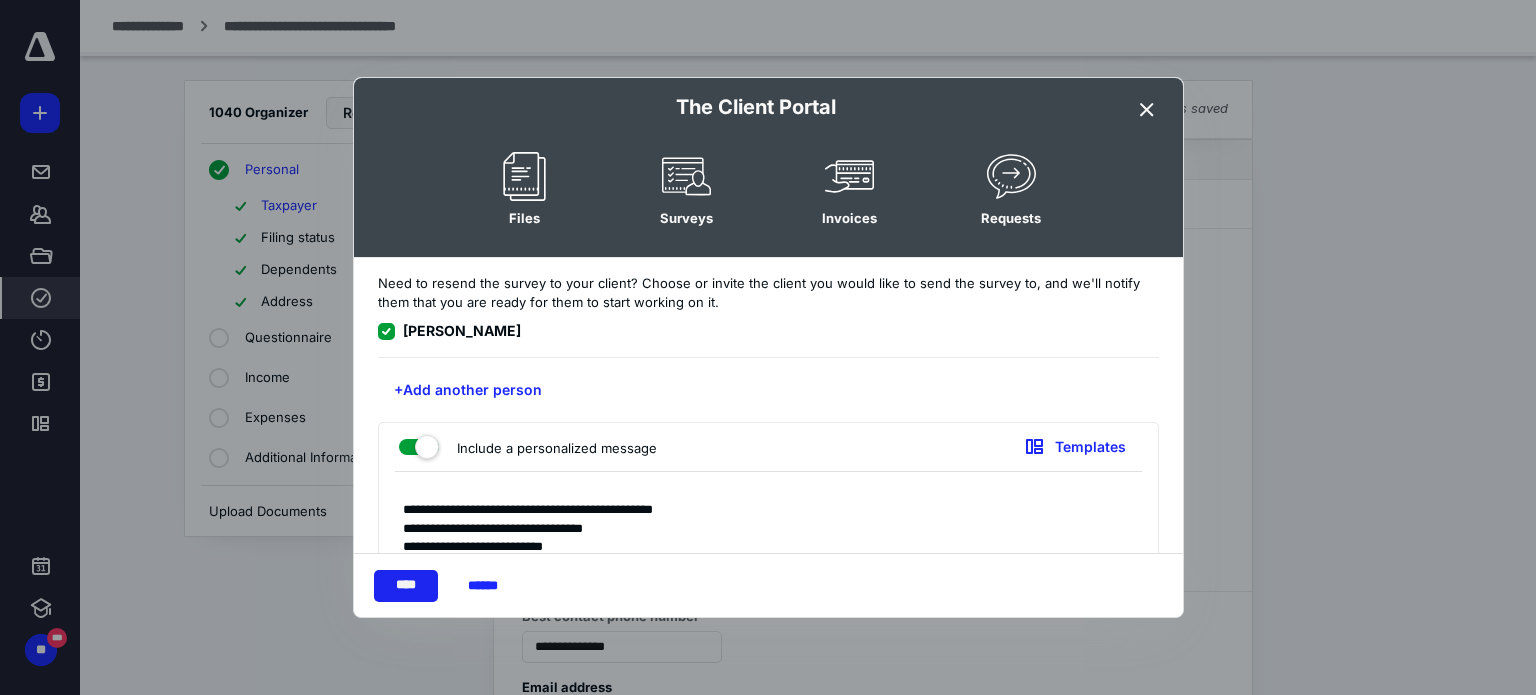 drag, startPoint x: 410, startPoint y: 585, endPoint x: 429, endPoint y: 576, distance: 21.023796 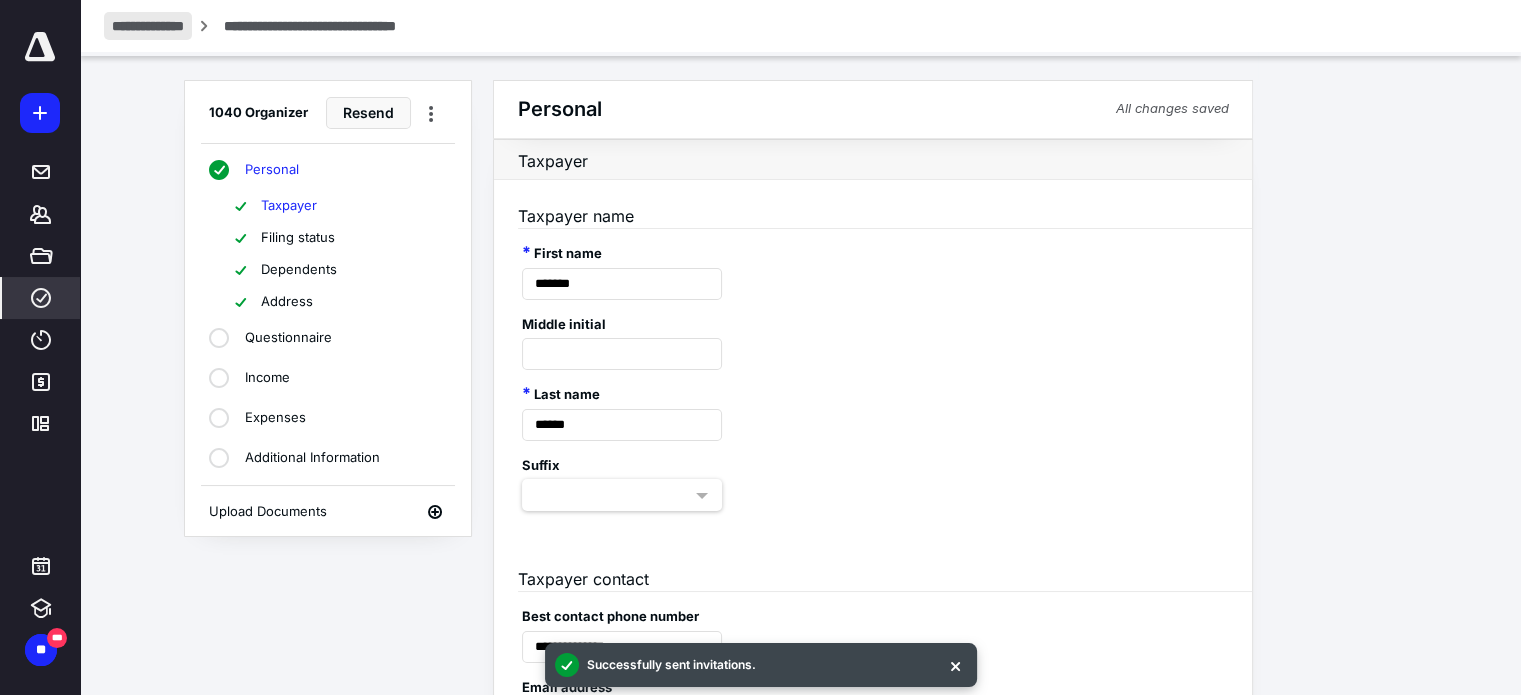 click on "**********" at bounding box center (800, 26) 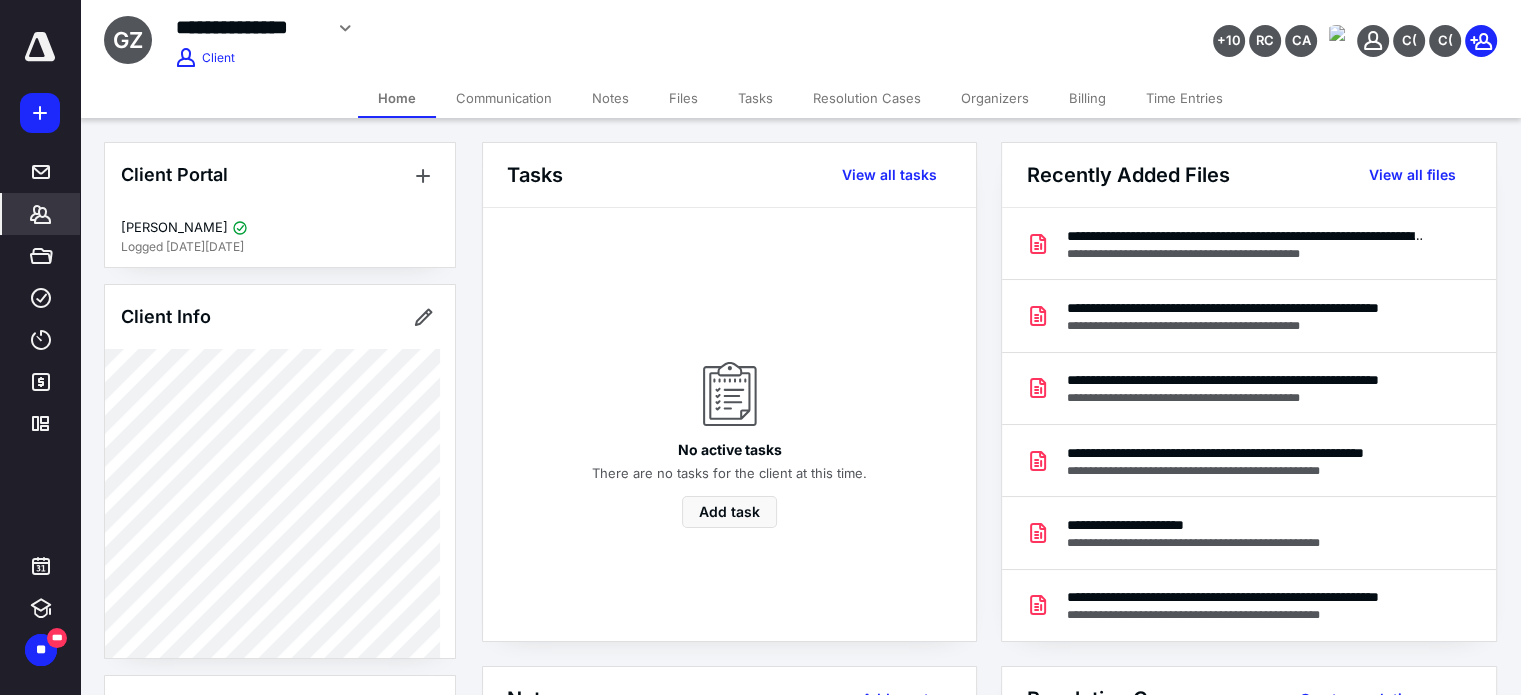 click on "*******" at bounding box center [41, 214] 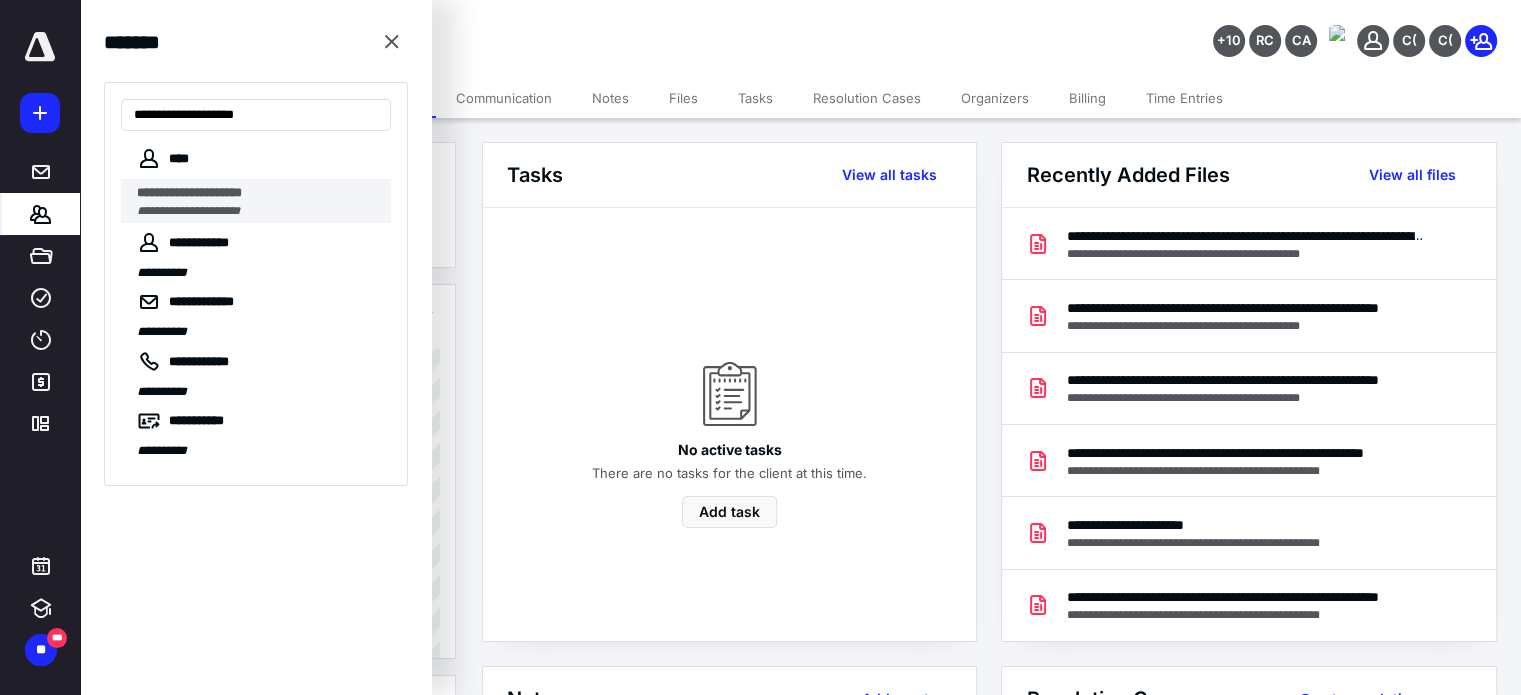 type on "**********" 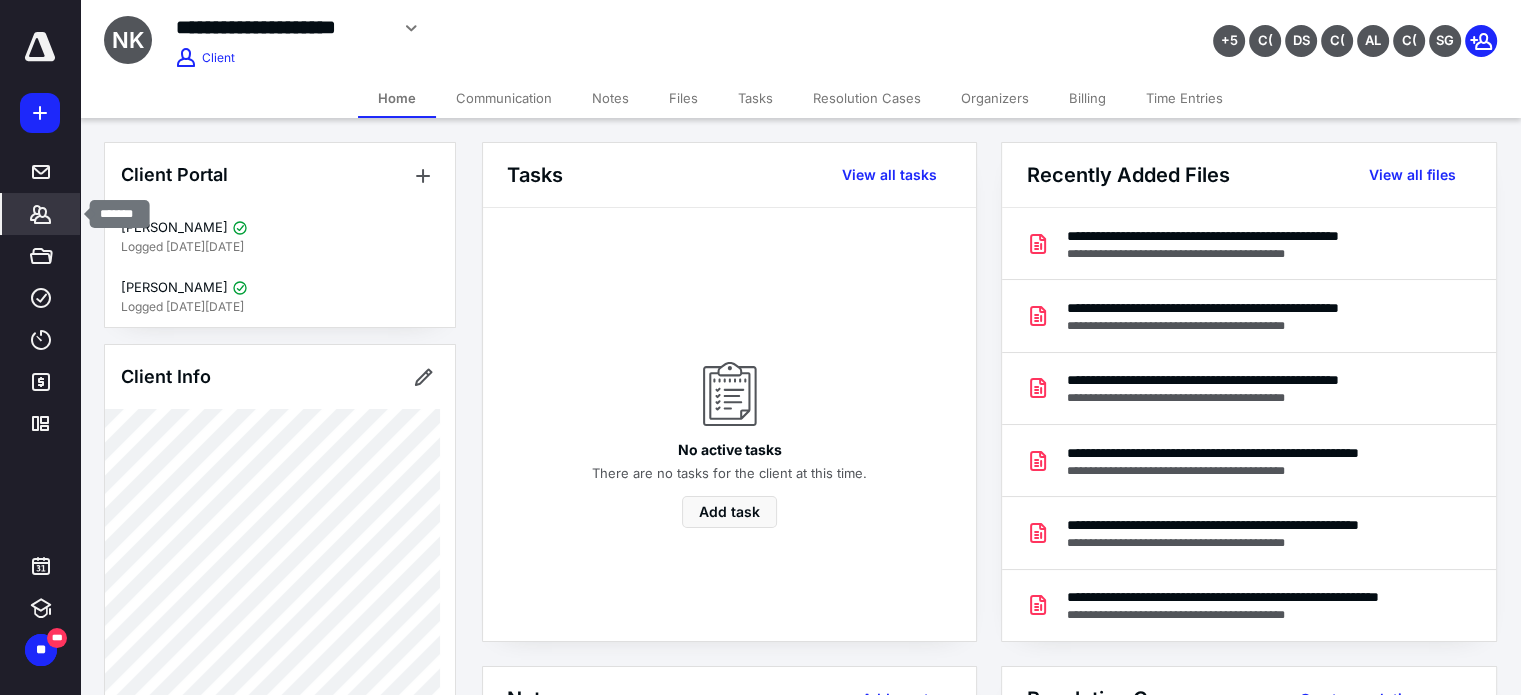 click 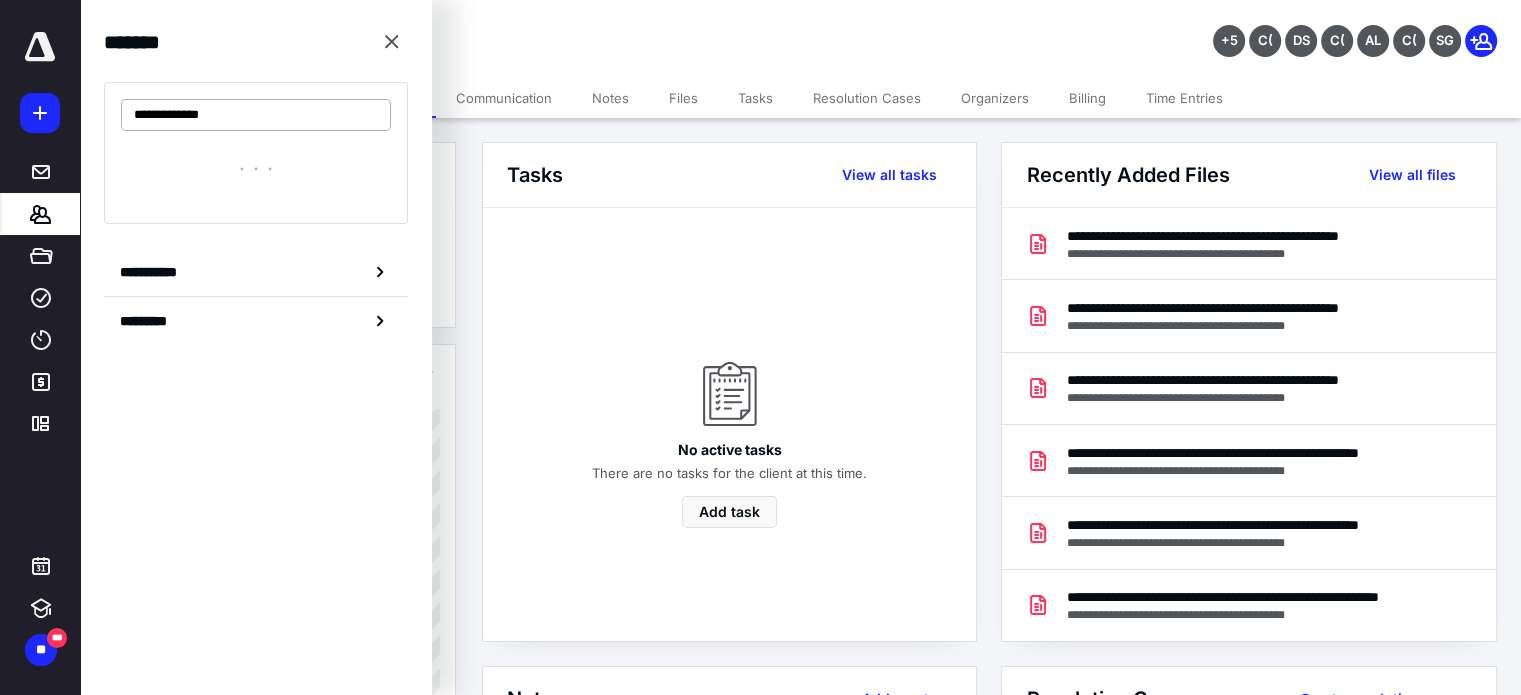 scroll, scrollTop: 0, scrollLeft: 0, axis: both 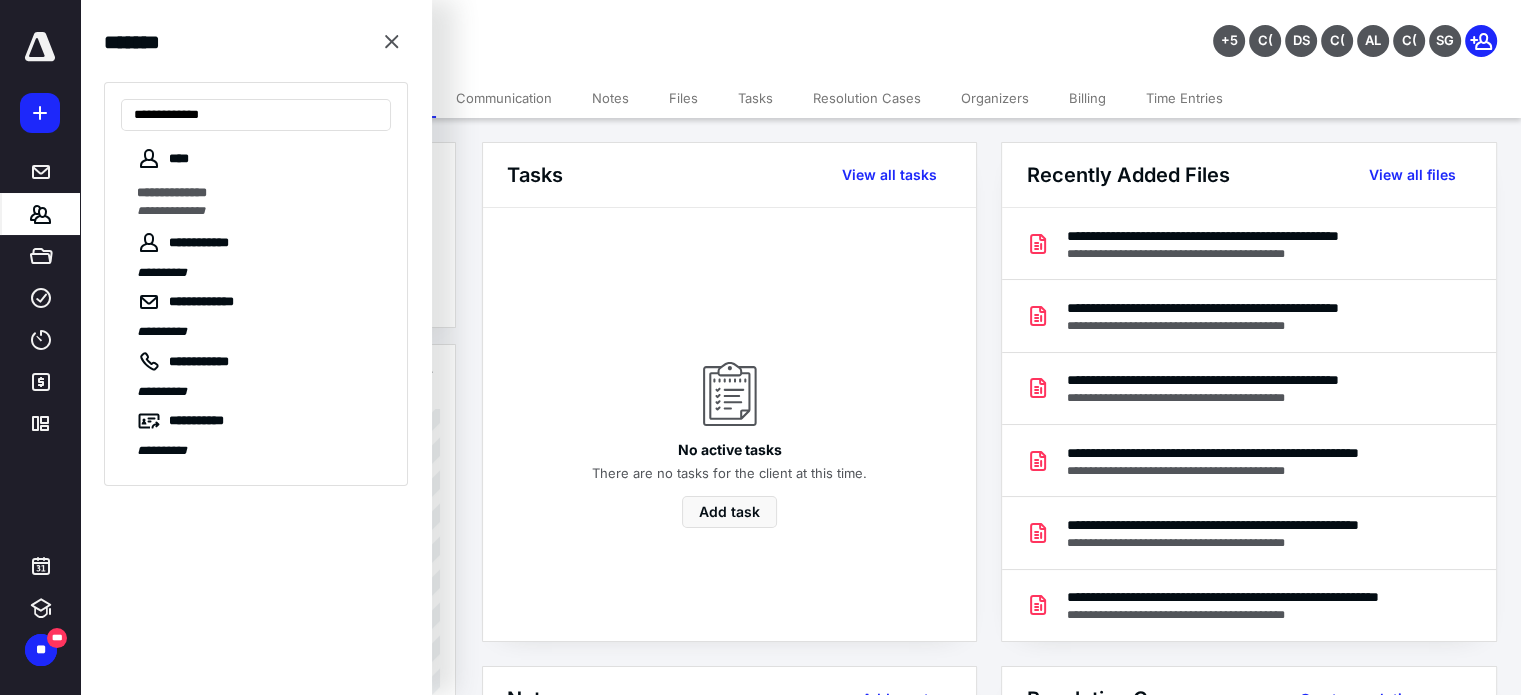 type on "**********" 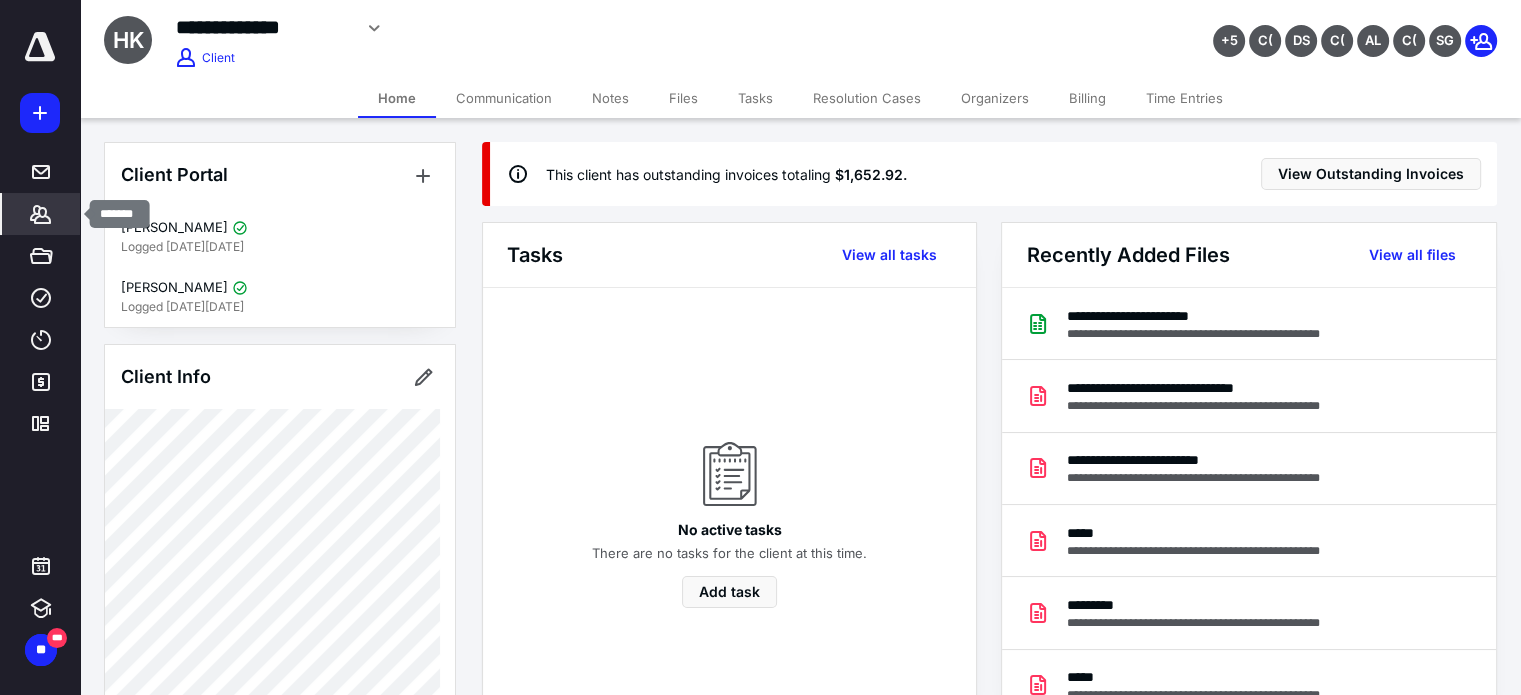 drag, startPoint x: 21, startPoint y: 211, endPoint x: 65, endPoint y: 200, distance: 45.35416 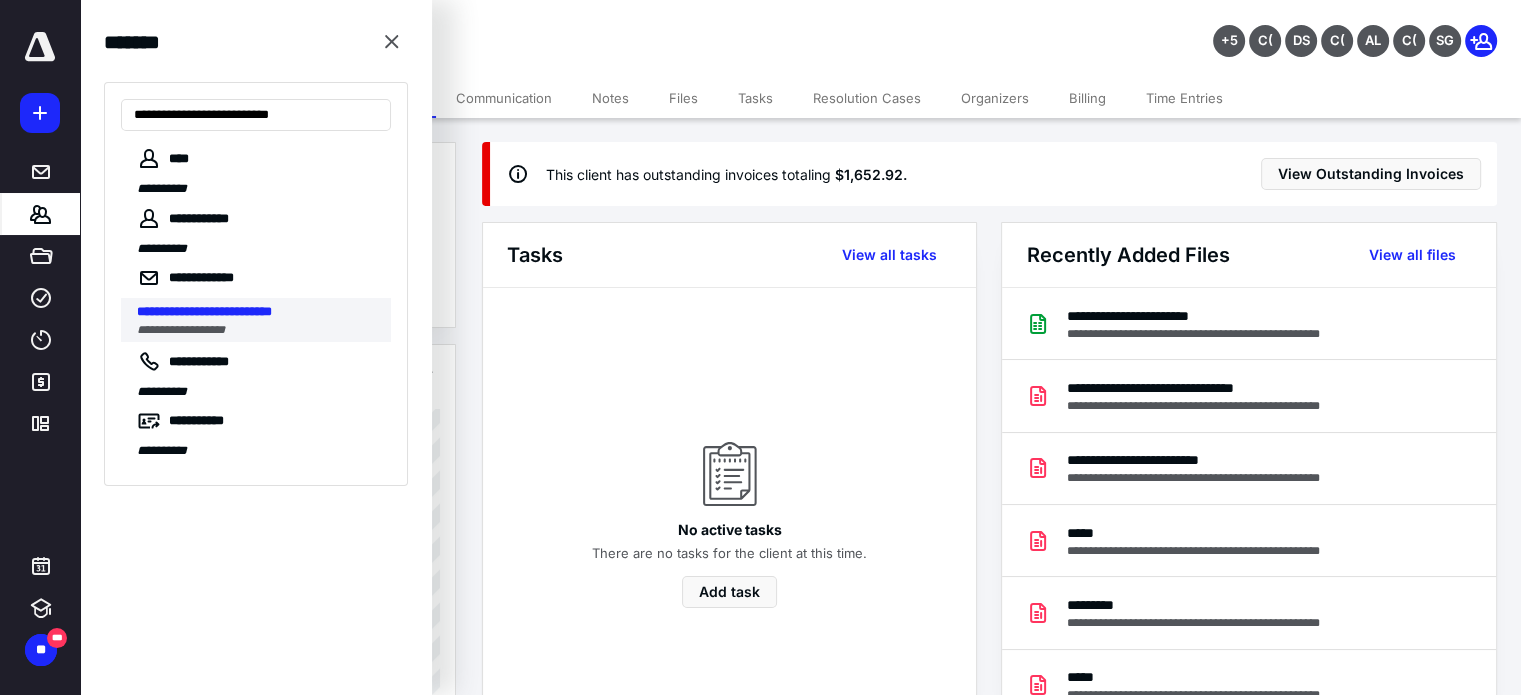 type on "**********" 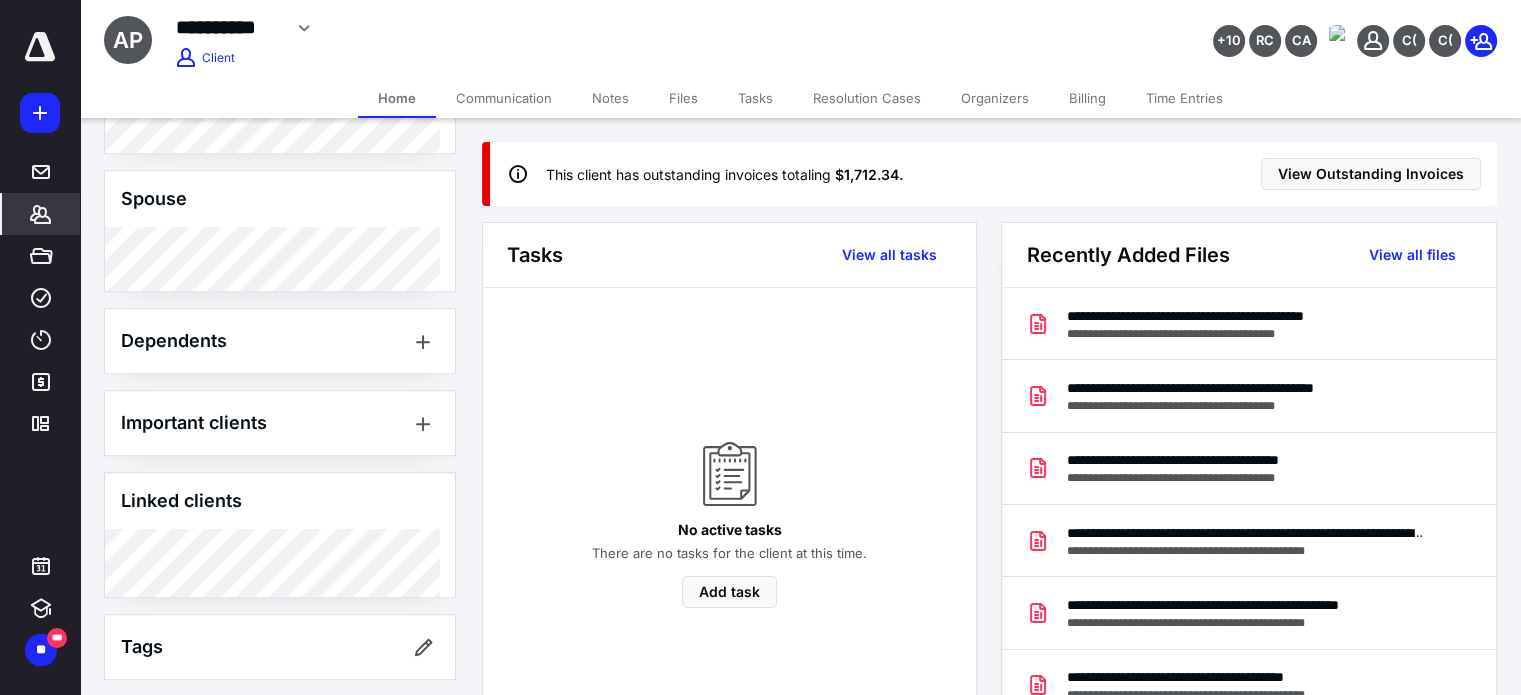 scroll, scrollTop: 1212, scrollLeft: 0, axis: vertical 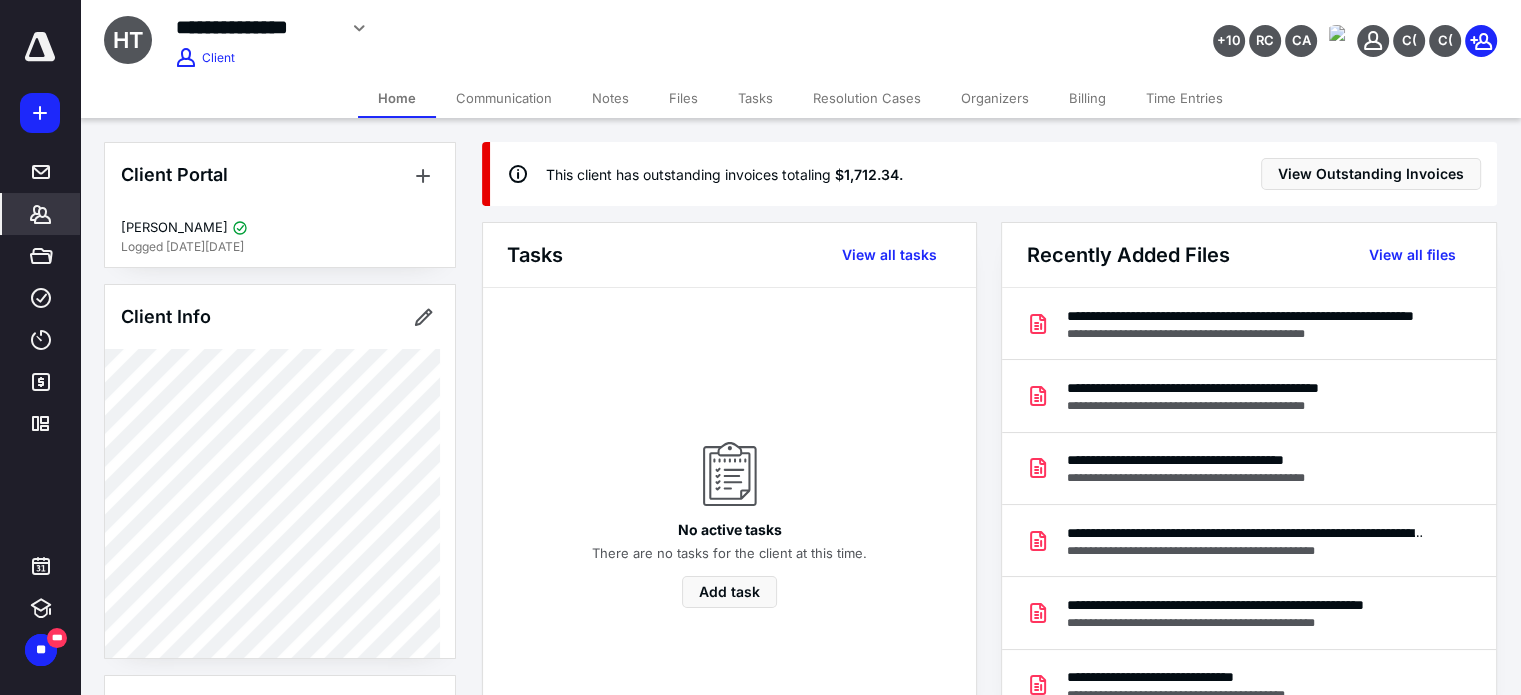 click on "*******" at bounding box center [41, 214] 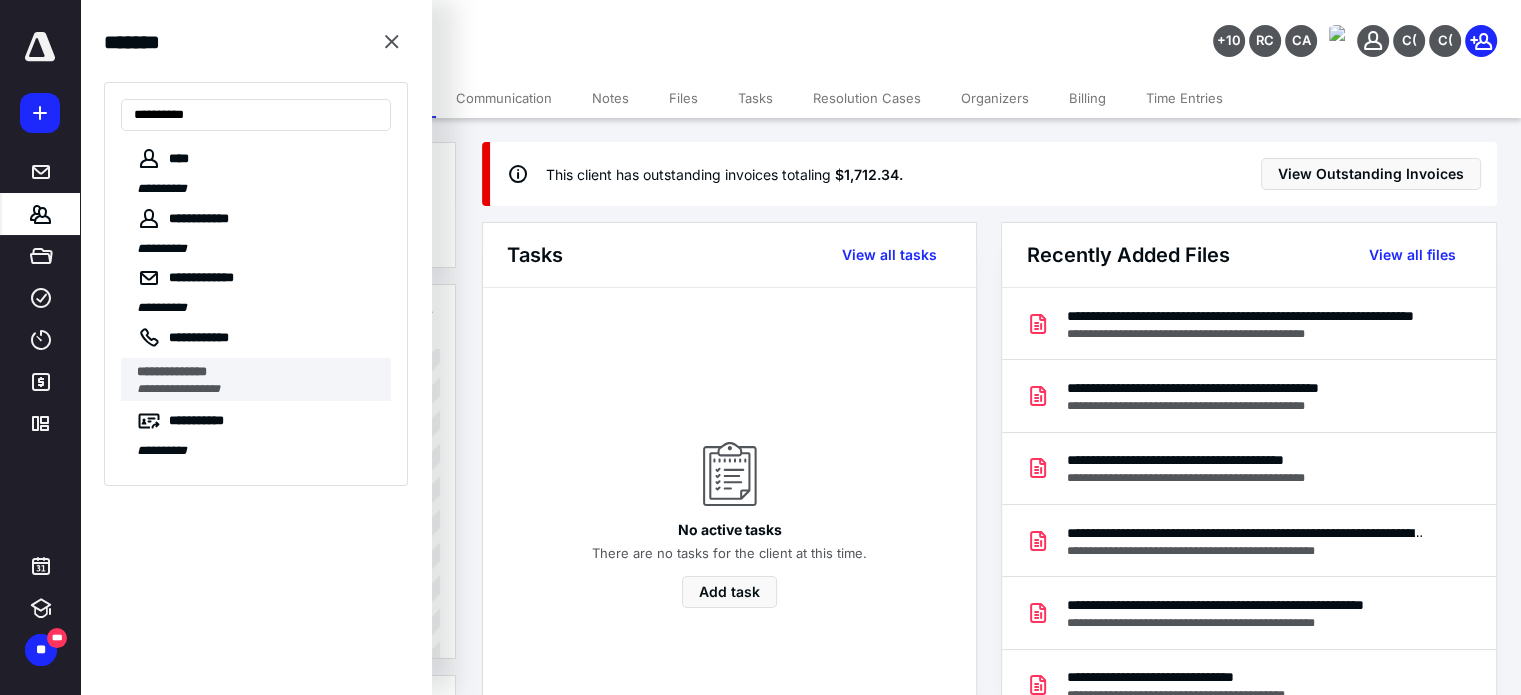 type on "**********" 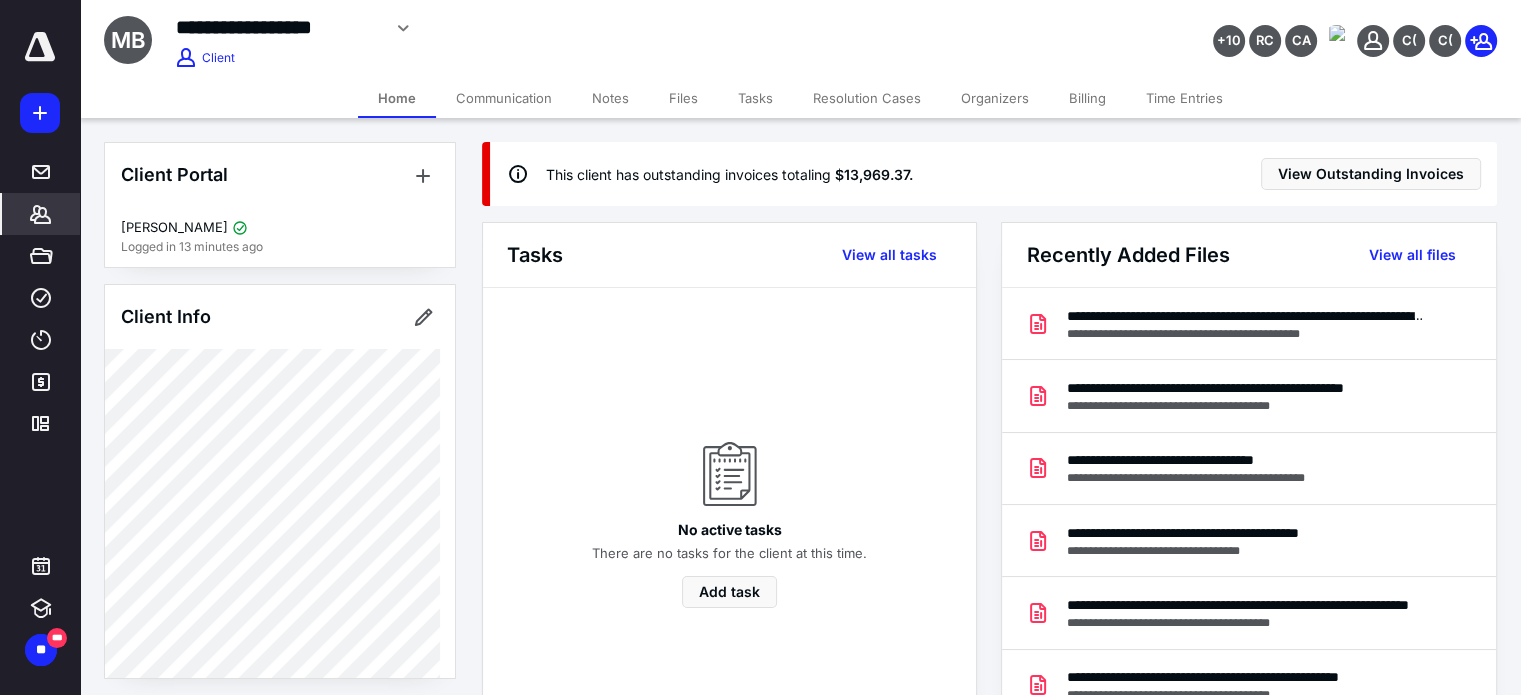 click on "Files" at bounding box center [683, 98] 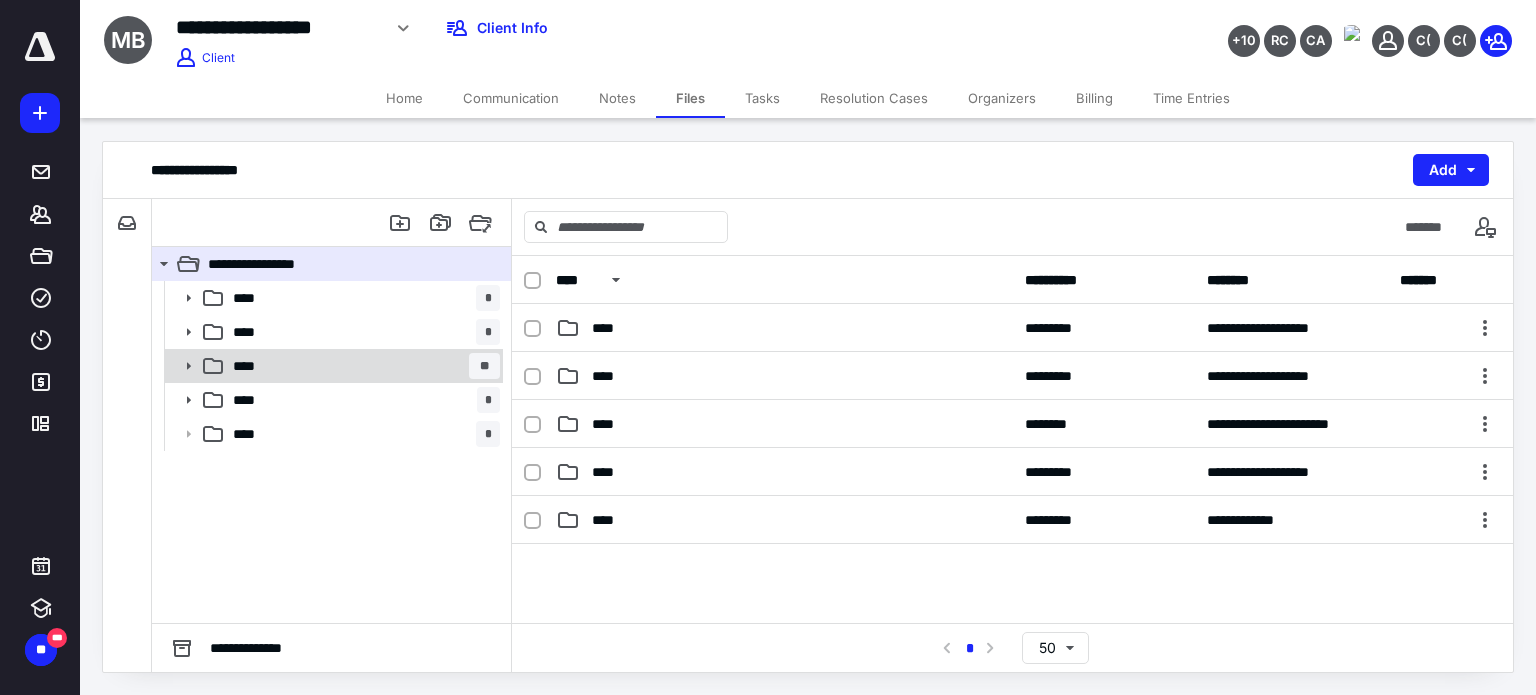 click on "**** **" at bounding box center (362, 366) 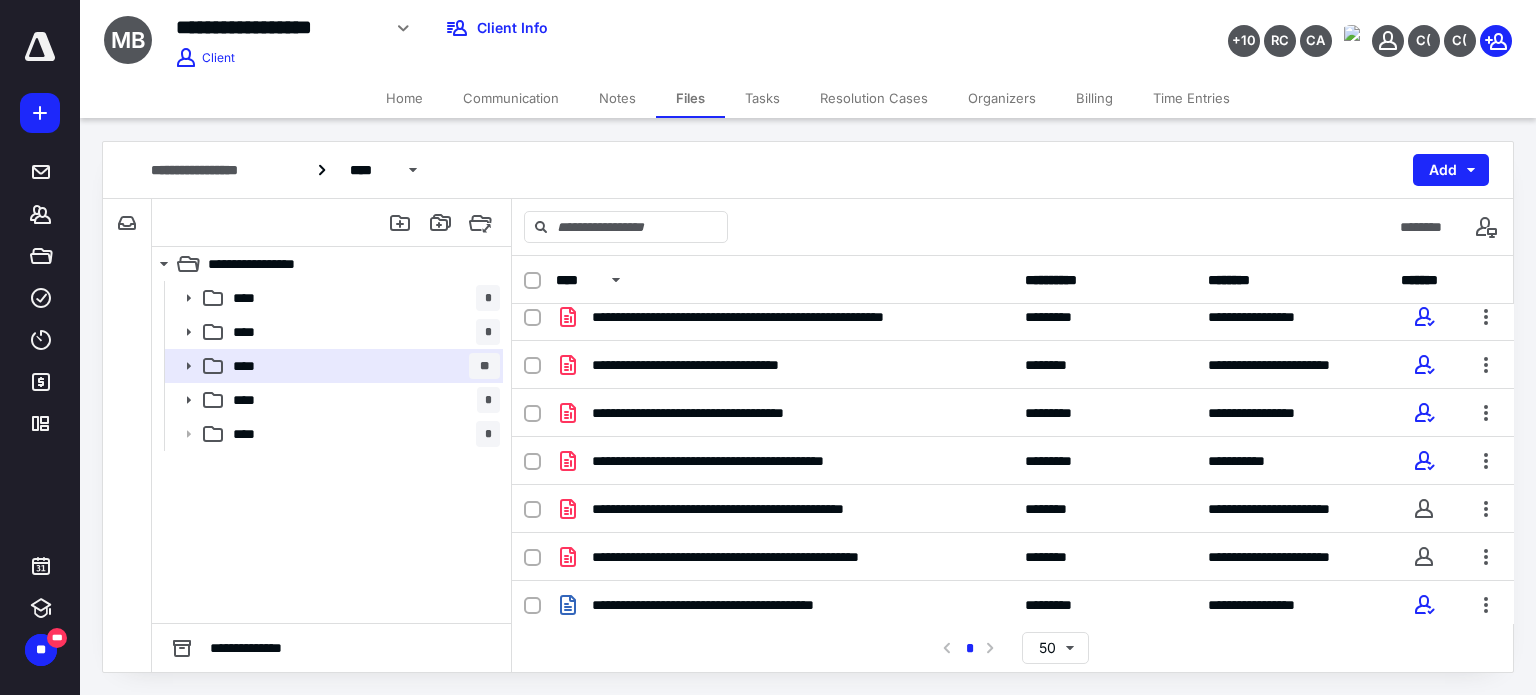 scroll, scrollTop: 1161, scrollLeft: 0, axis: vertical 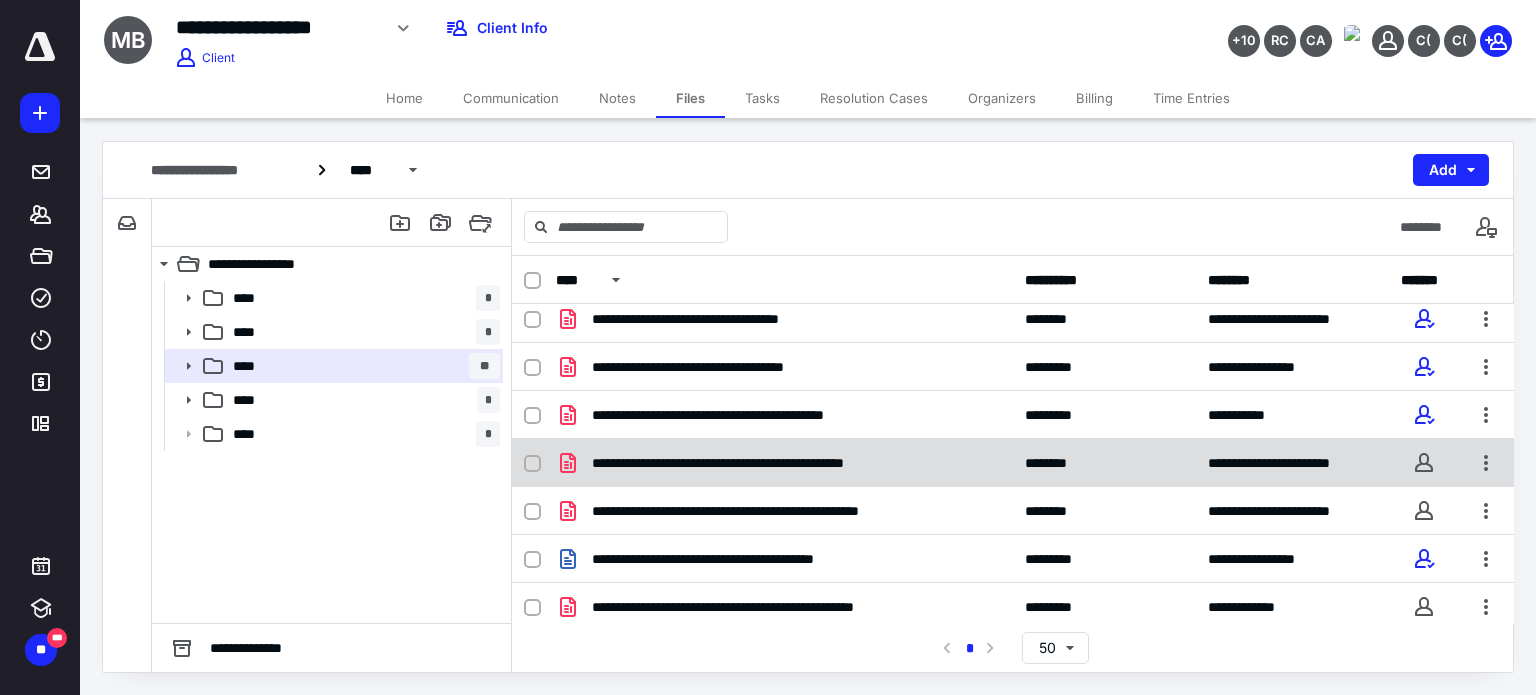 click on "**********" at bounding box center (784, 463) 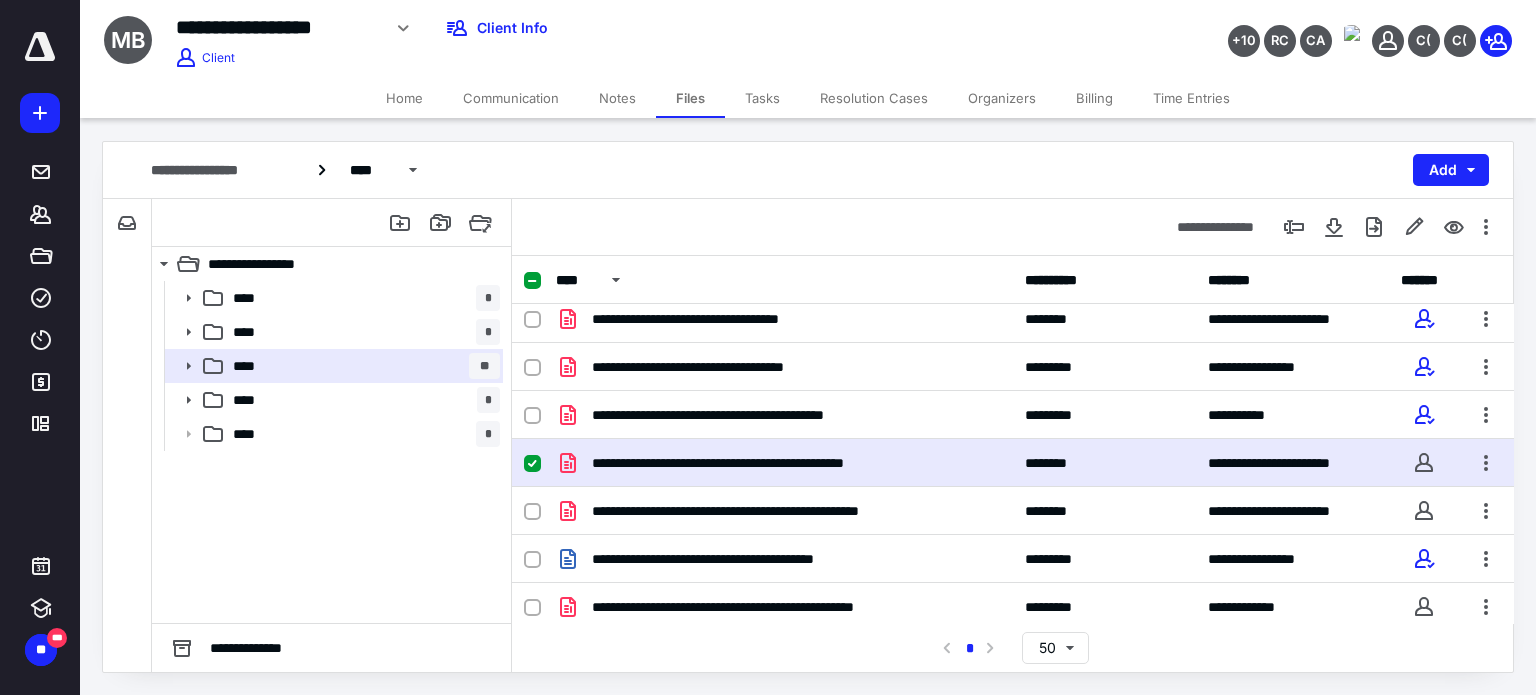 click on "**********" at bounding box center (784, 463) 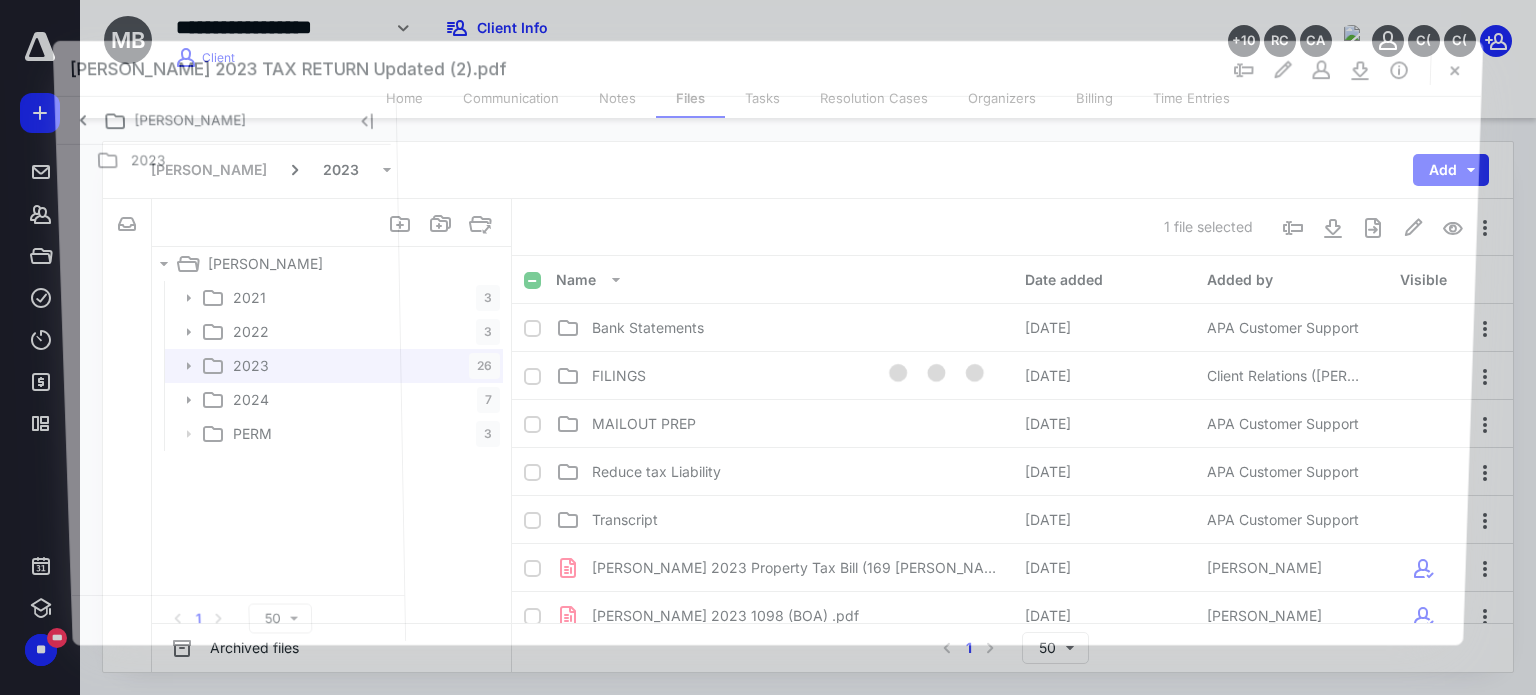 scroll, scrollTop: 1161, scrollLeft: 0, axis: vertical 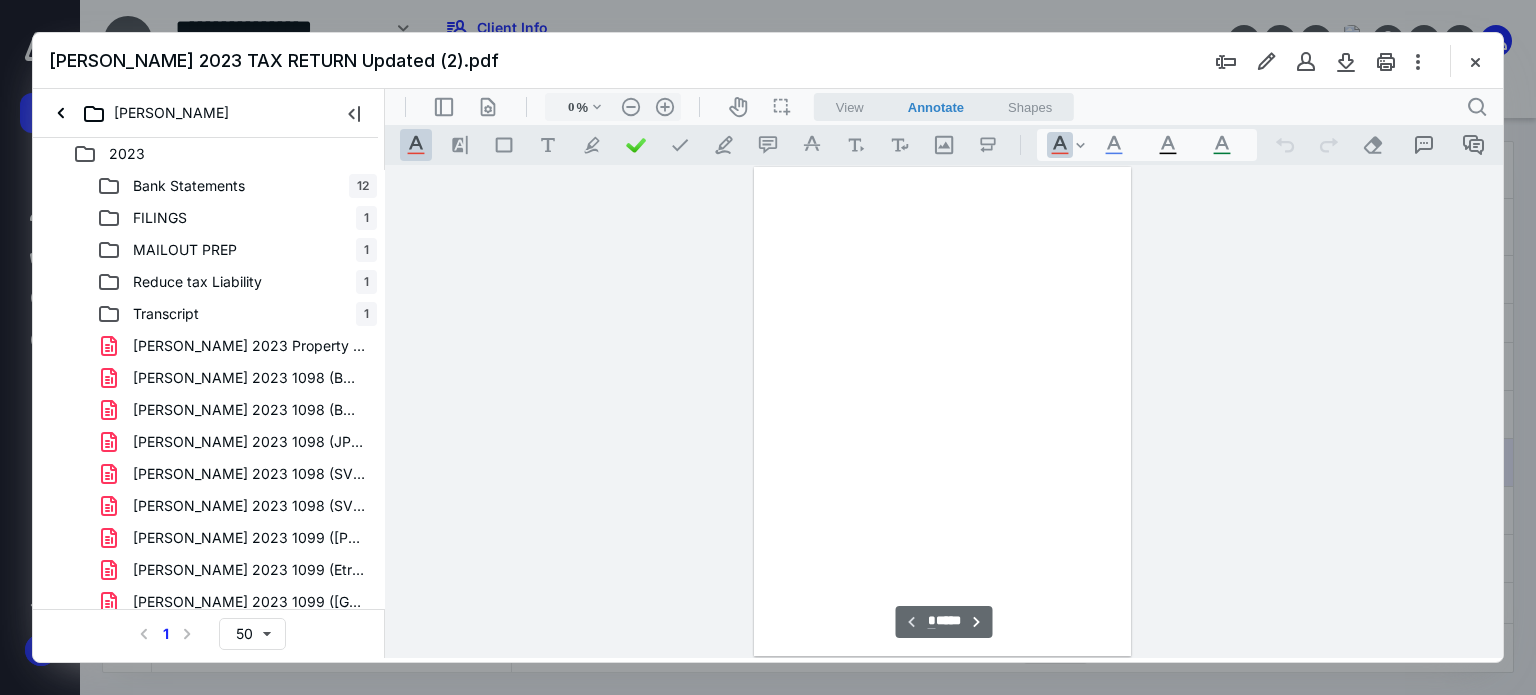 type on "62" 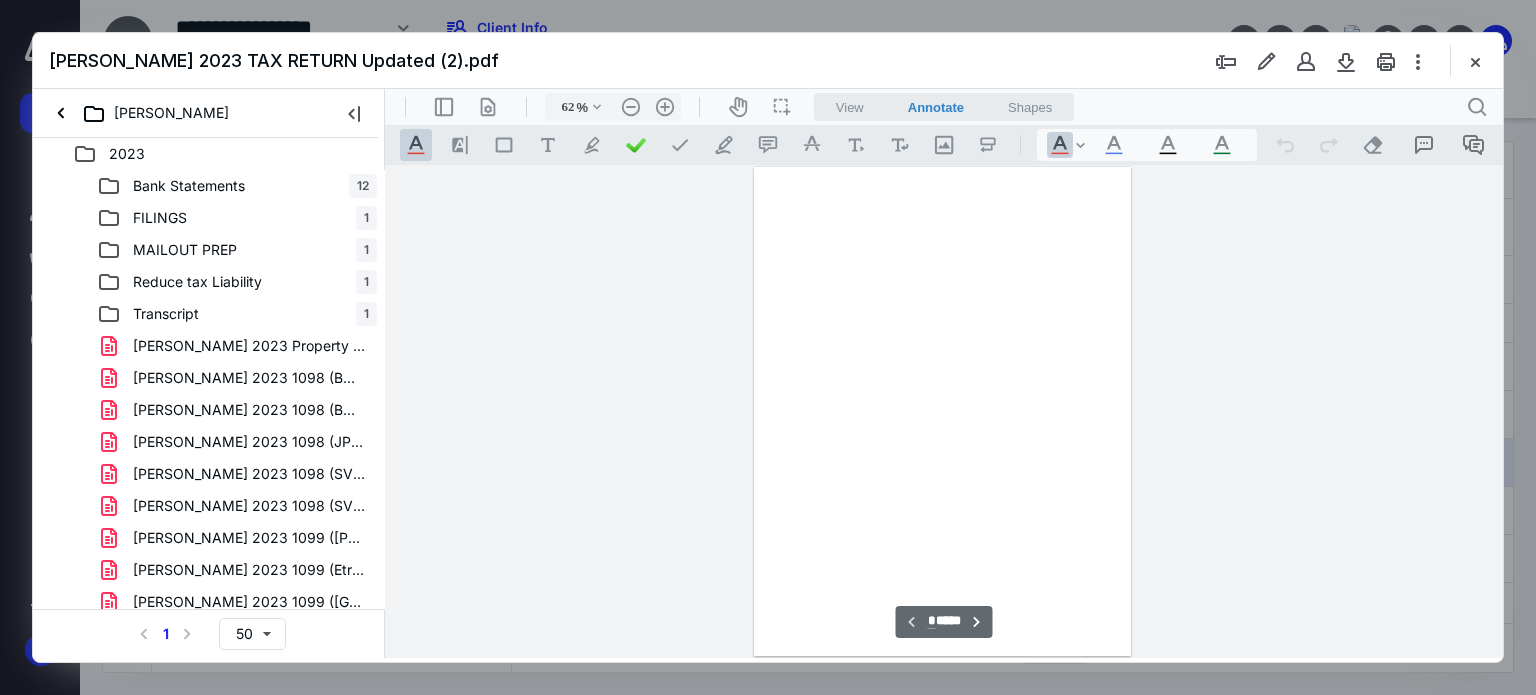 scroll, scrollTop: 78, scrollLeft: 0, axis: vertical 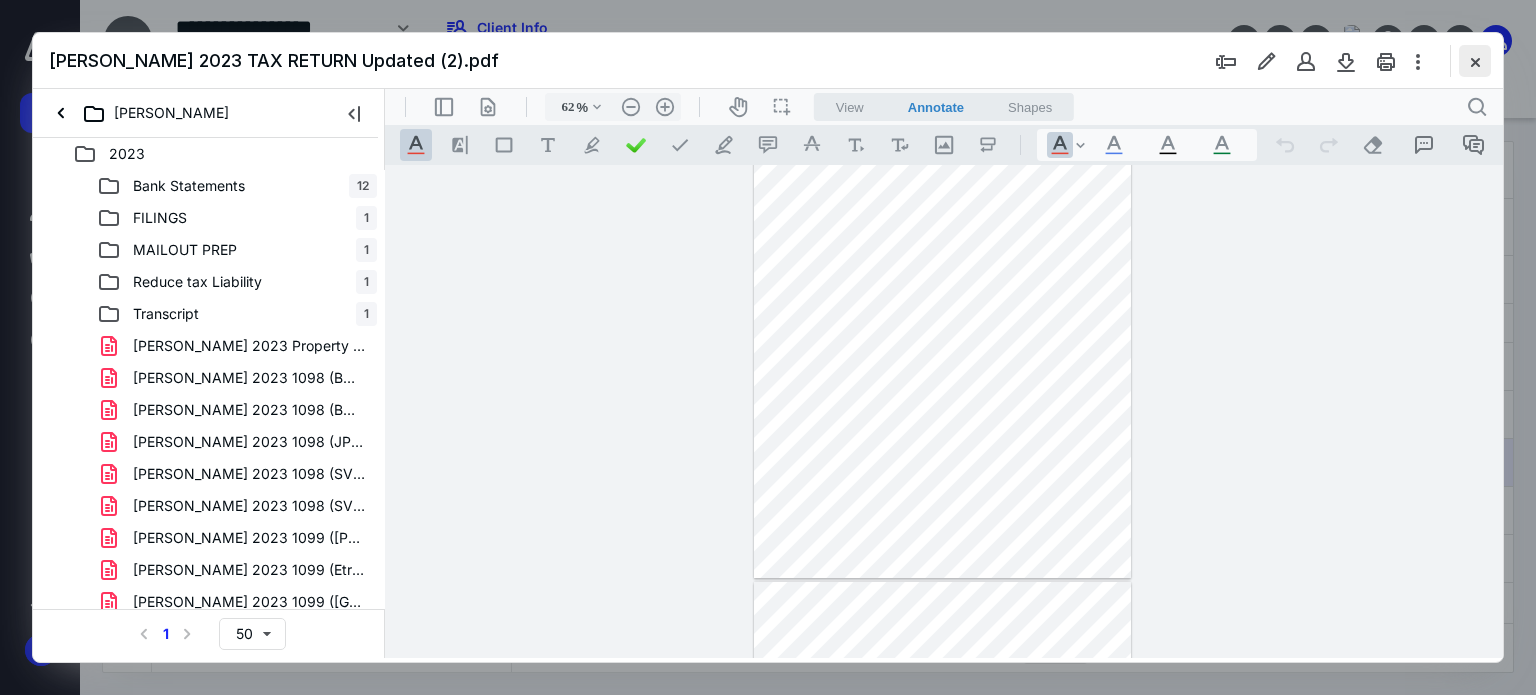 click at bounding box center [1475, 61] 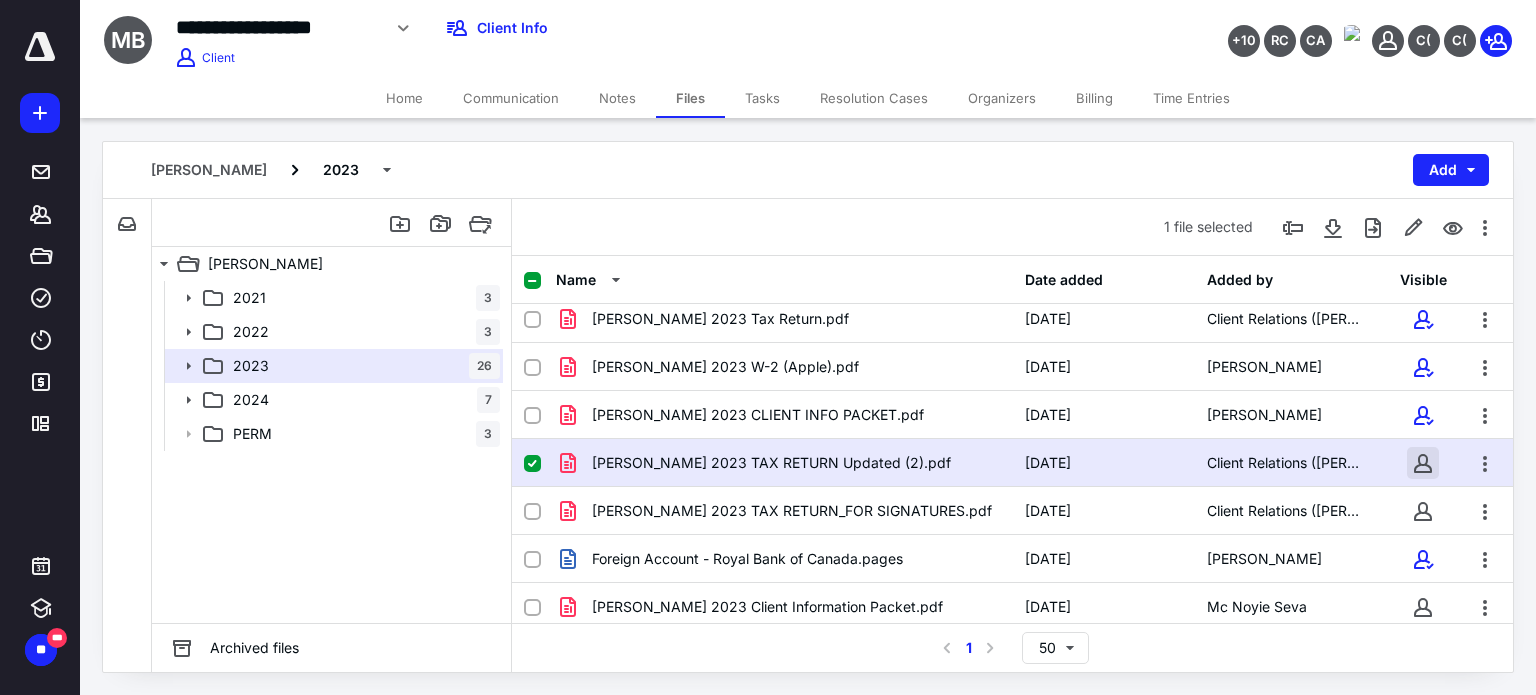 click at bounding box center (1423, 463) 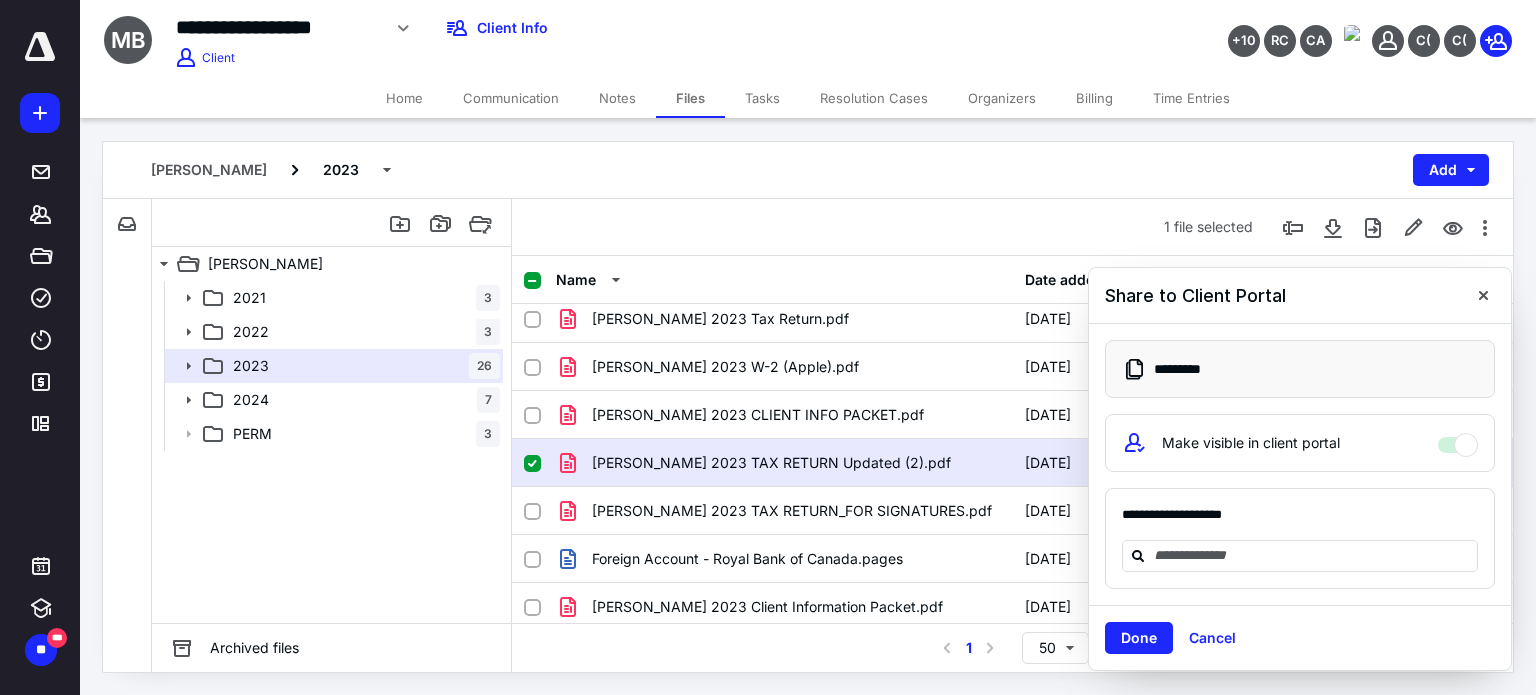 click on "Make visible in client portal" at bounding box center [1458, 440] 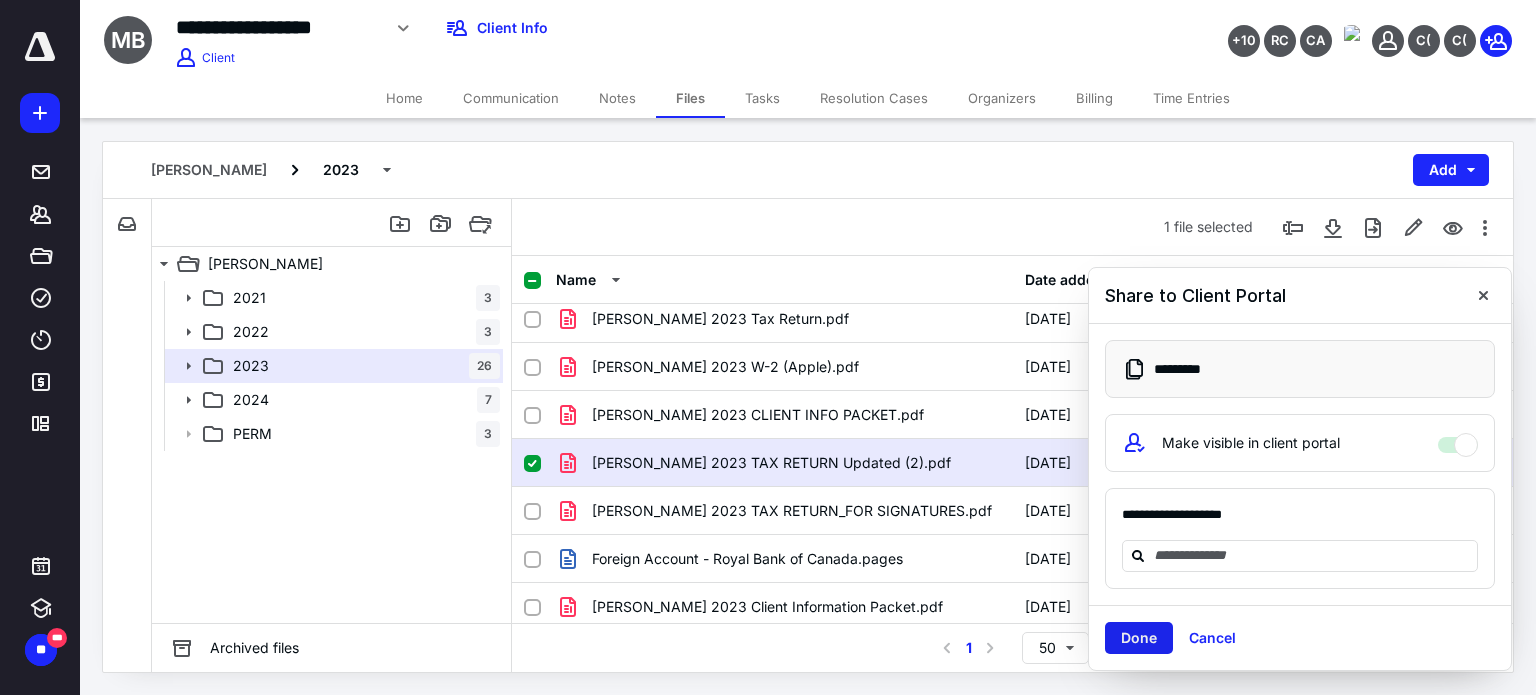 click on "Done" at bounding box center (1139, 638) 